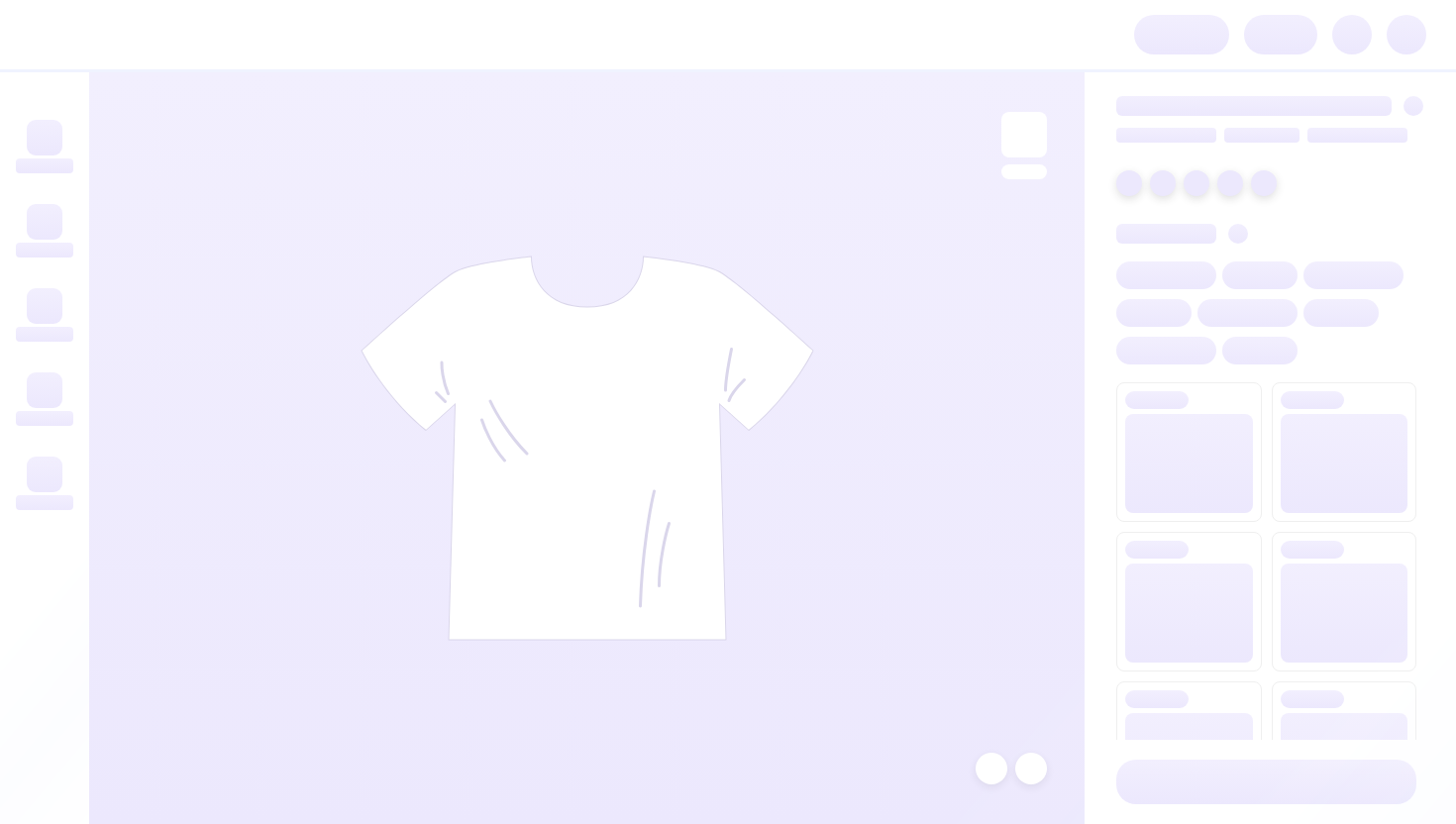 scroll, scrollTop: 0, scrollLeft: 0, axis: both 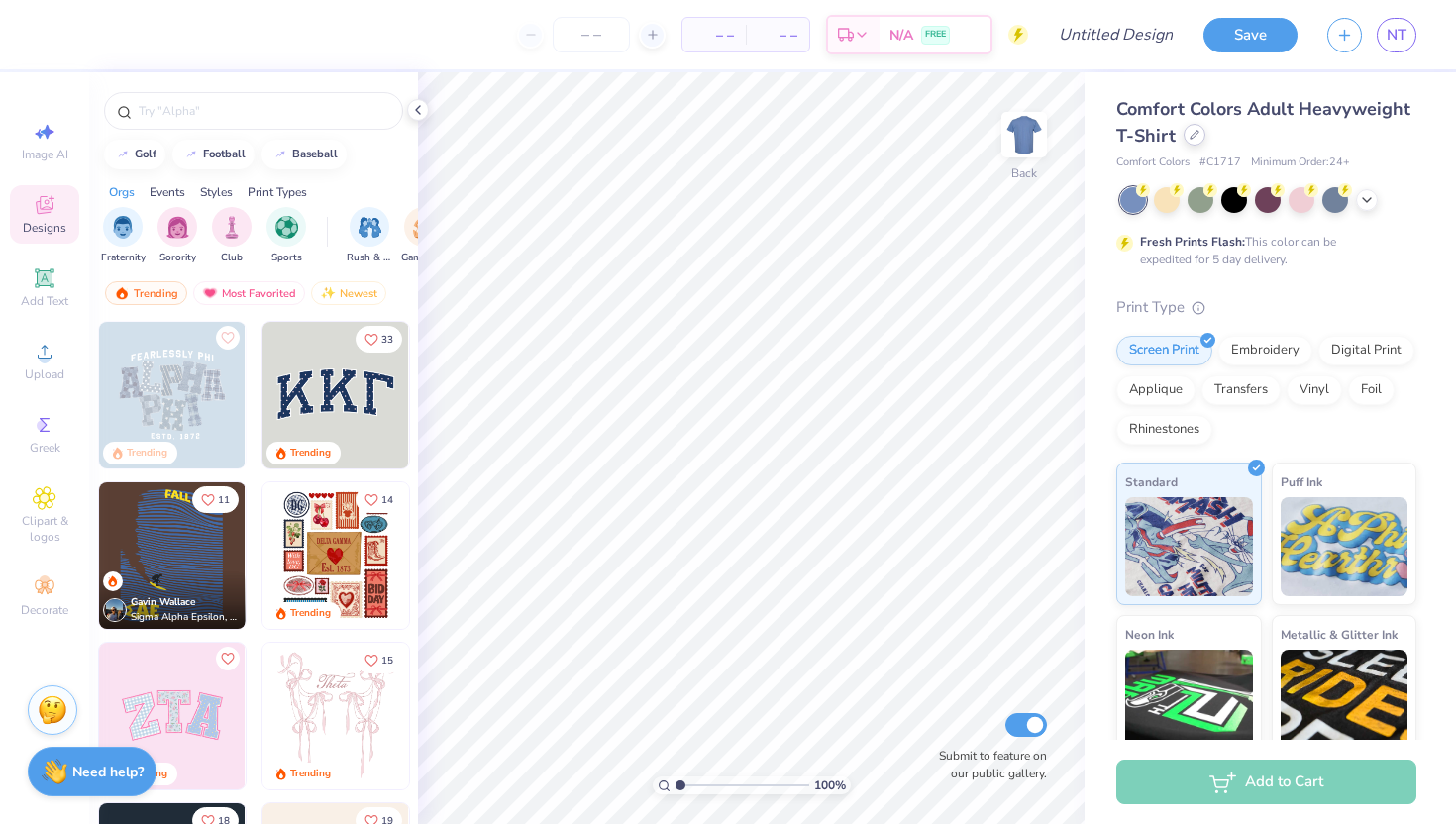 click 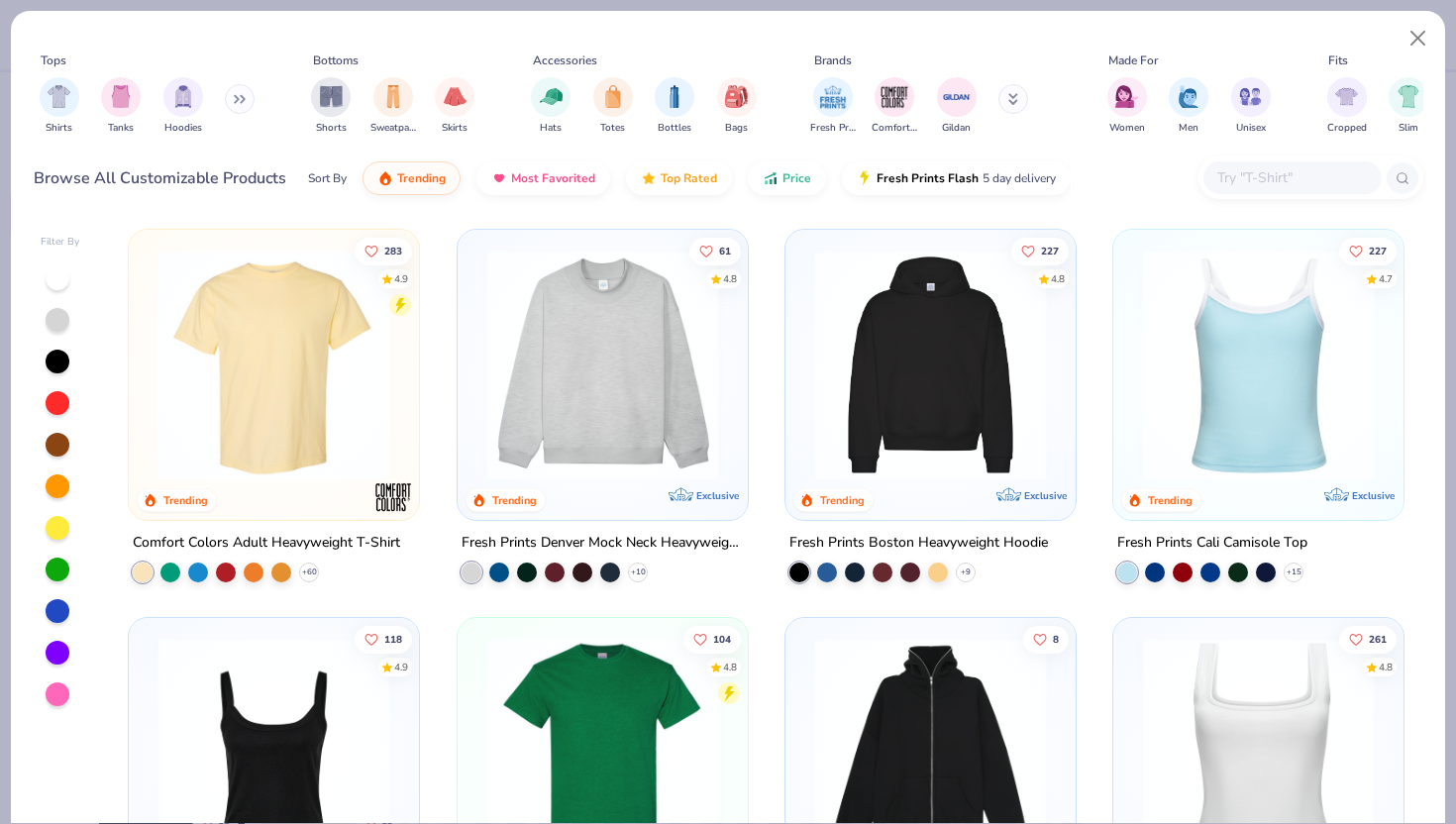 click 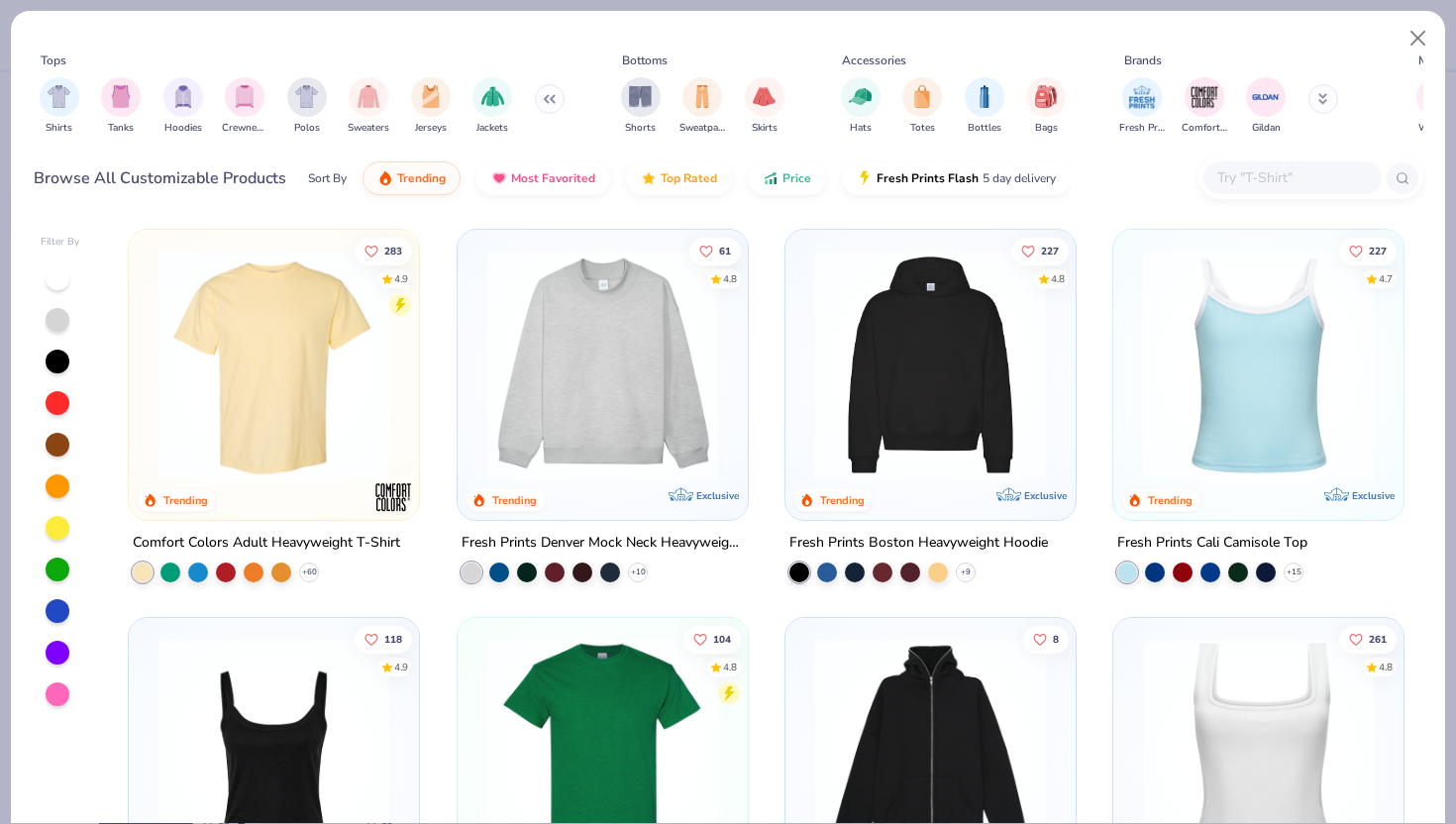 click at bounding box center (245, 96) 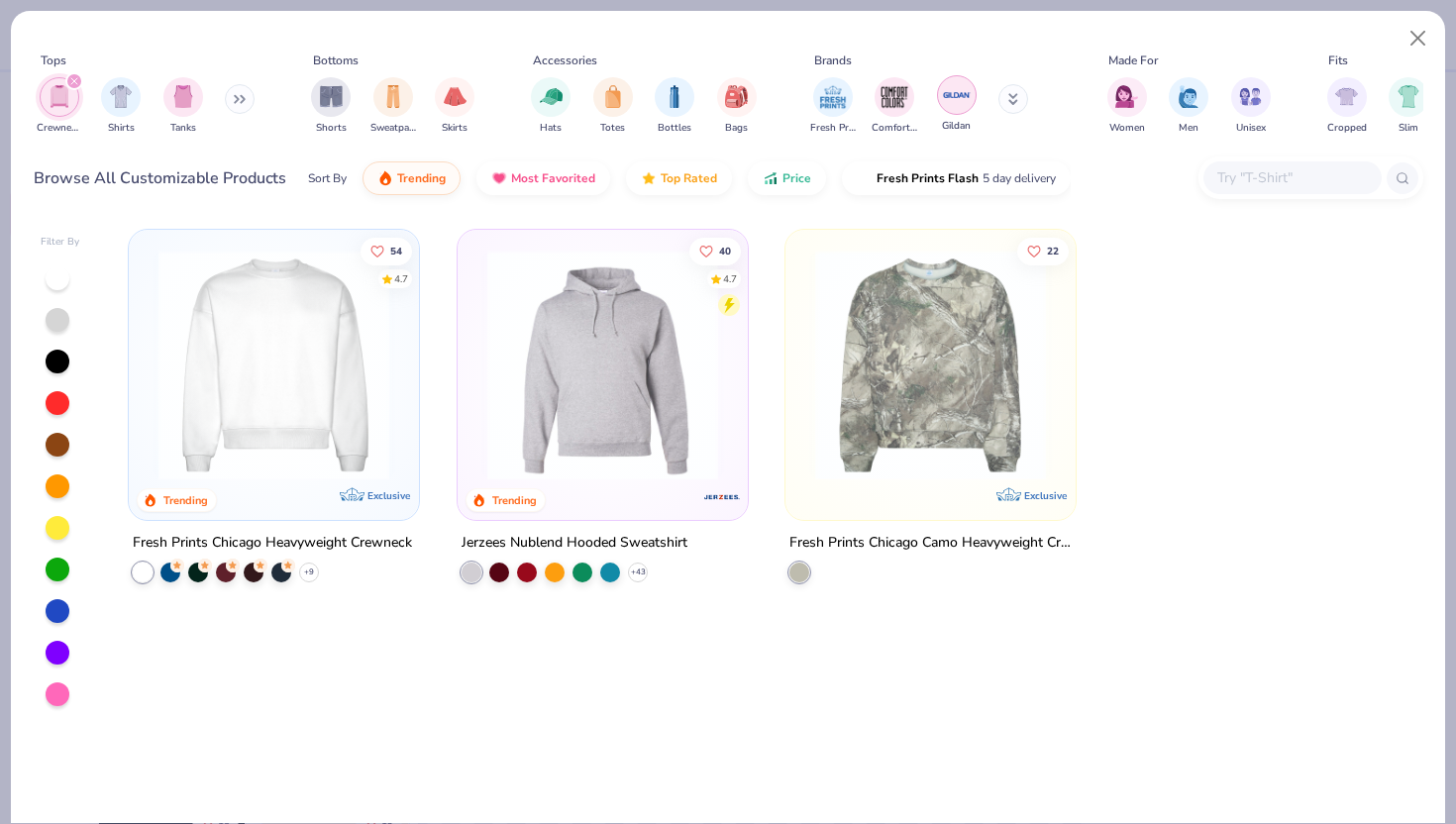 click at bounding box center [957, 95] 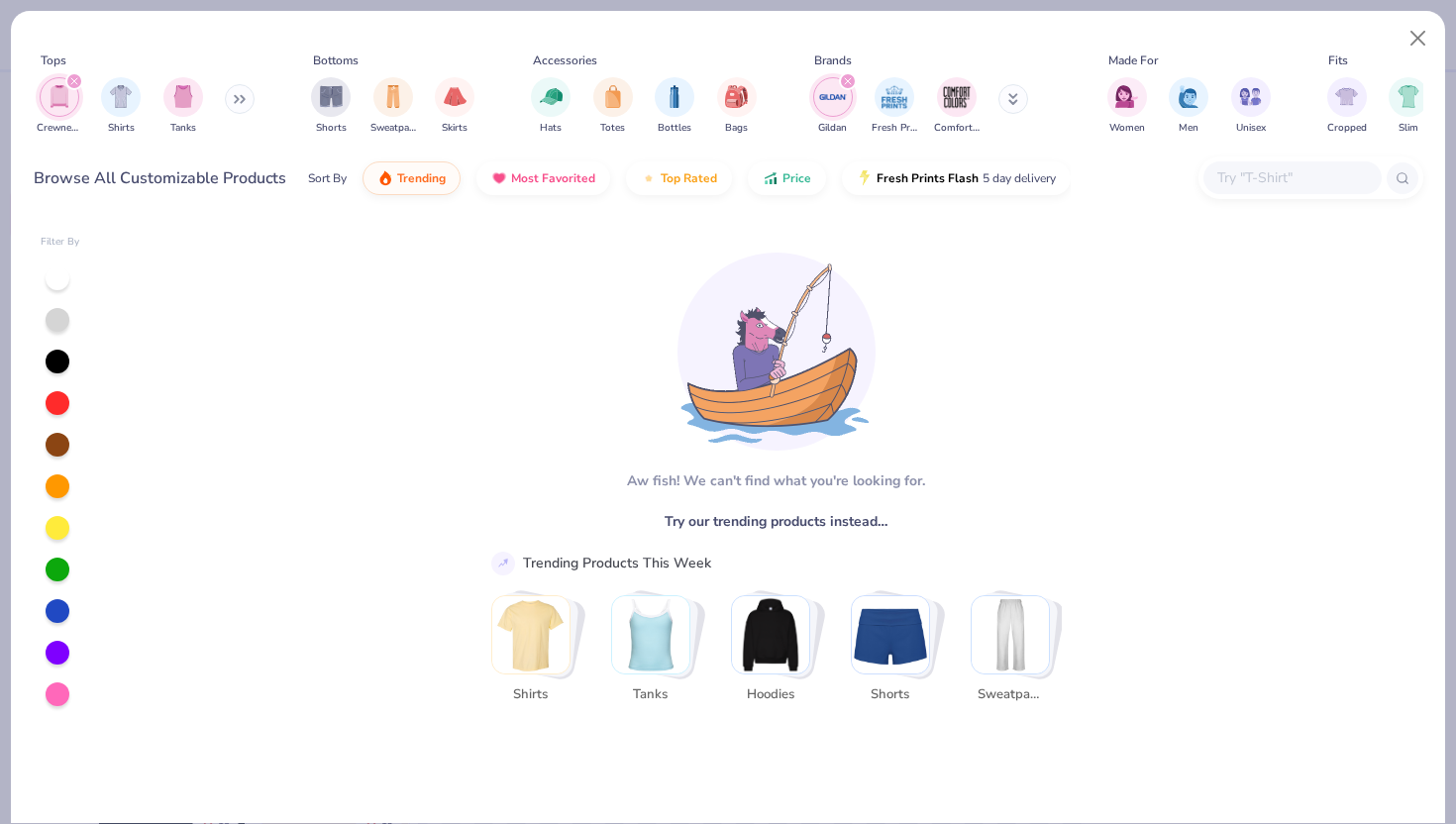click at bounding box center (74, 81) 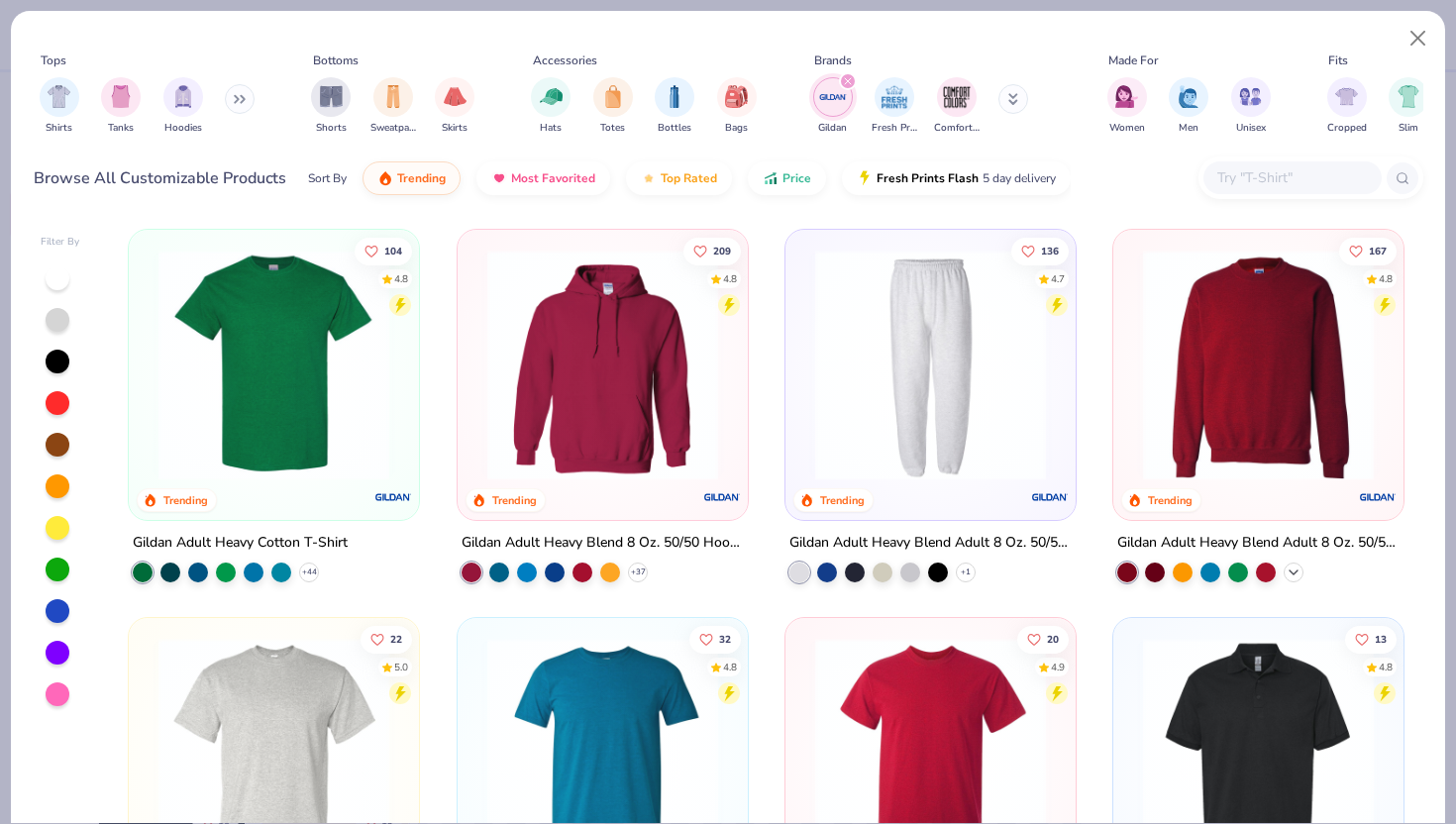 click 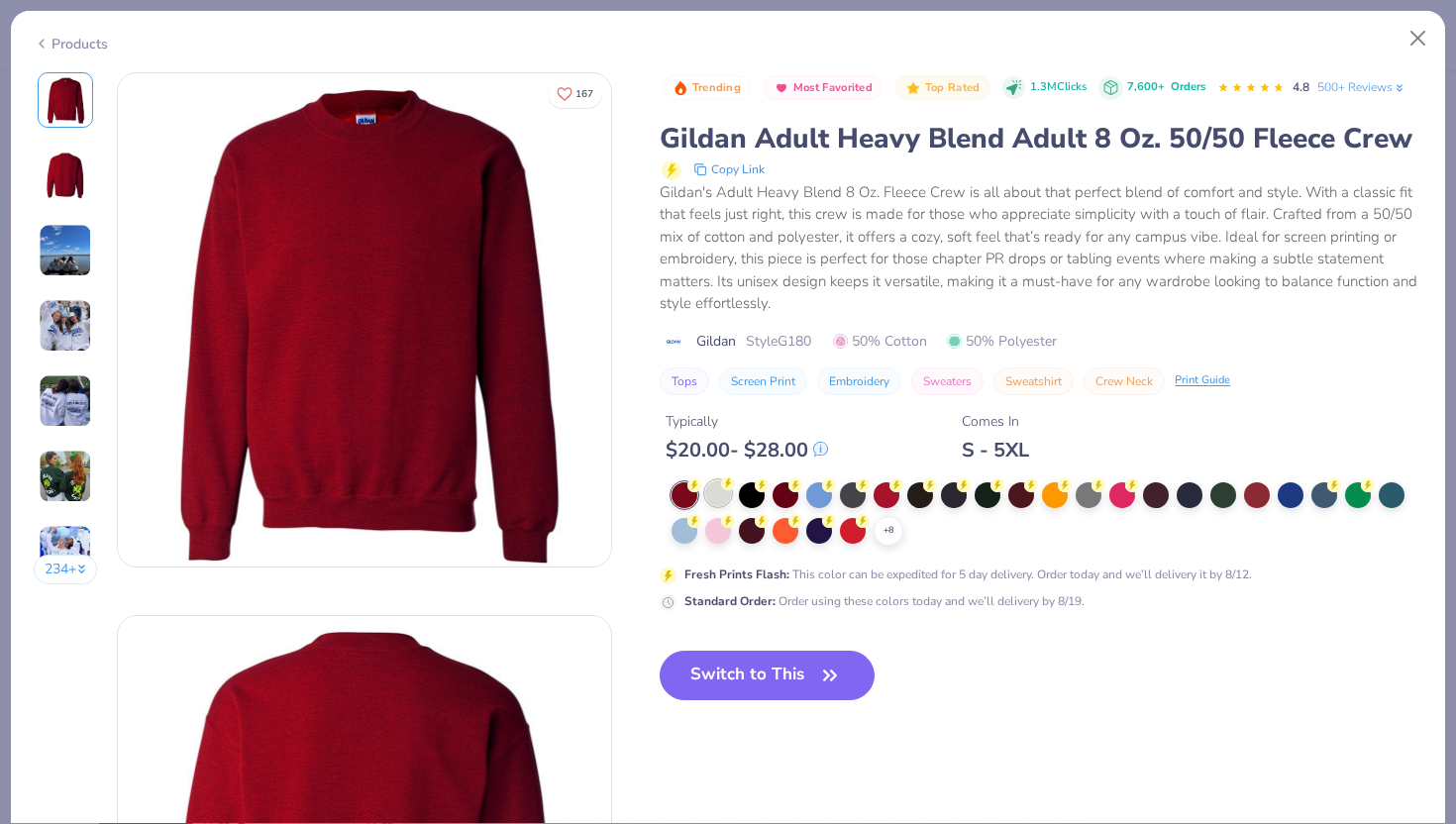click at bounding box center [718, 493] 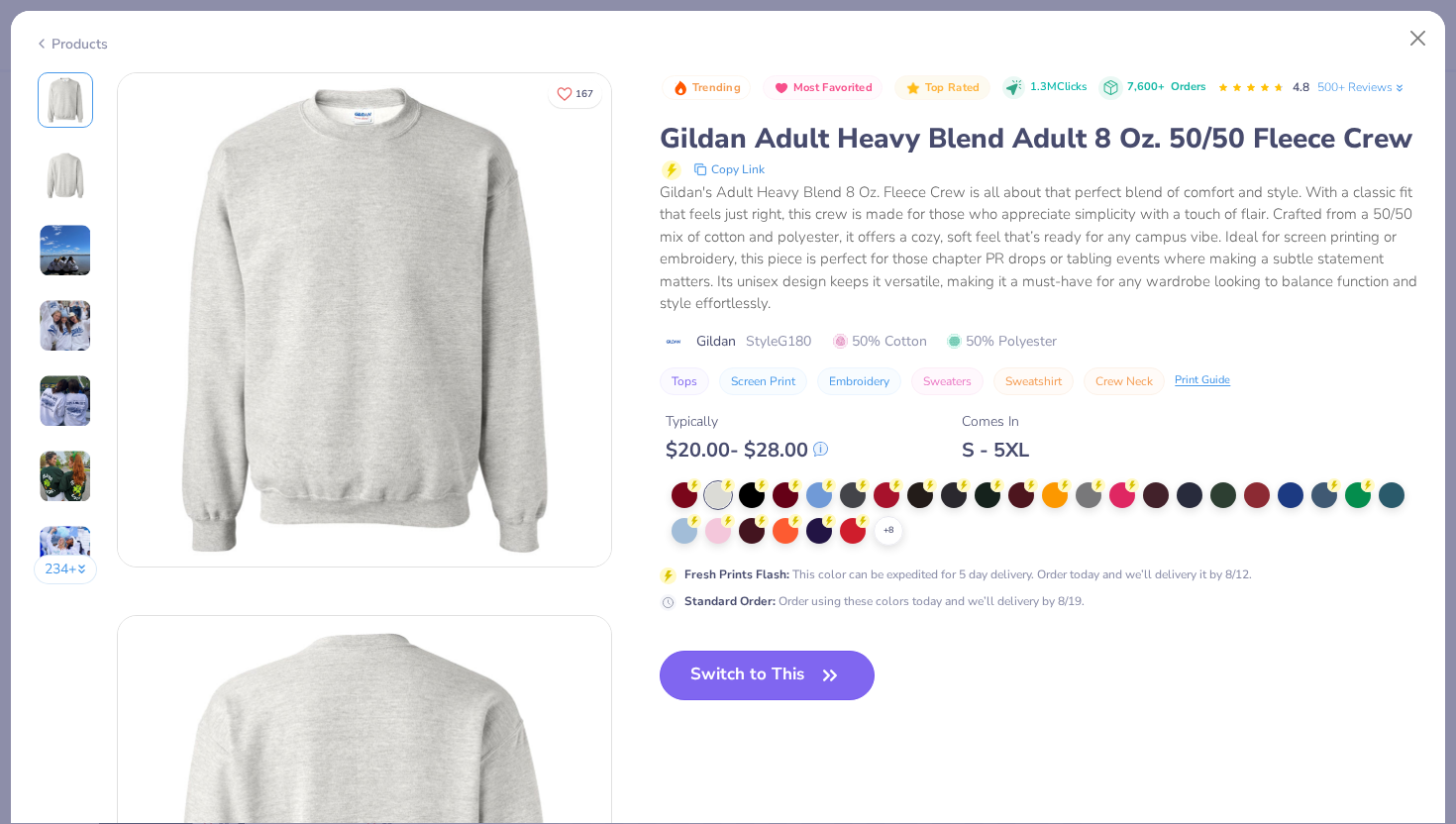 click on "Switch to This" at bounding box center (767, 675) 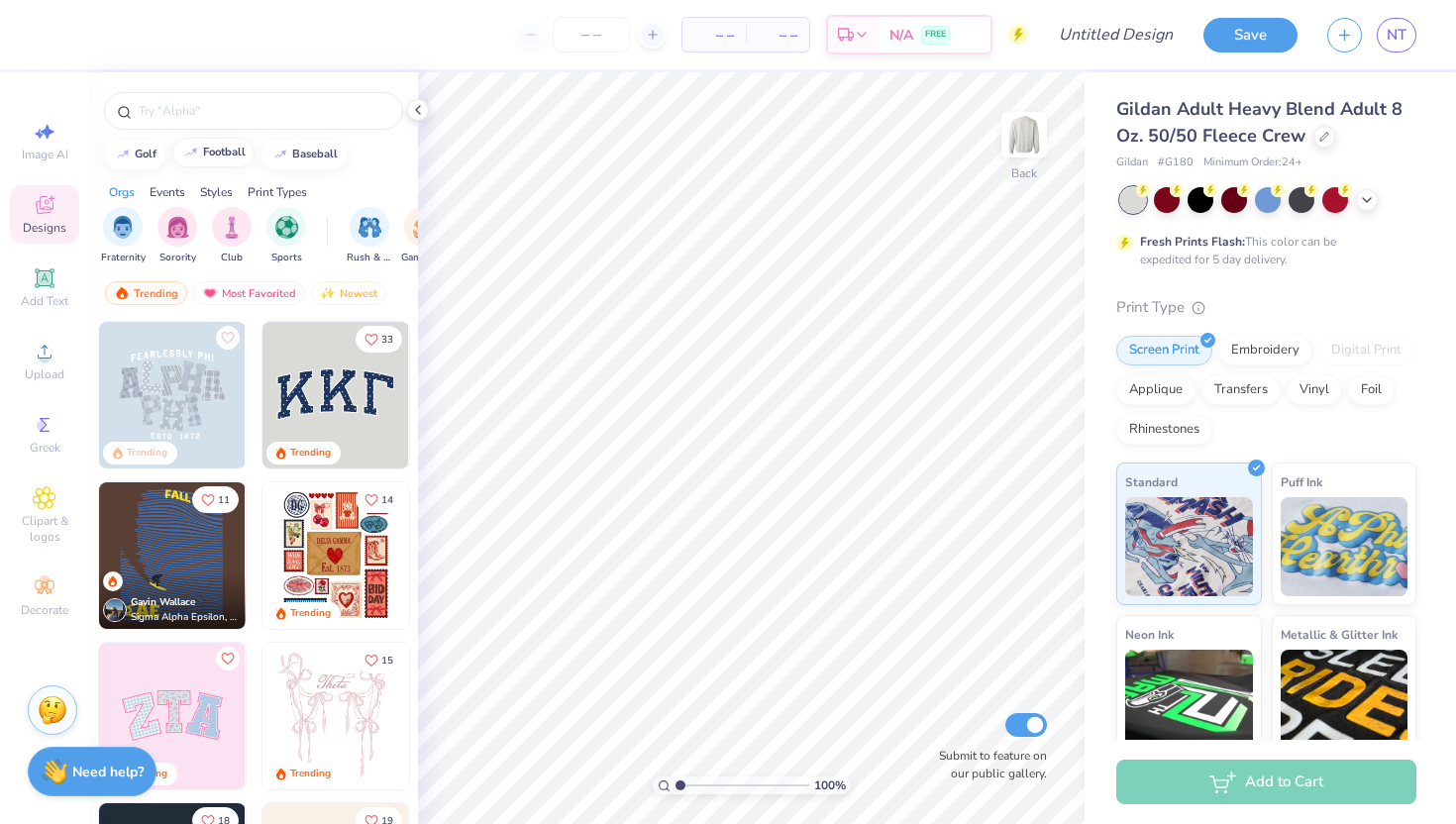 click on "football" at bounding box center [213, 153] 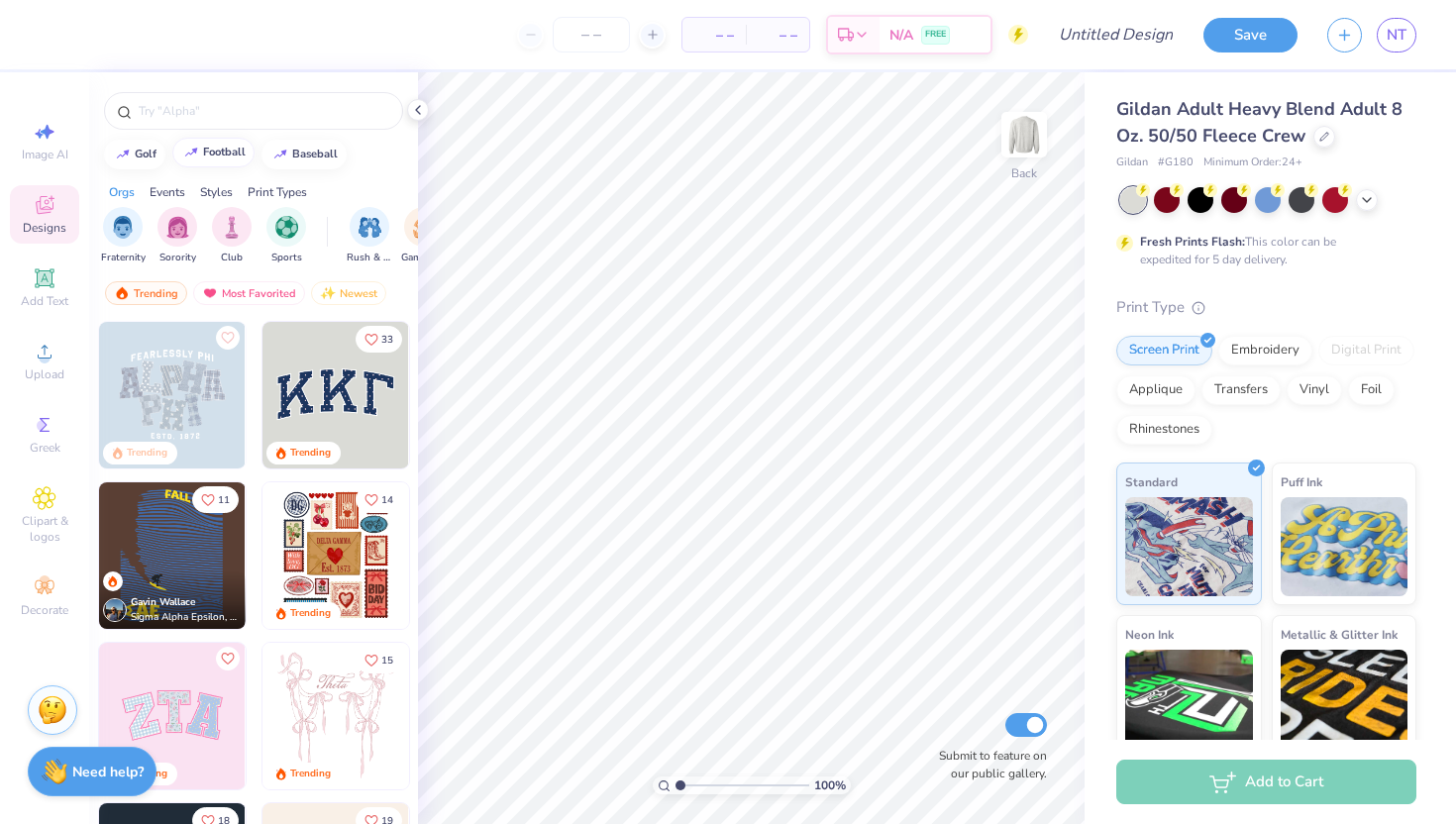 type on "football" 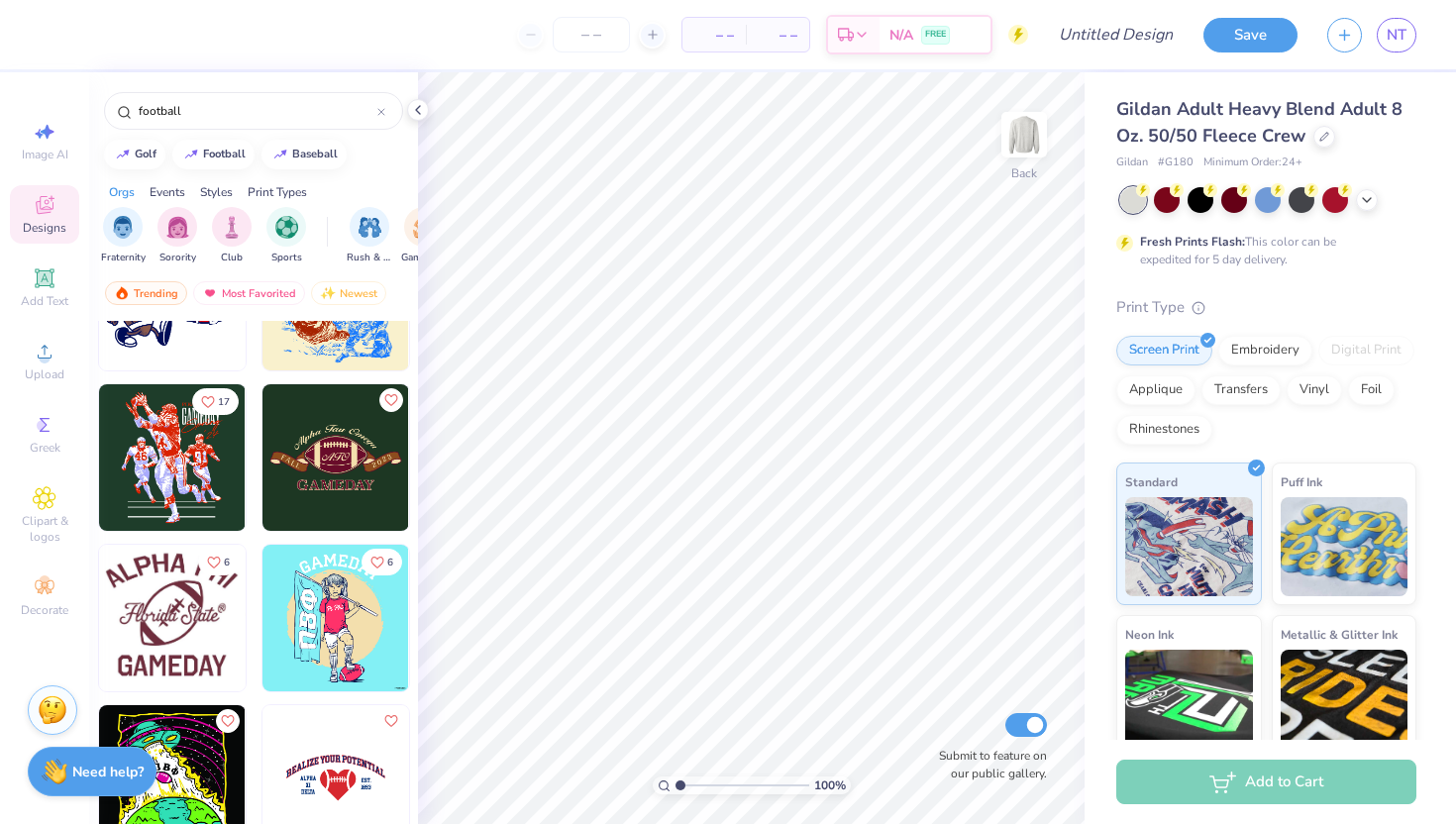 scroll, scrollTop: 2187, scrollLeft: 0, axis: vertical 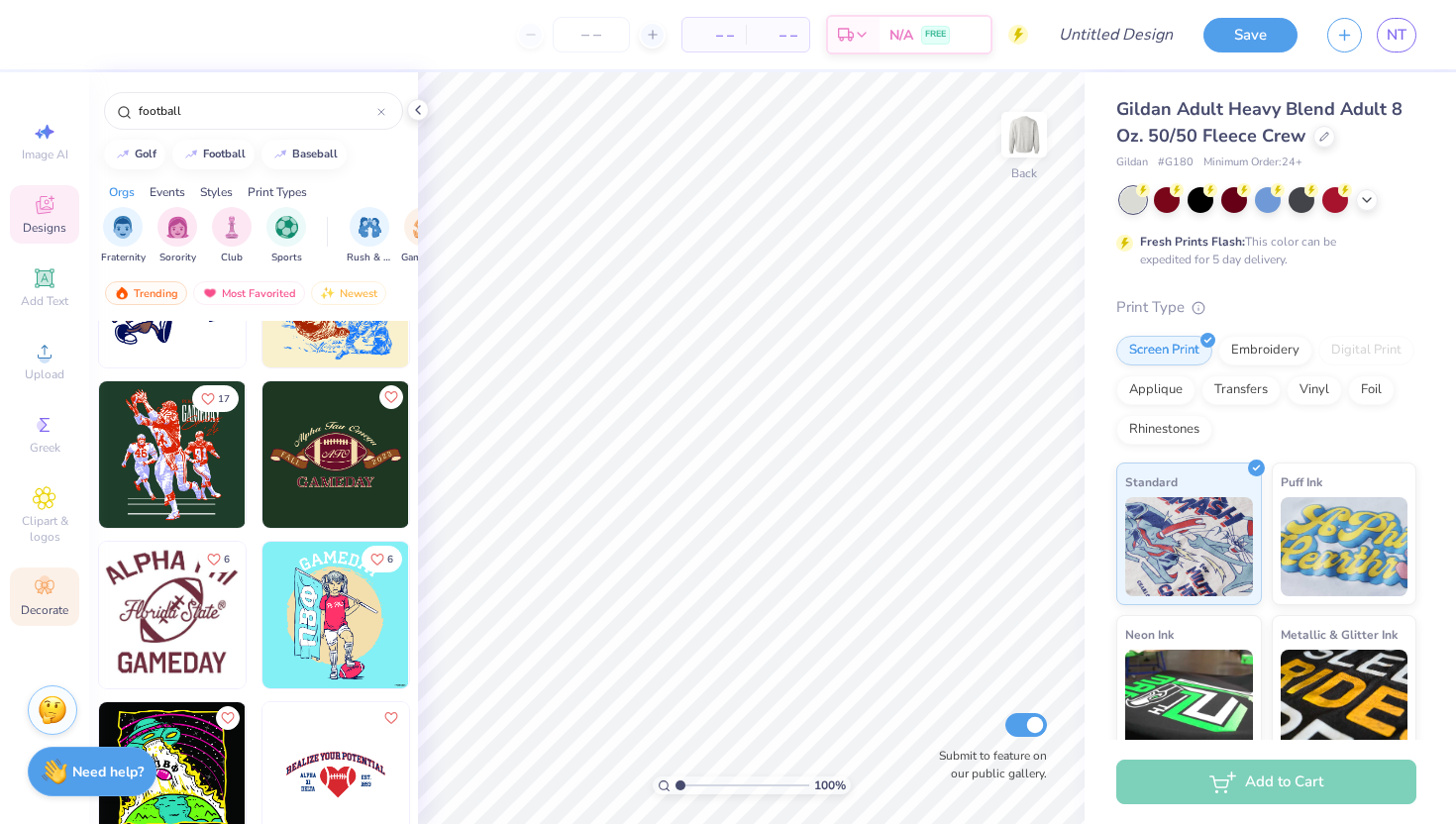click 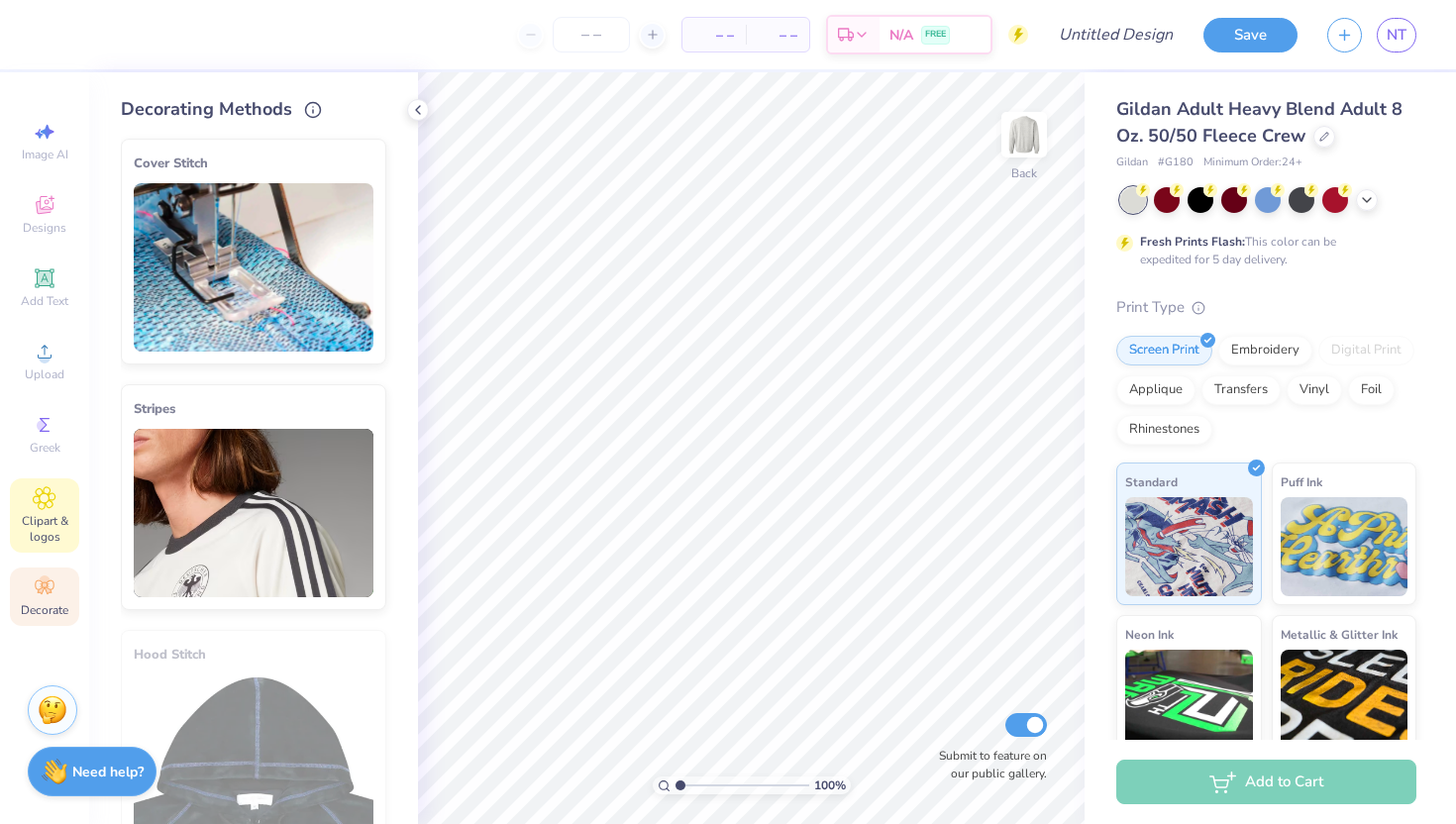 click on "Clipart & logos" at bounding box center (45, 529) 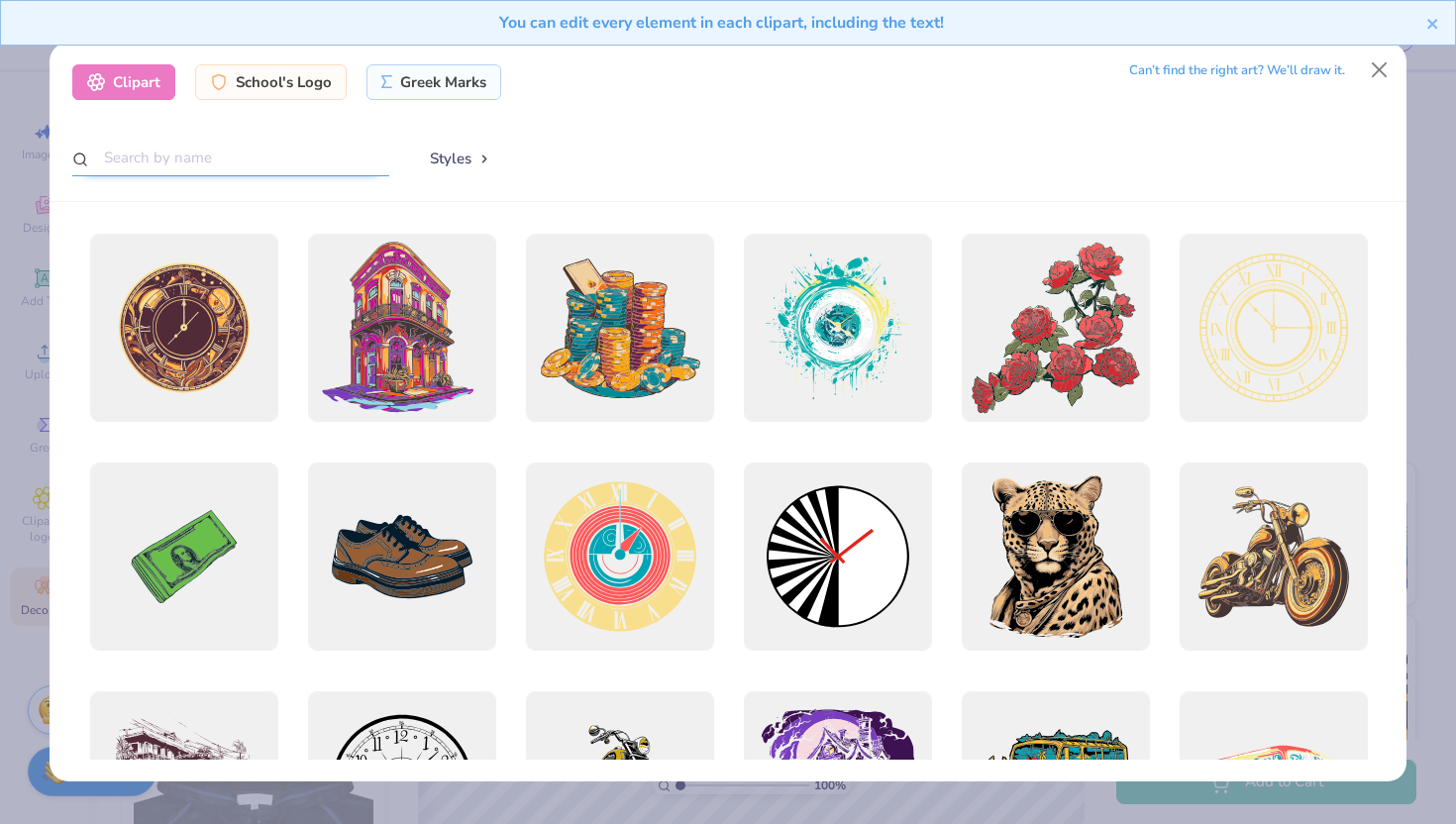 click at bounding box center [231, 157] 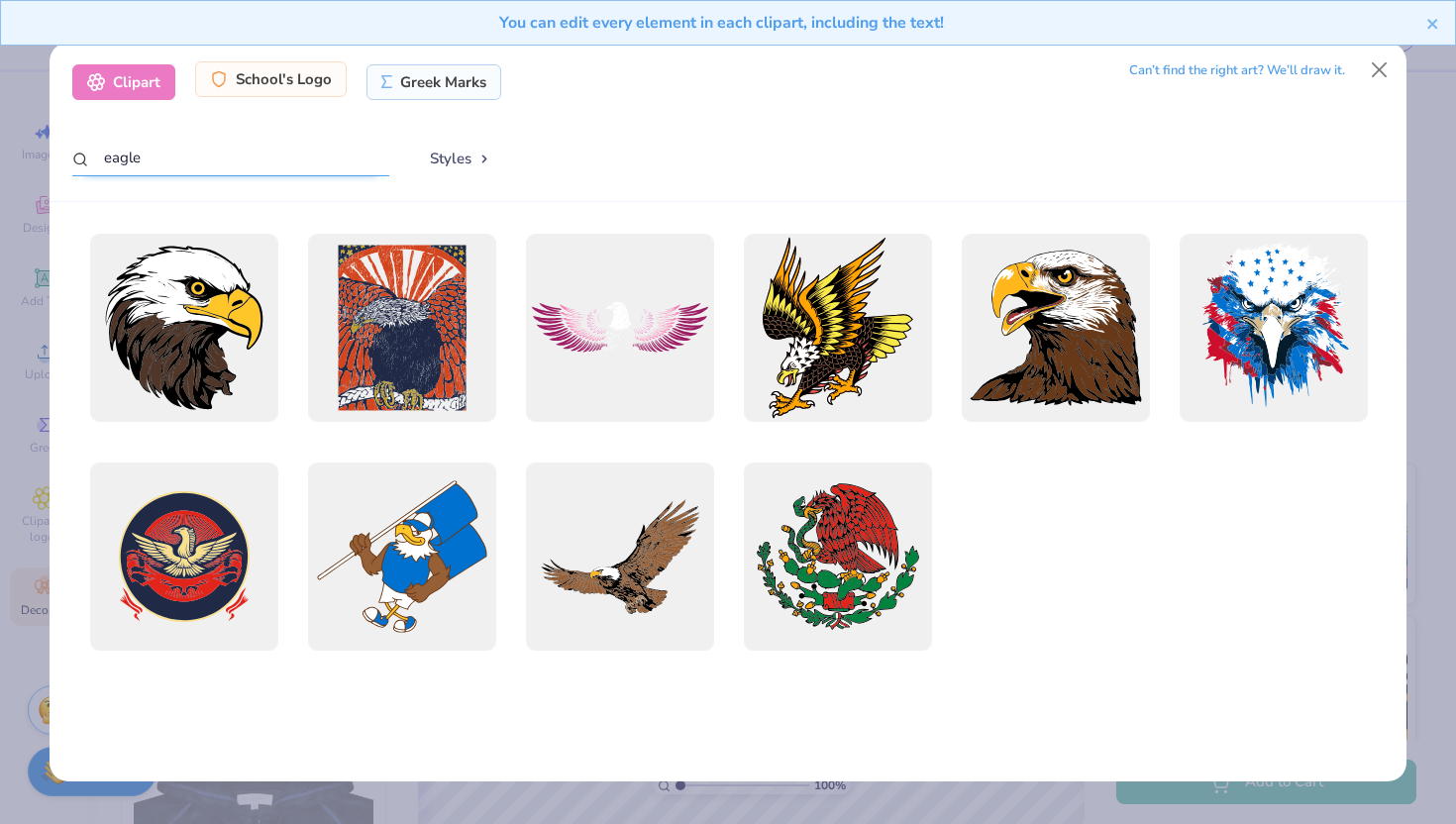 type on "eagle" 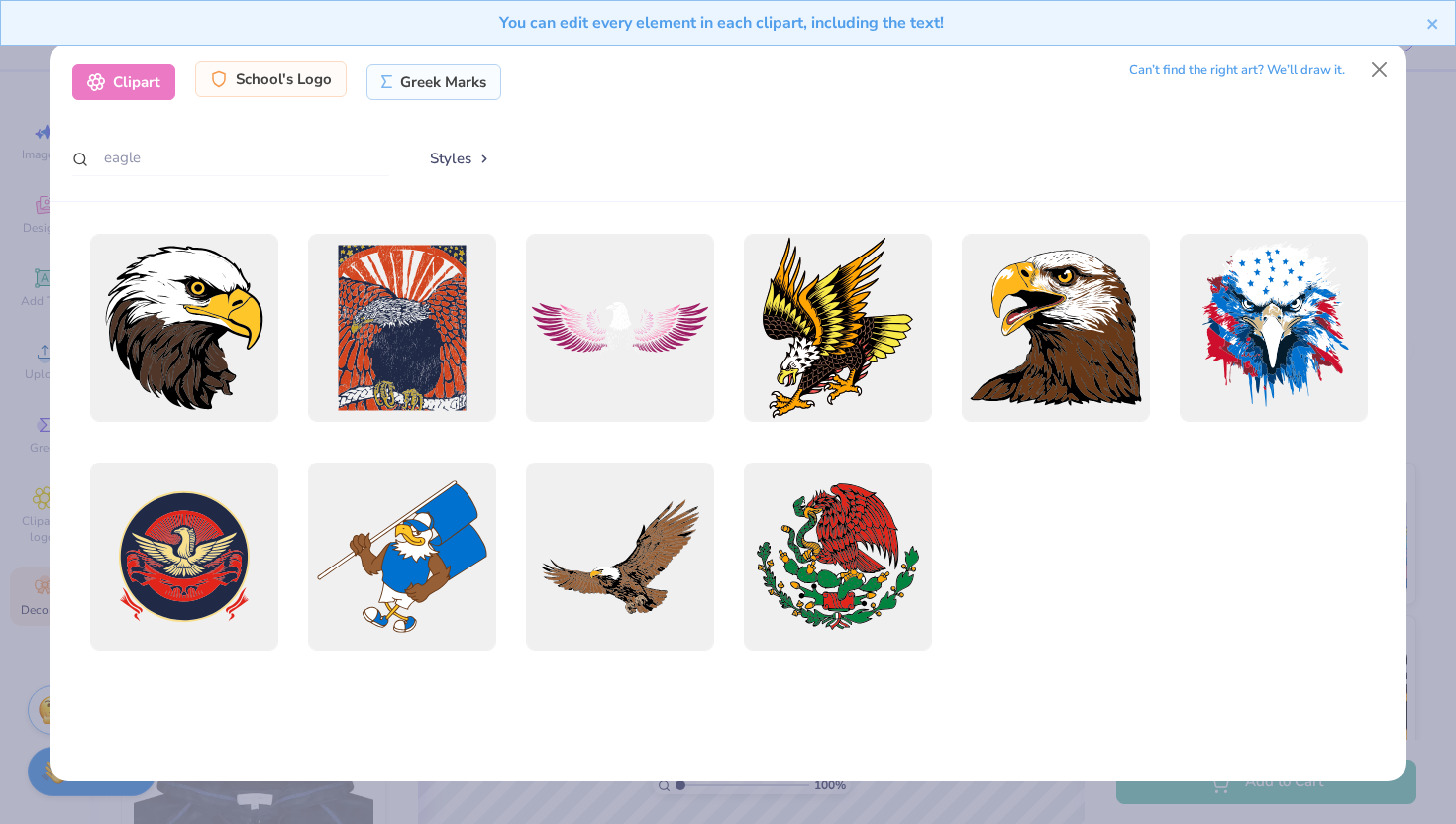click on "School's Logo" at bounding box center (270, 79) 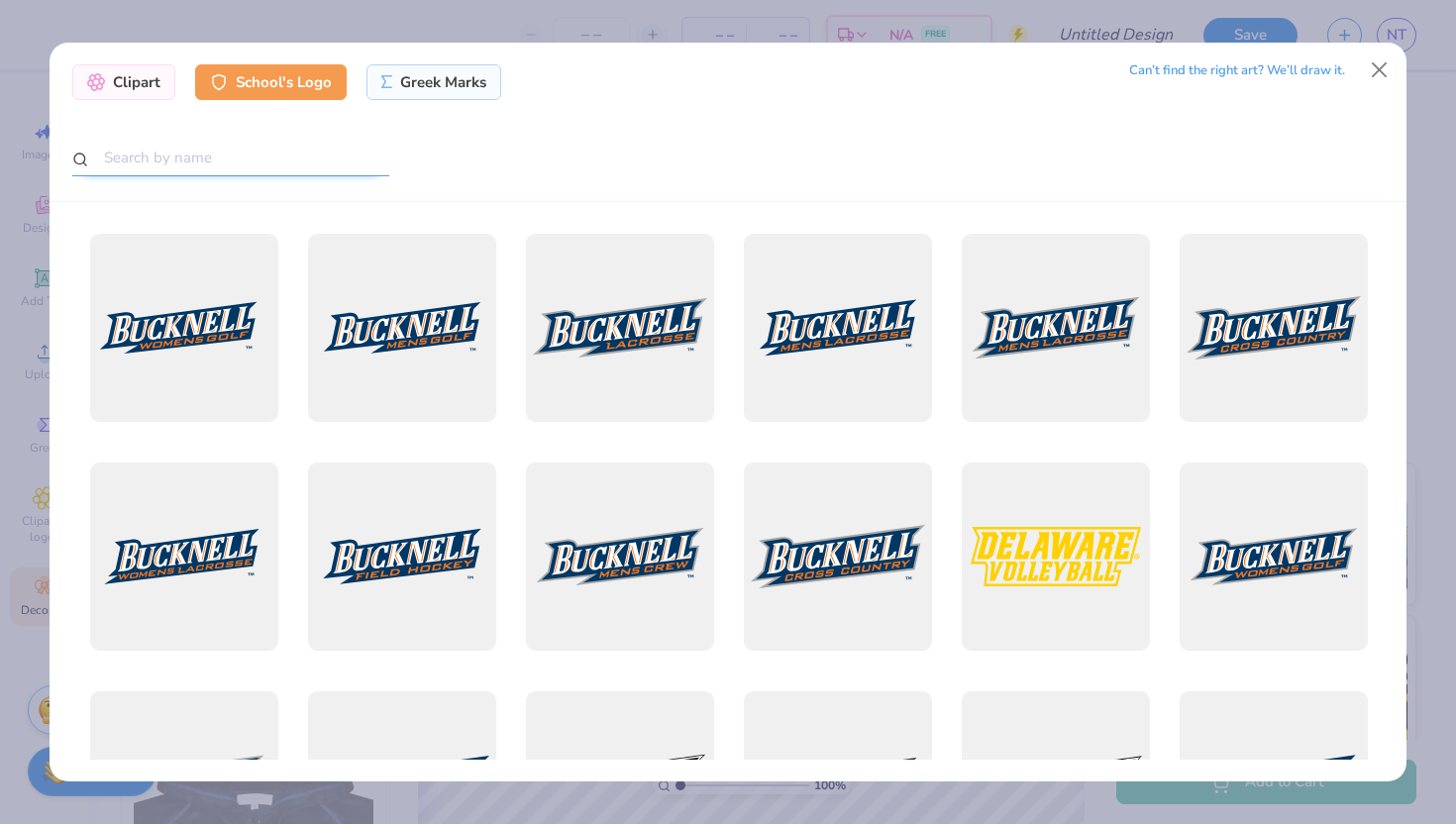 click at bounding box center (231, 157) 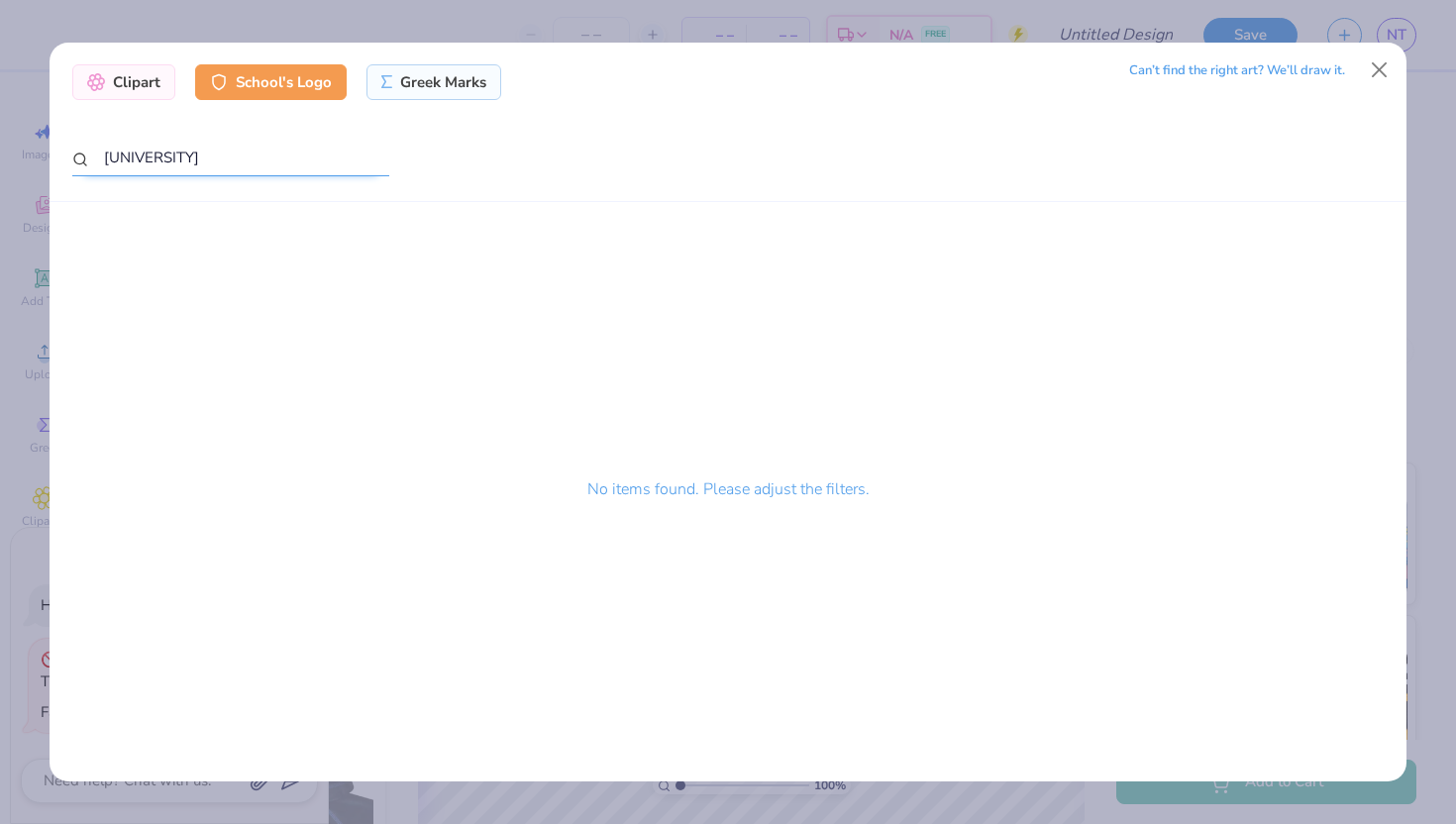 click on "Tennesse Tech" at bounding box center (231, 157) 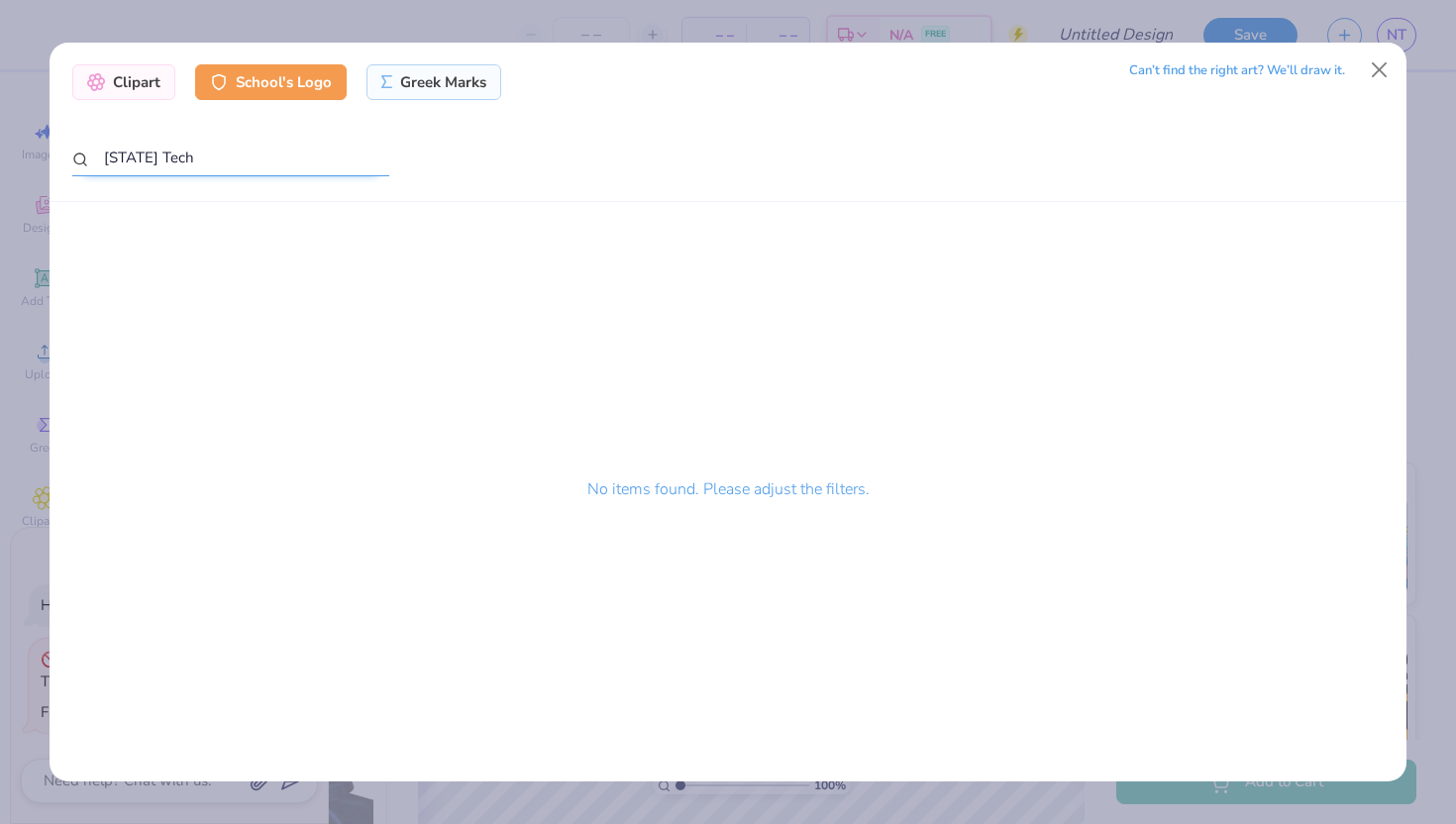 click on "Tennessee Tech" at bounding box center [231, 157] 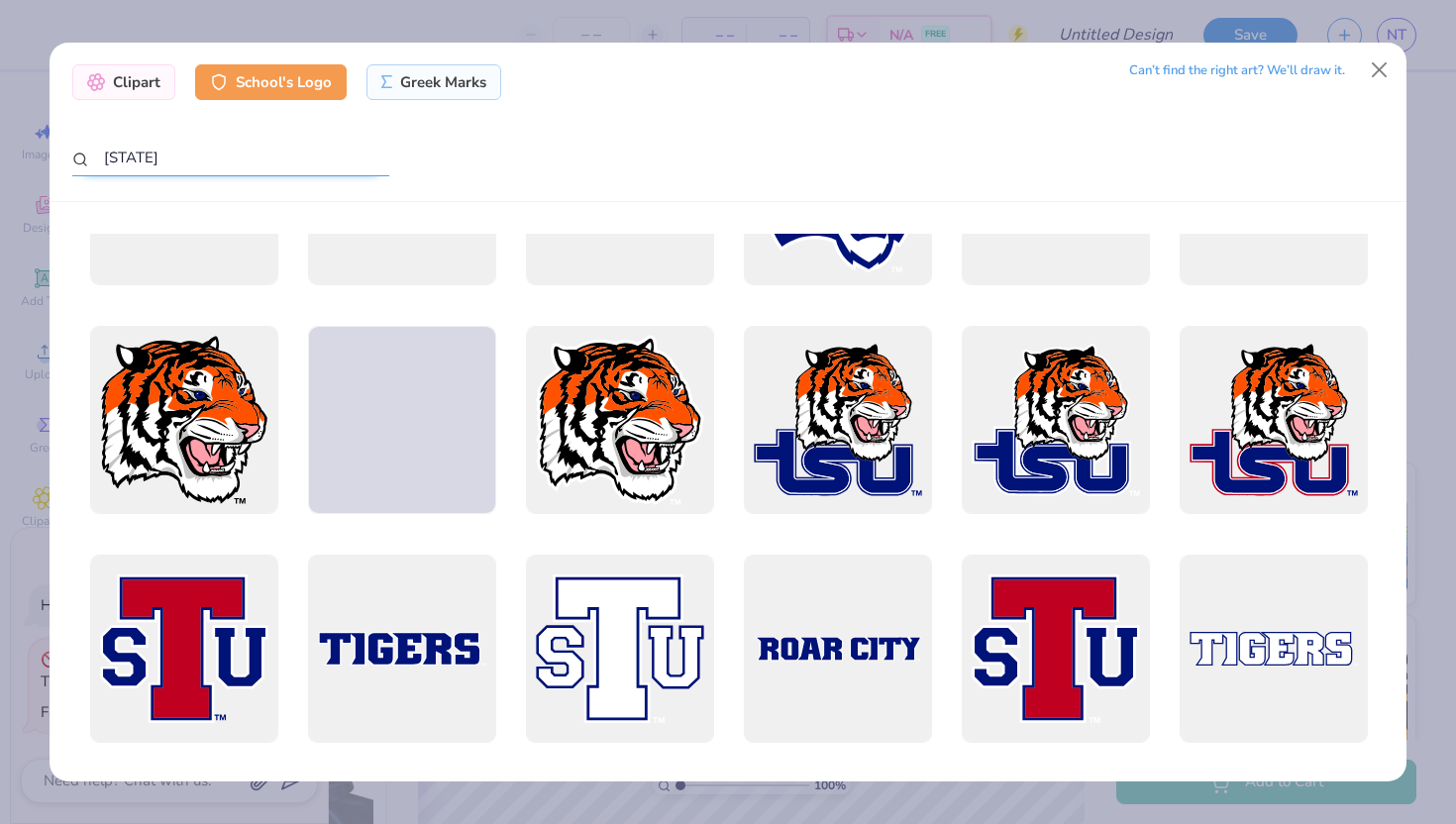 scroll, scrollTop: 7480, scrollLeft: 0, axis: vertical 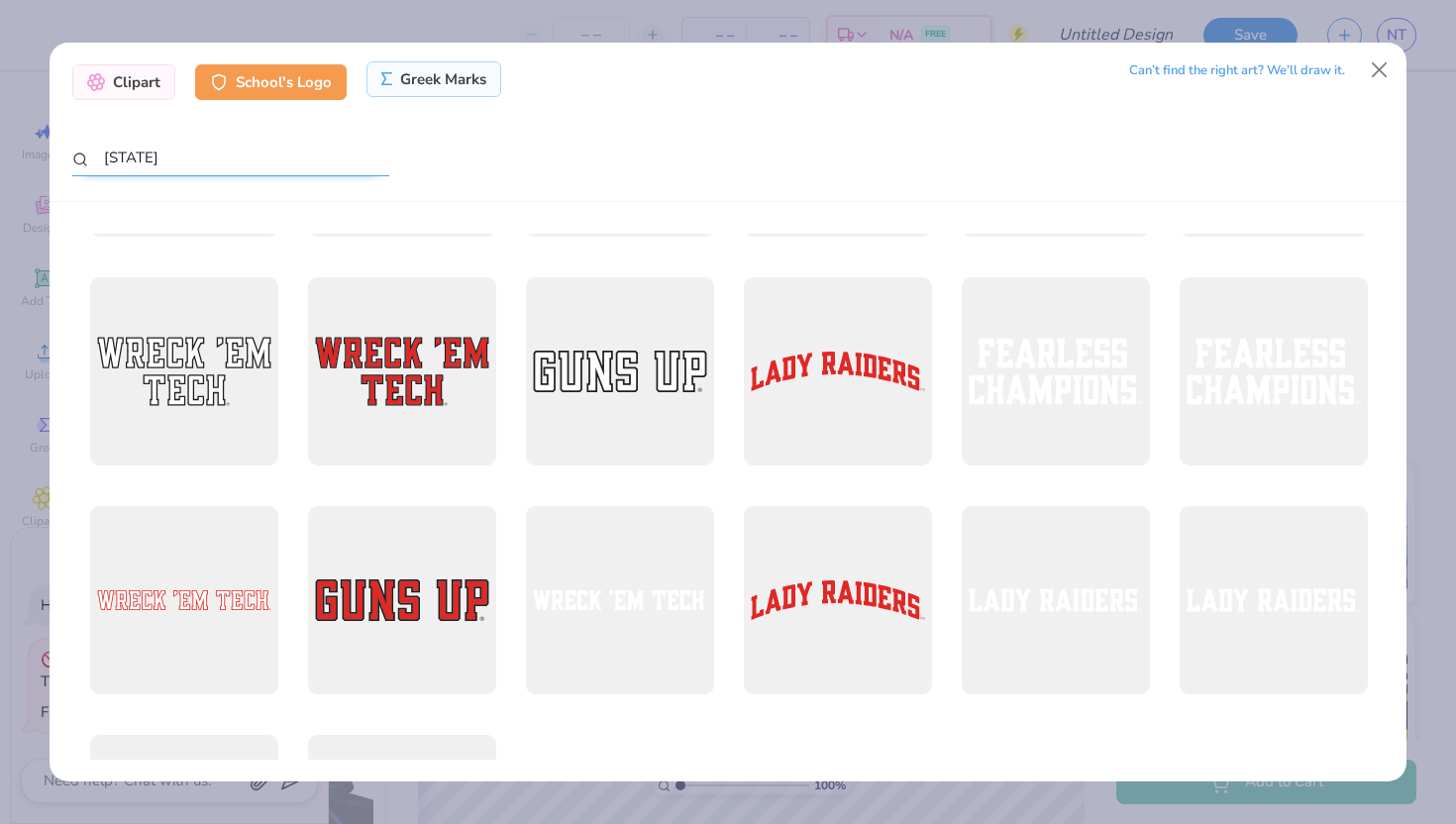 type on "TTU" 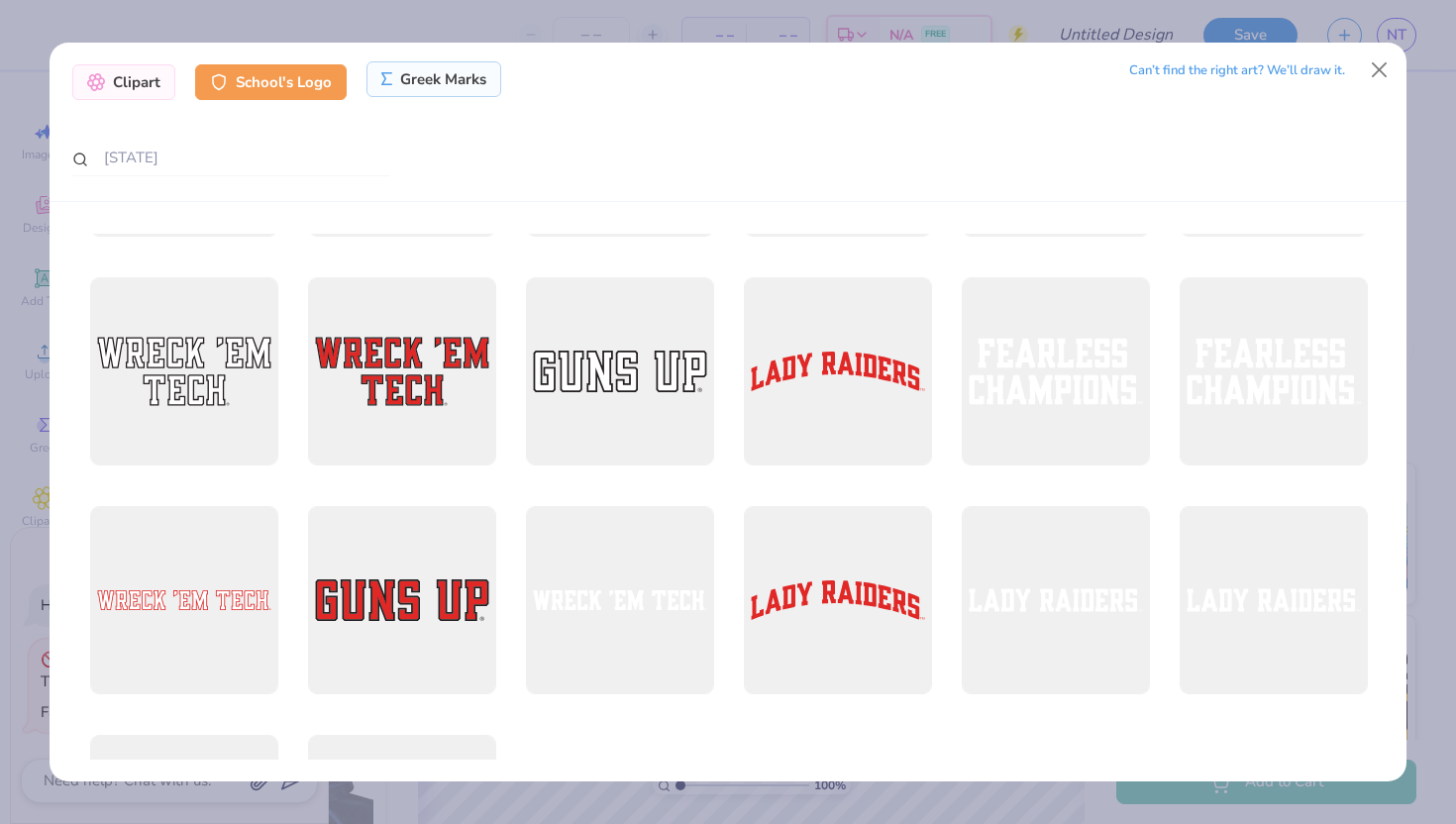 click on "Greek Marks" at bounding box center [434, 79] 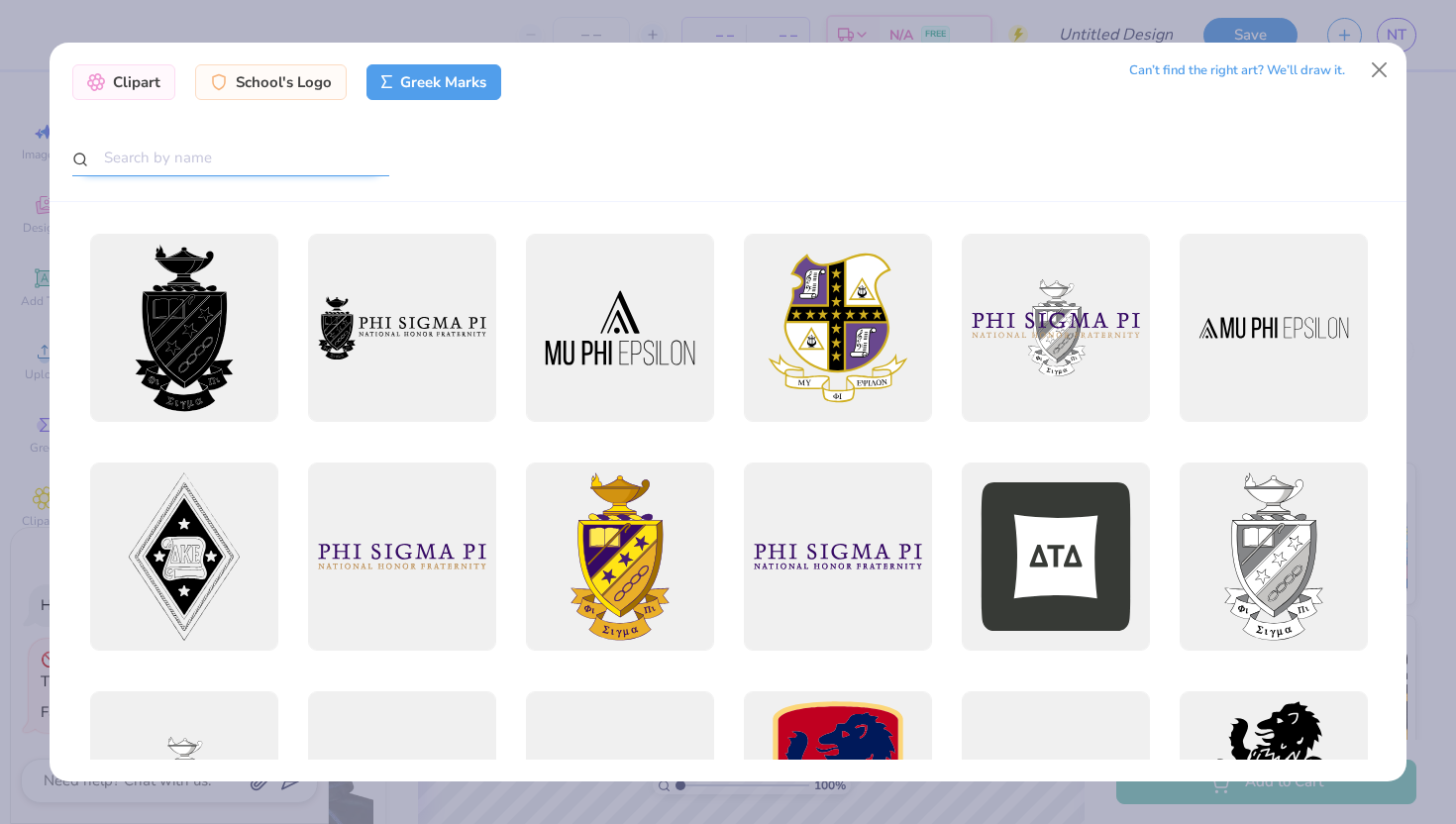 click at bounding box center [231, 157] 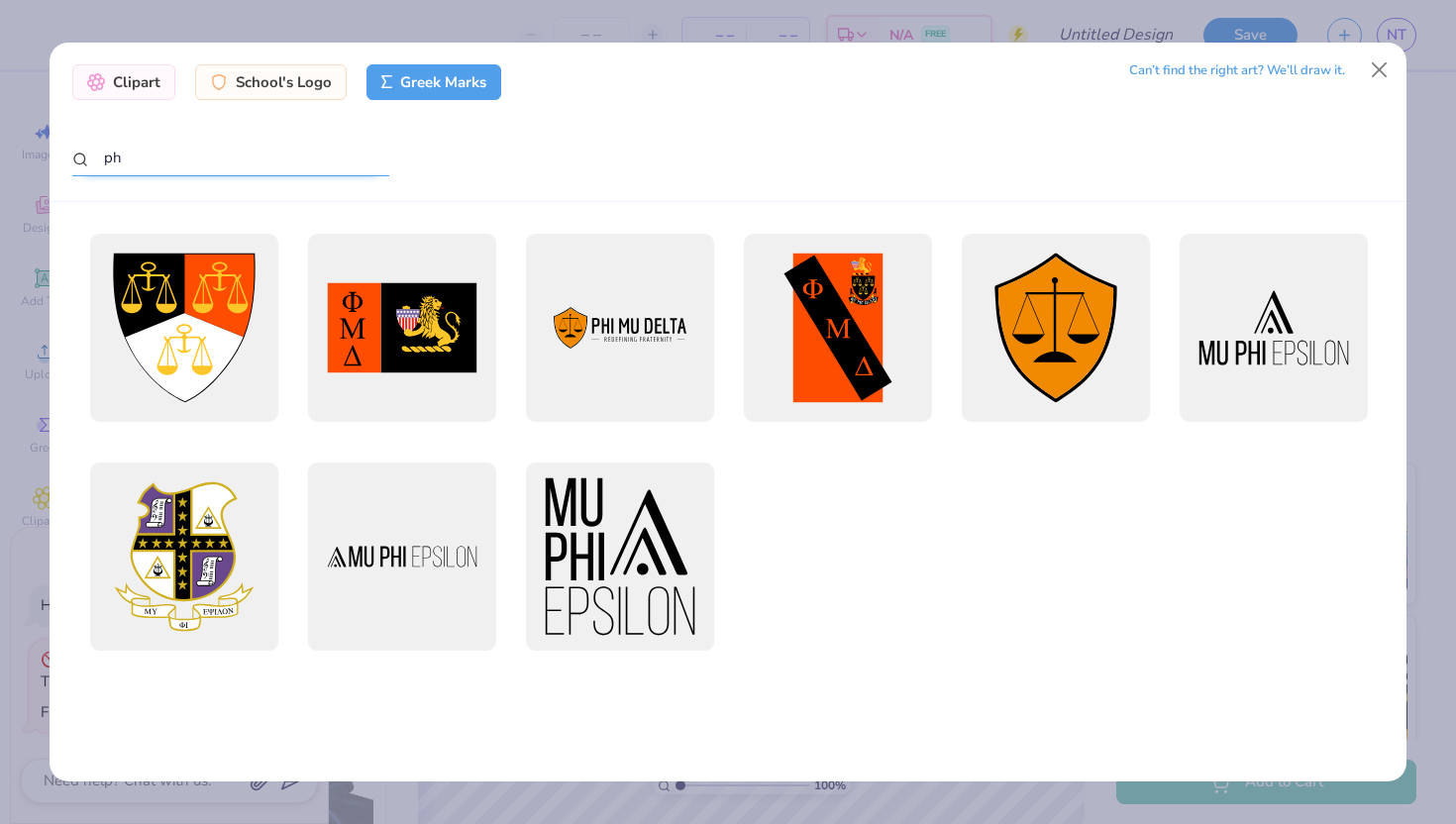 type on "p" 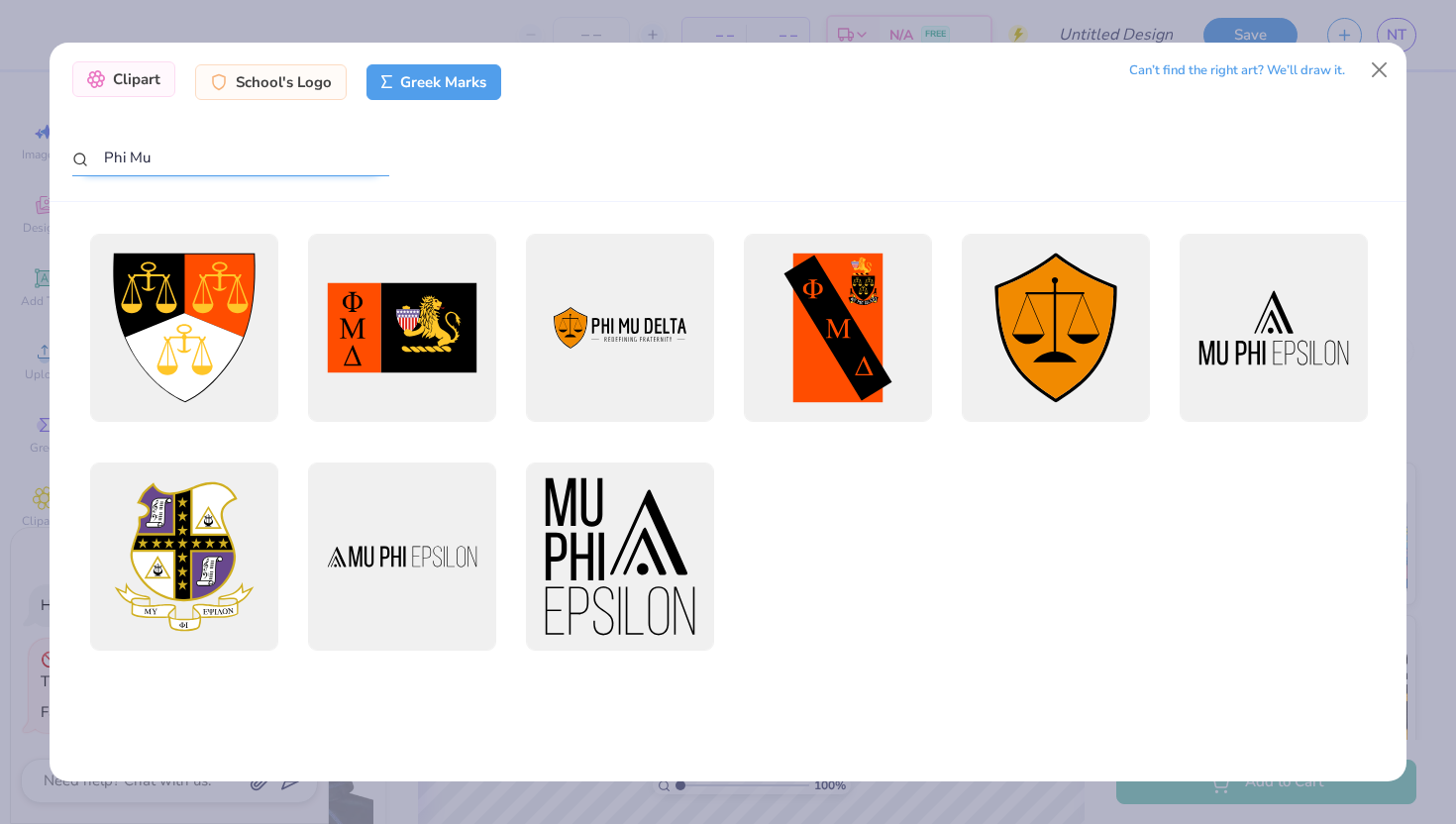 type on "Phi Mu" 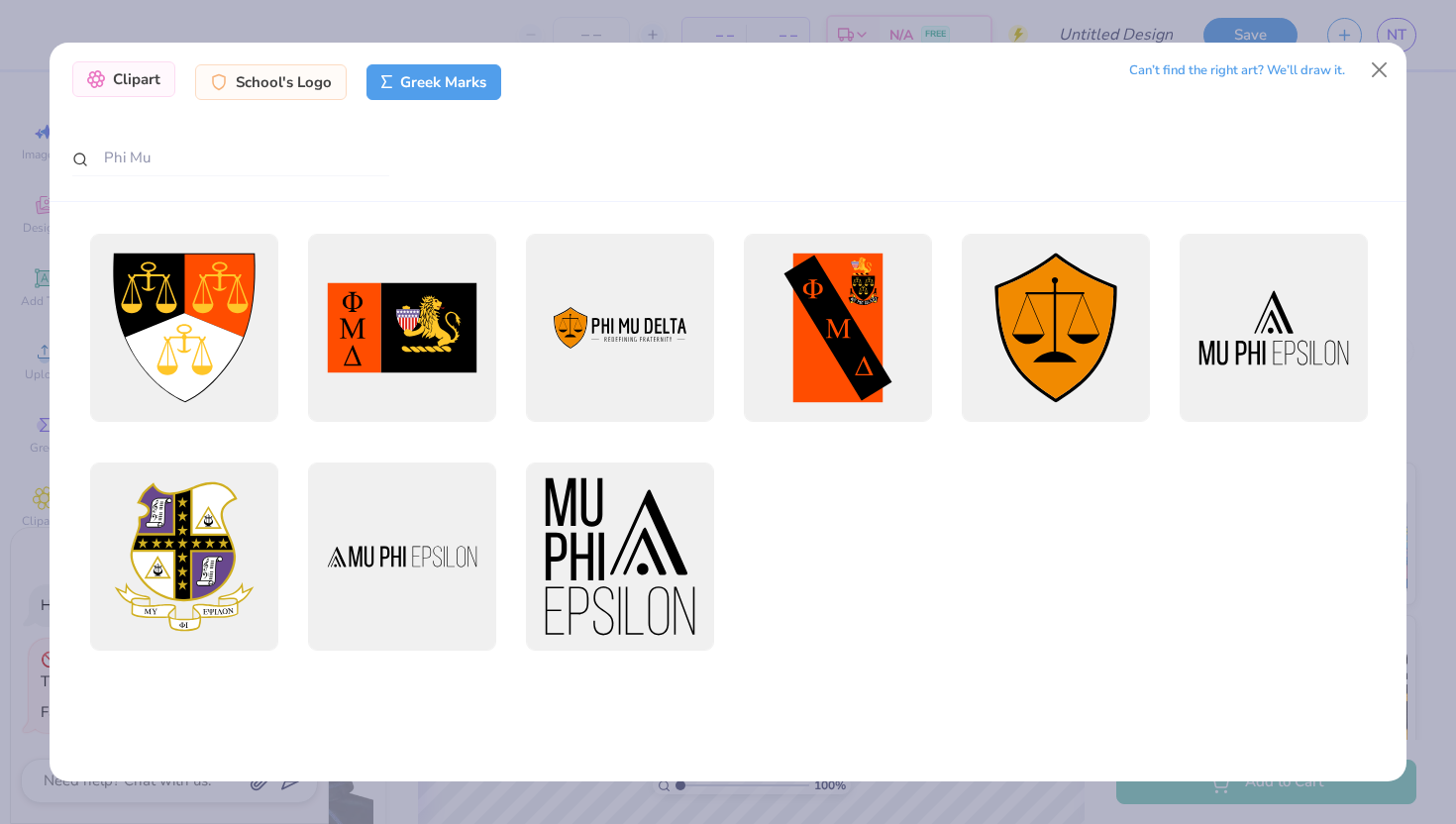 click on "Clipart" at bounding box center (124, 79) 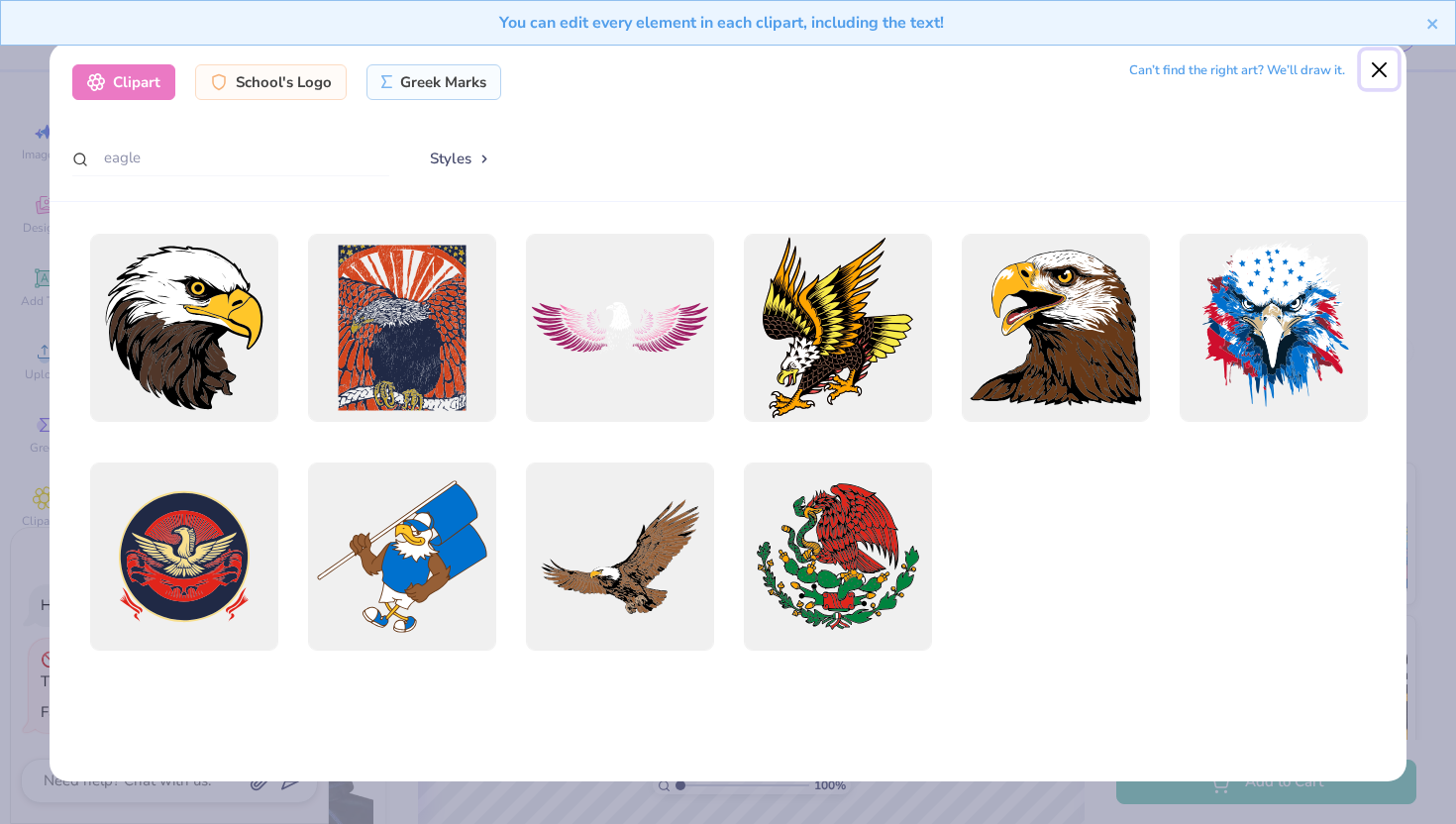 click at bounding box center (1380, 69) 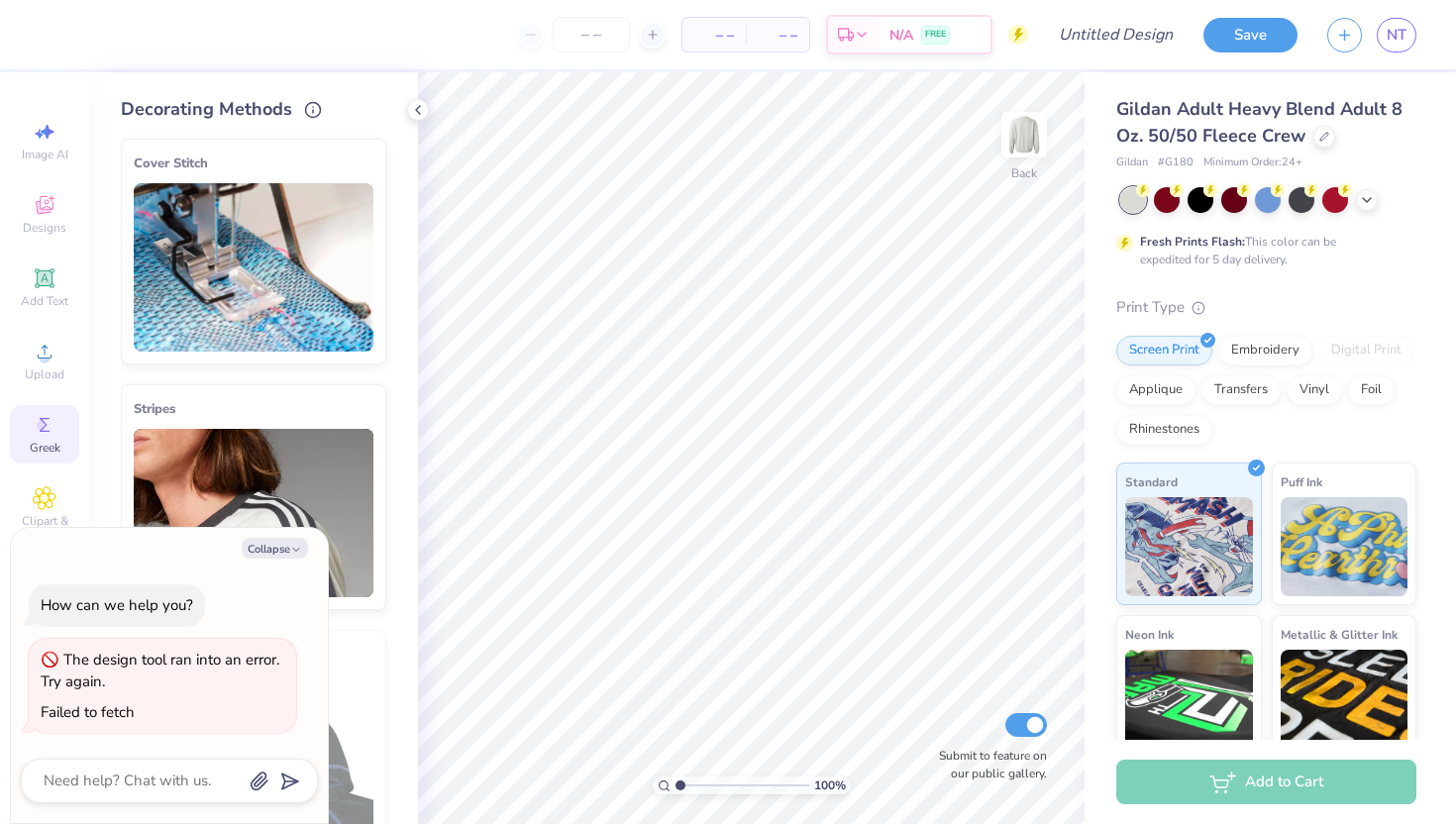 click on "Greek" at bounding box center [45, 434] 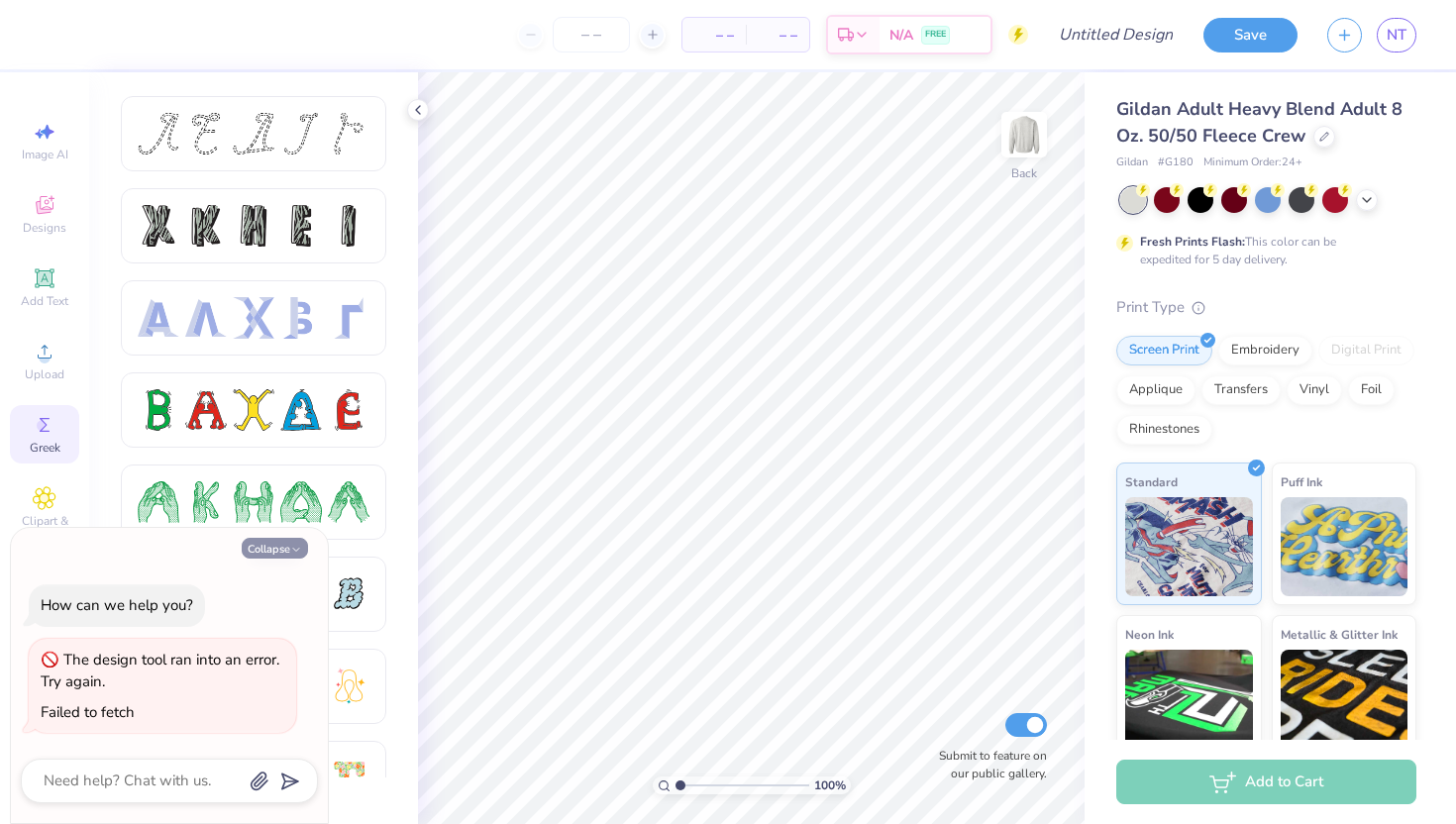click 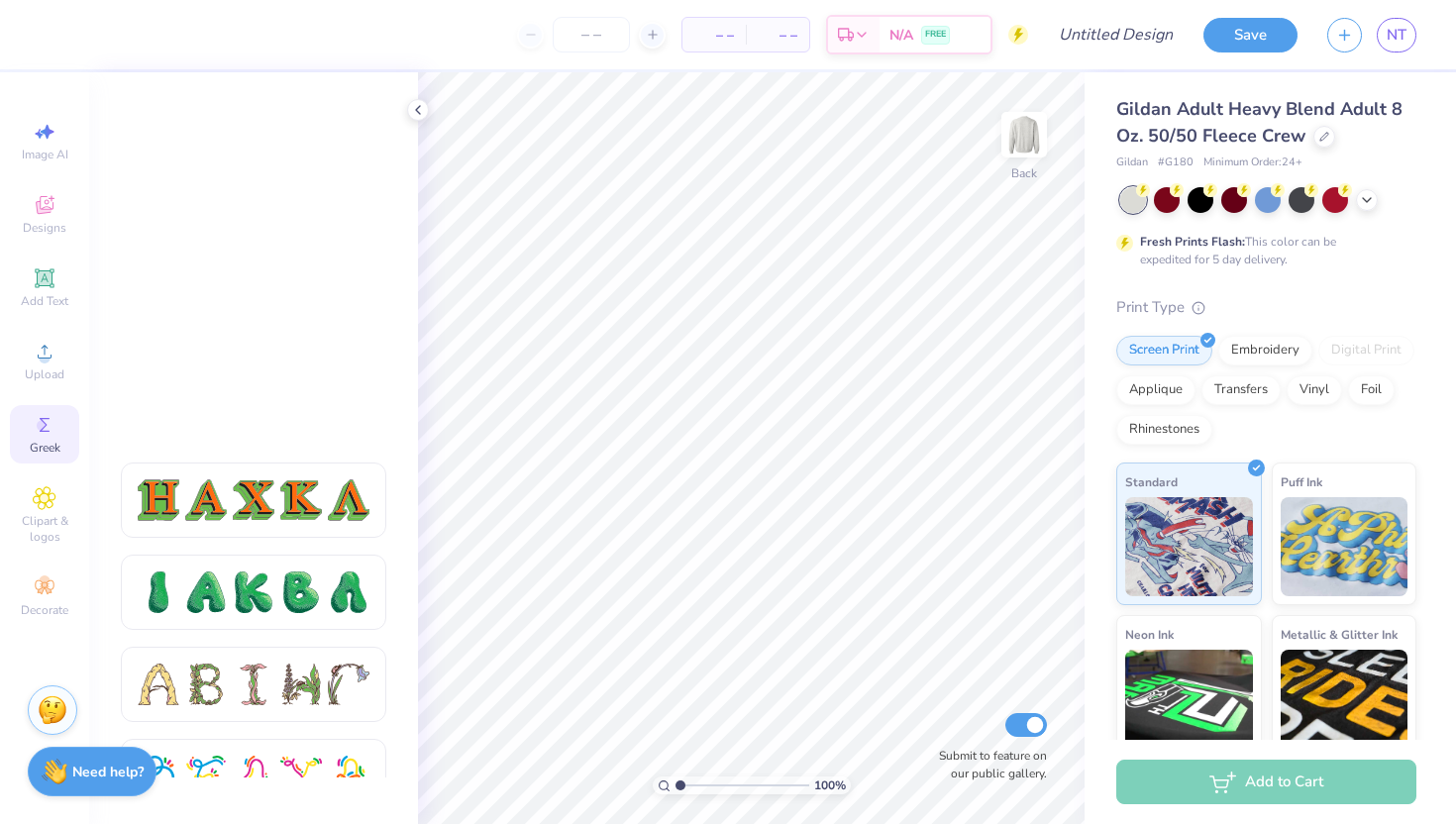scroll, scrollTop: 2333, scrollLeft: 0, axis: vertical 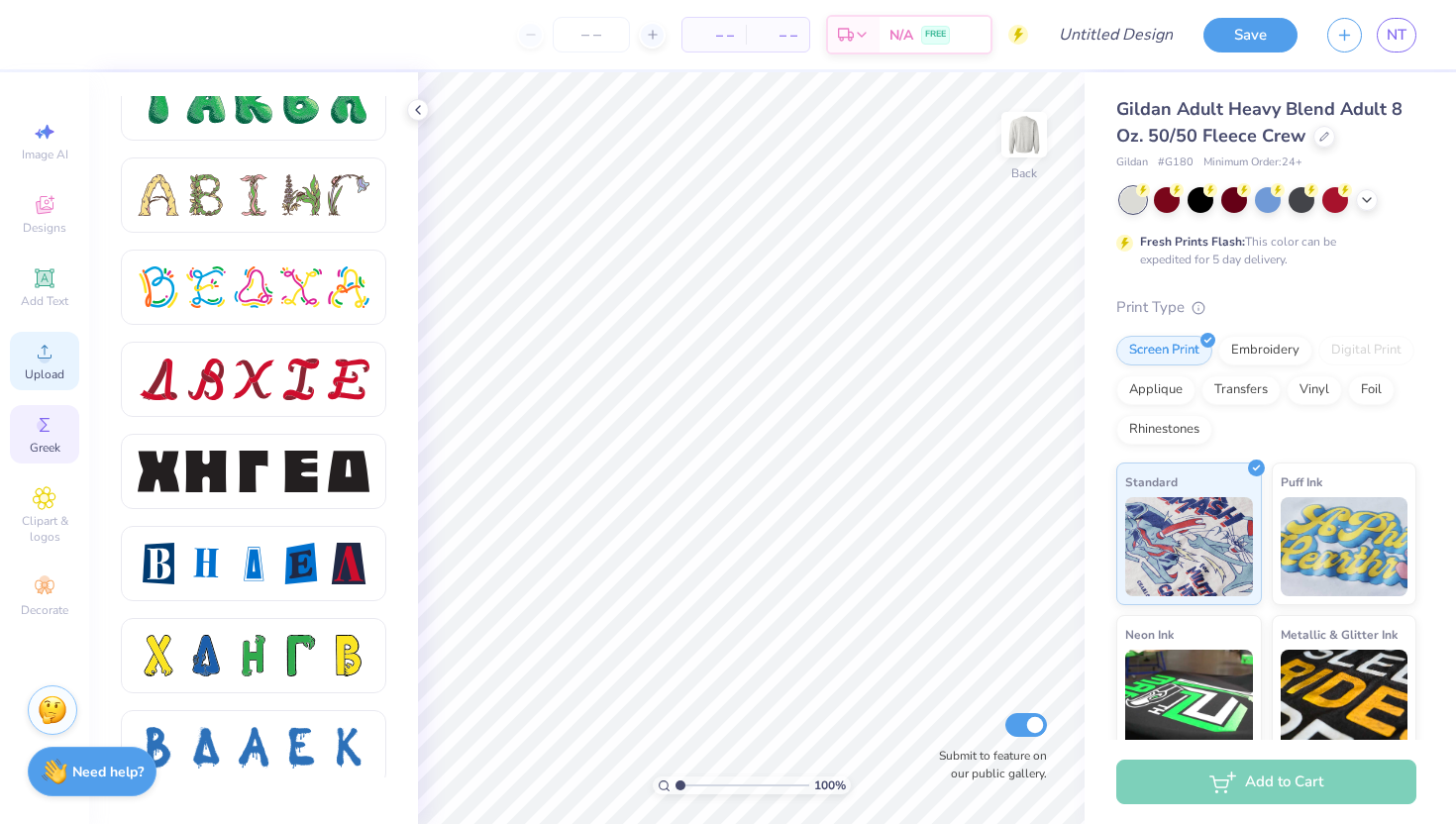 click 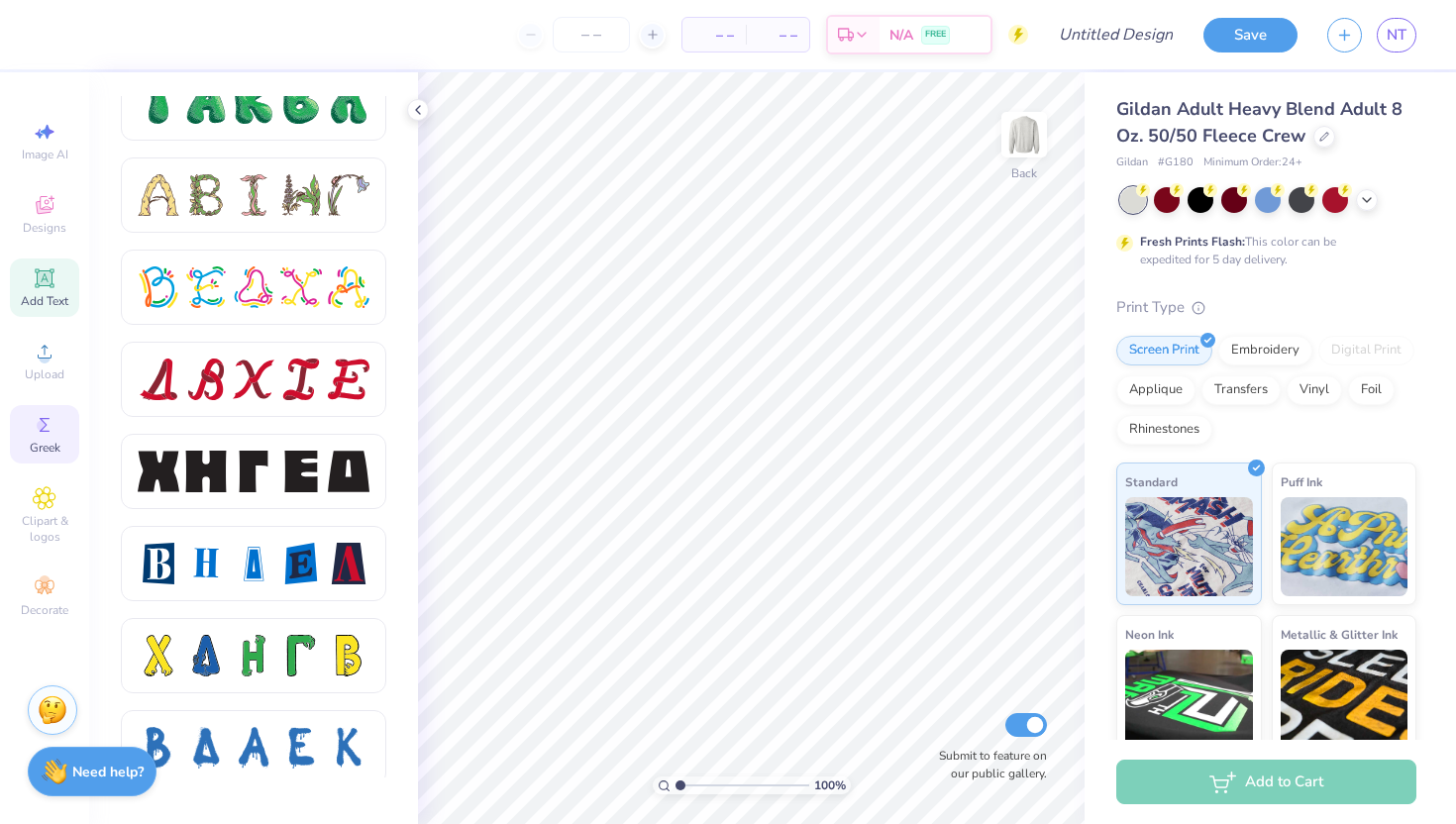 click 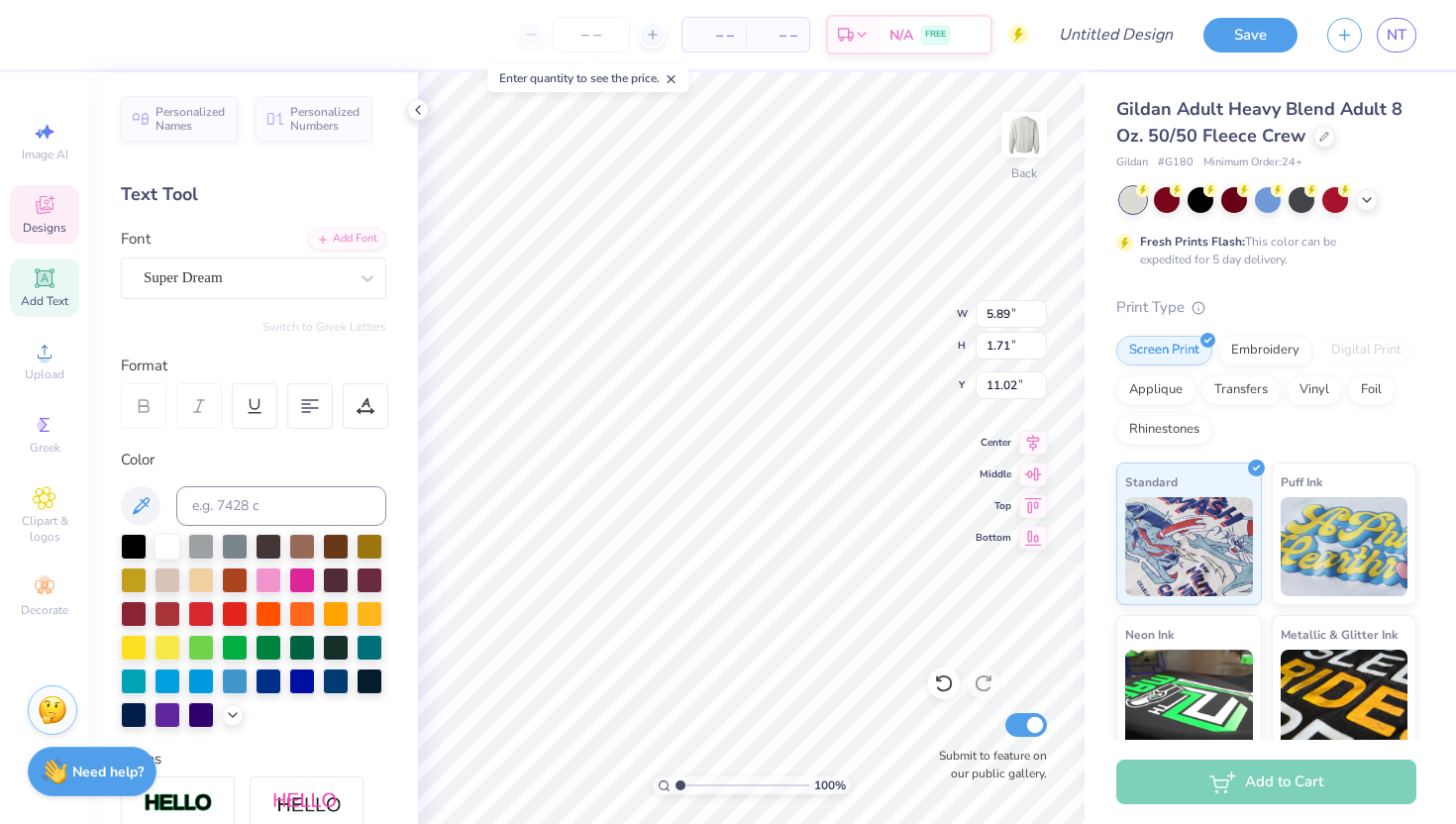 click 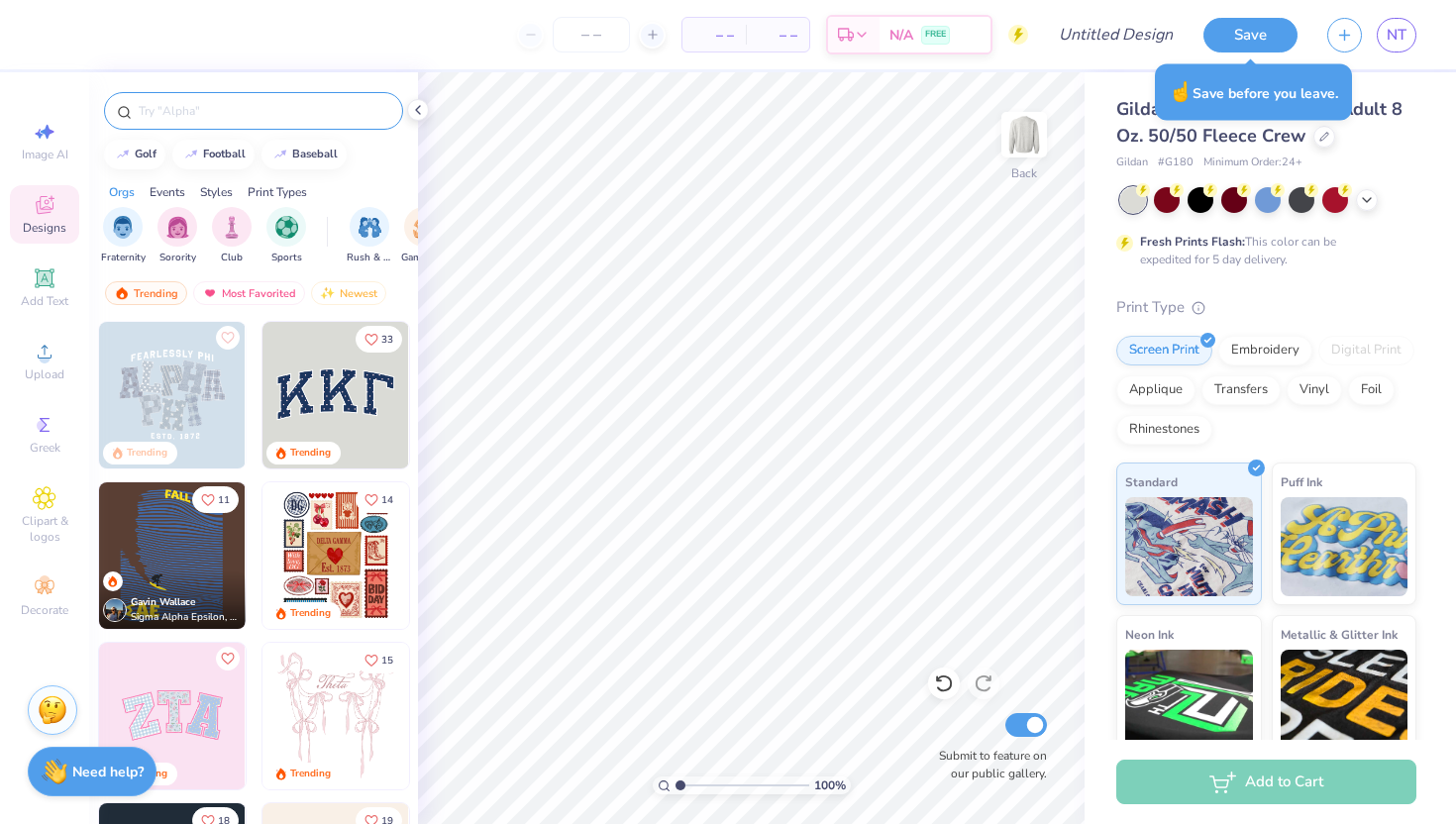 click at bounding box center (263, 111) 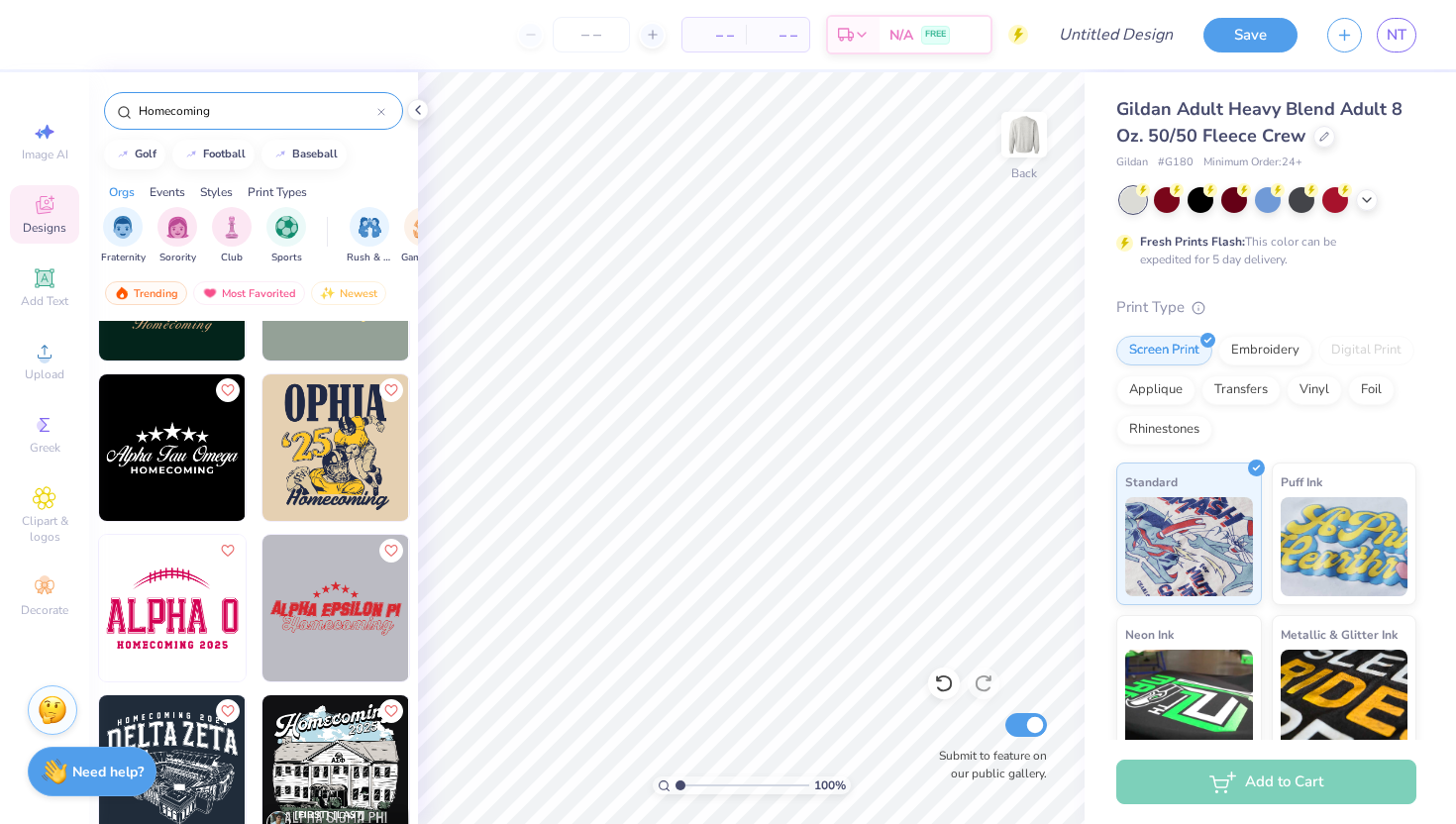 scroll, scrollTop: 2191, scrollLeft: 0, axis: vertical 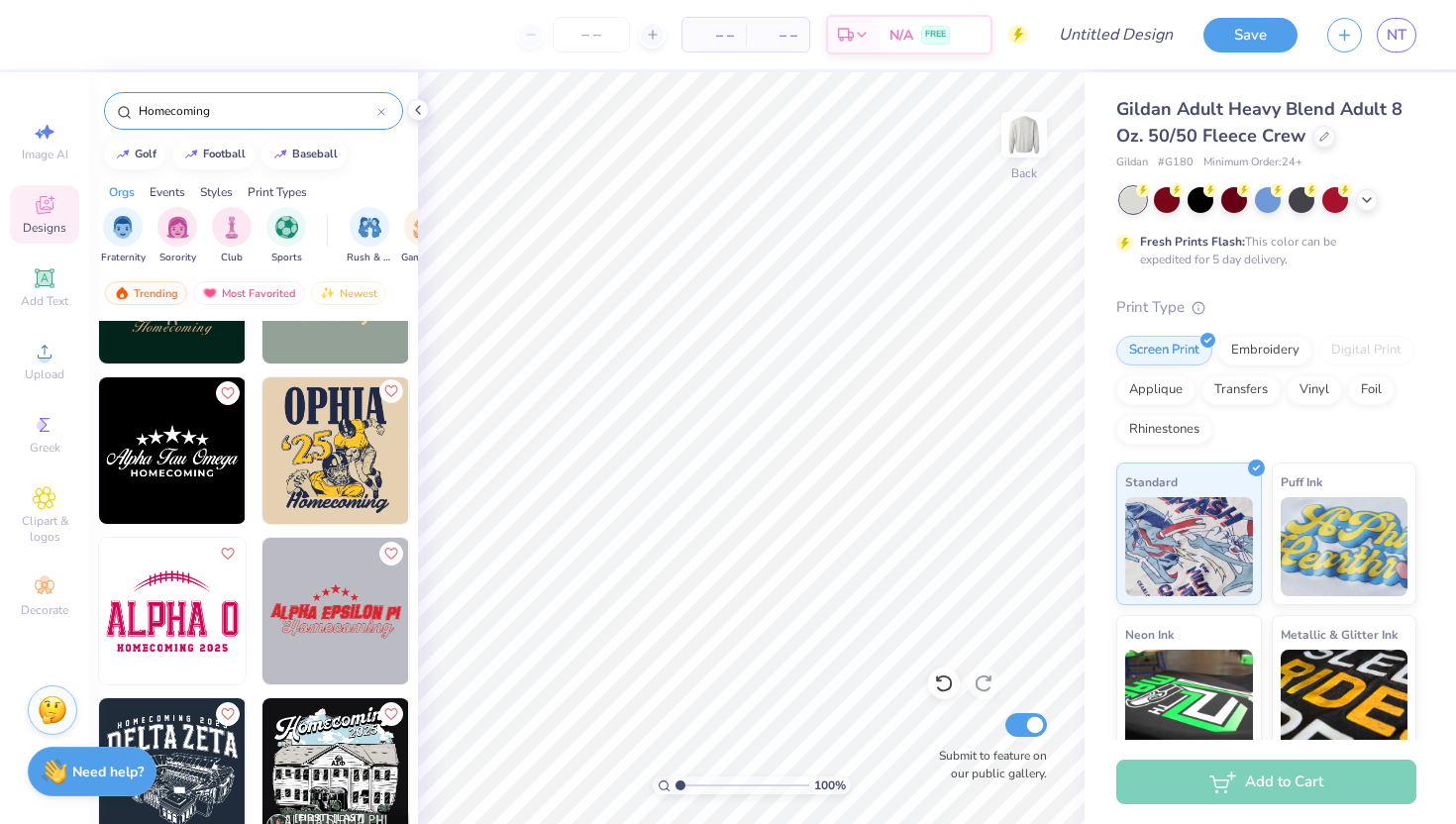 type on "Homecoming" 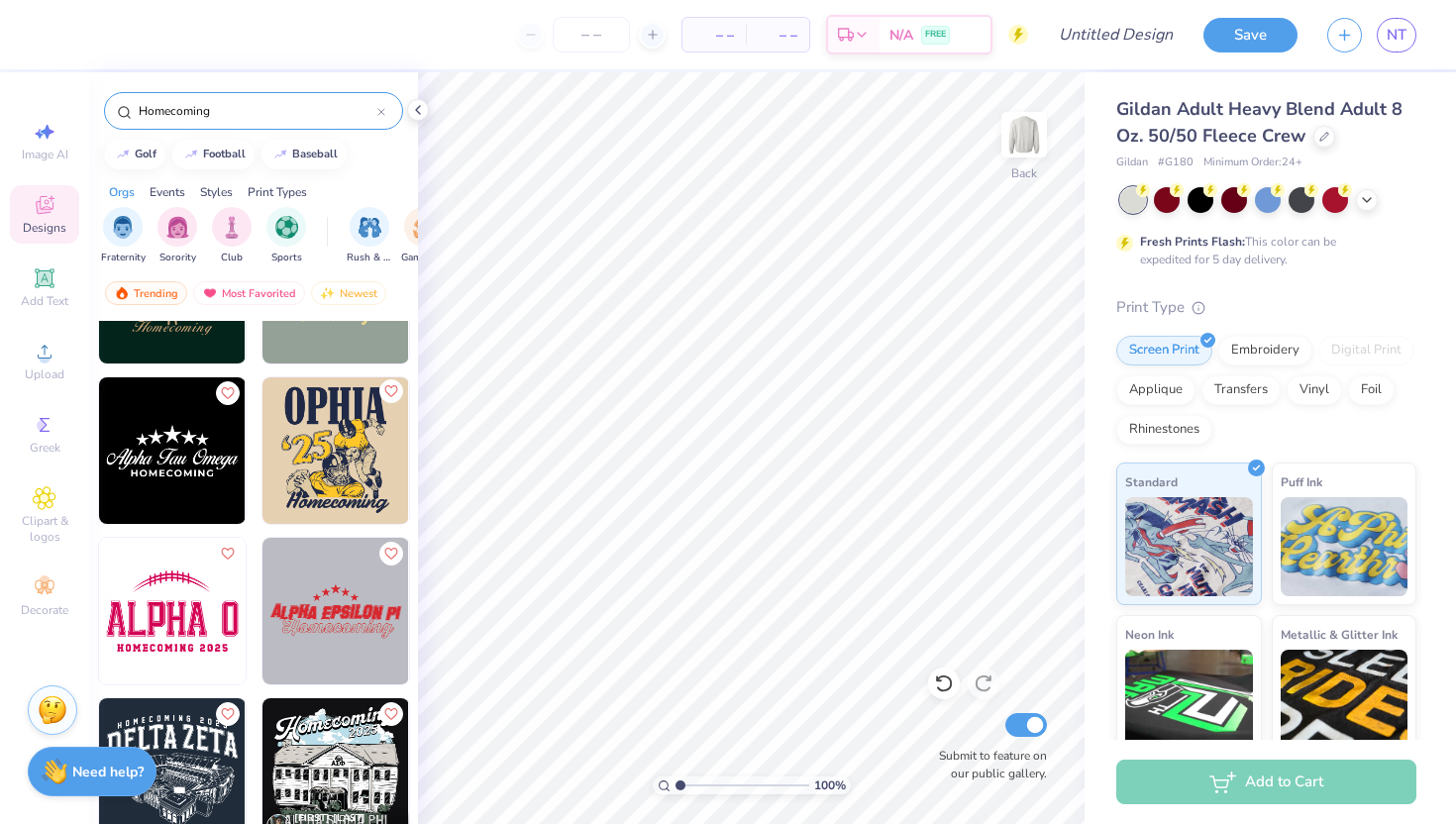 click 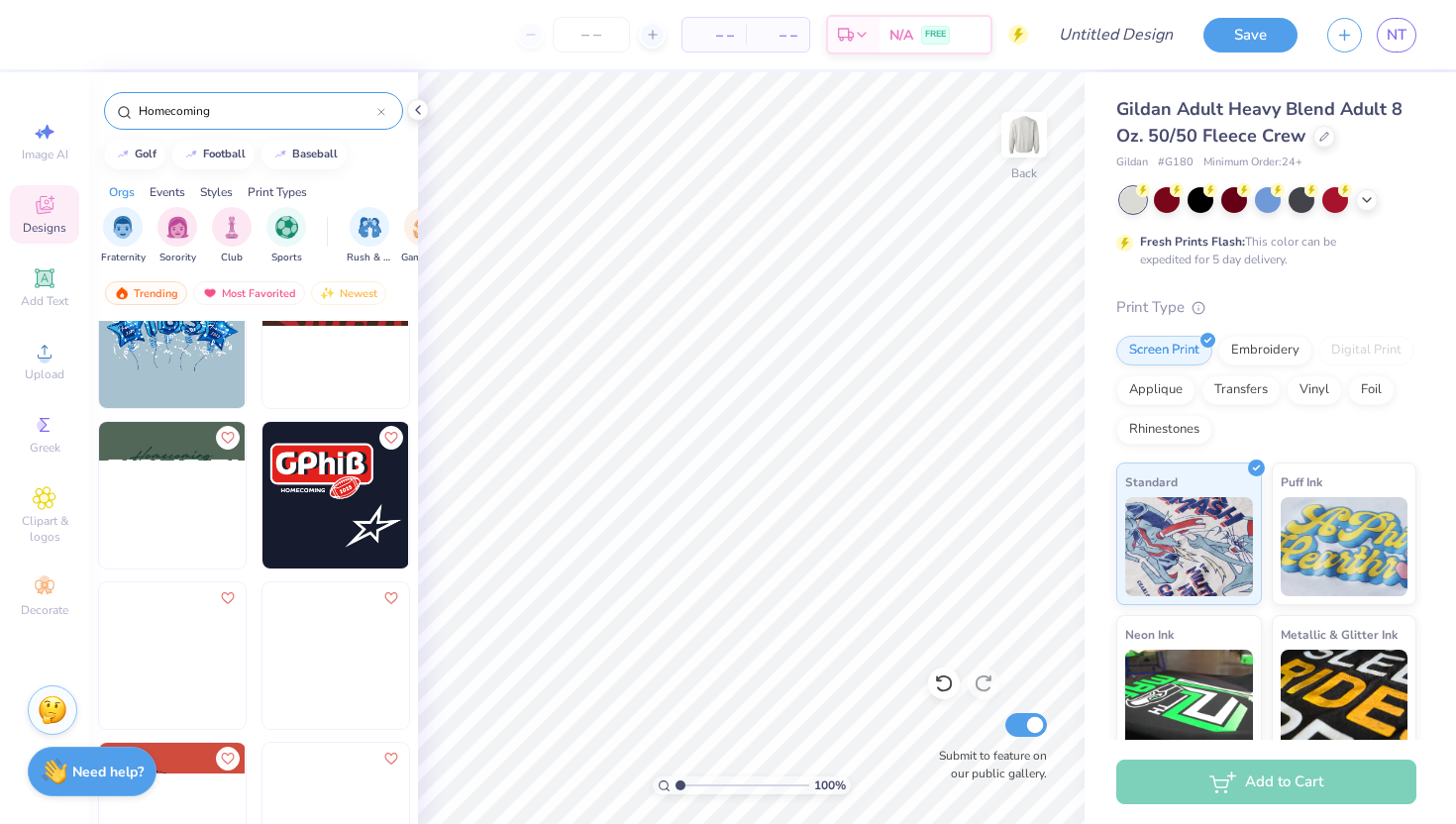 scroll, scrollTop: 3179, scrollLeft: 0, axis: vertical 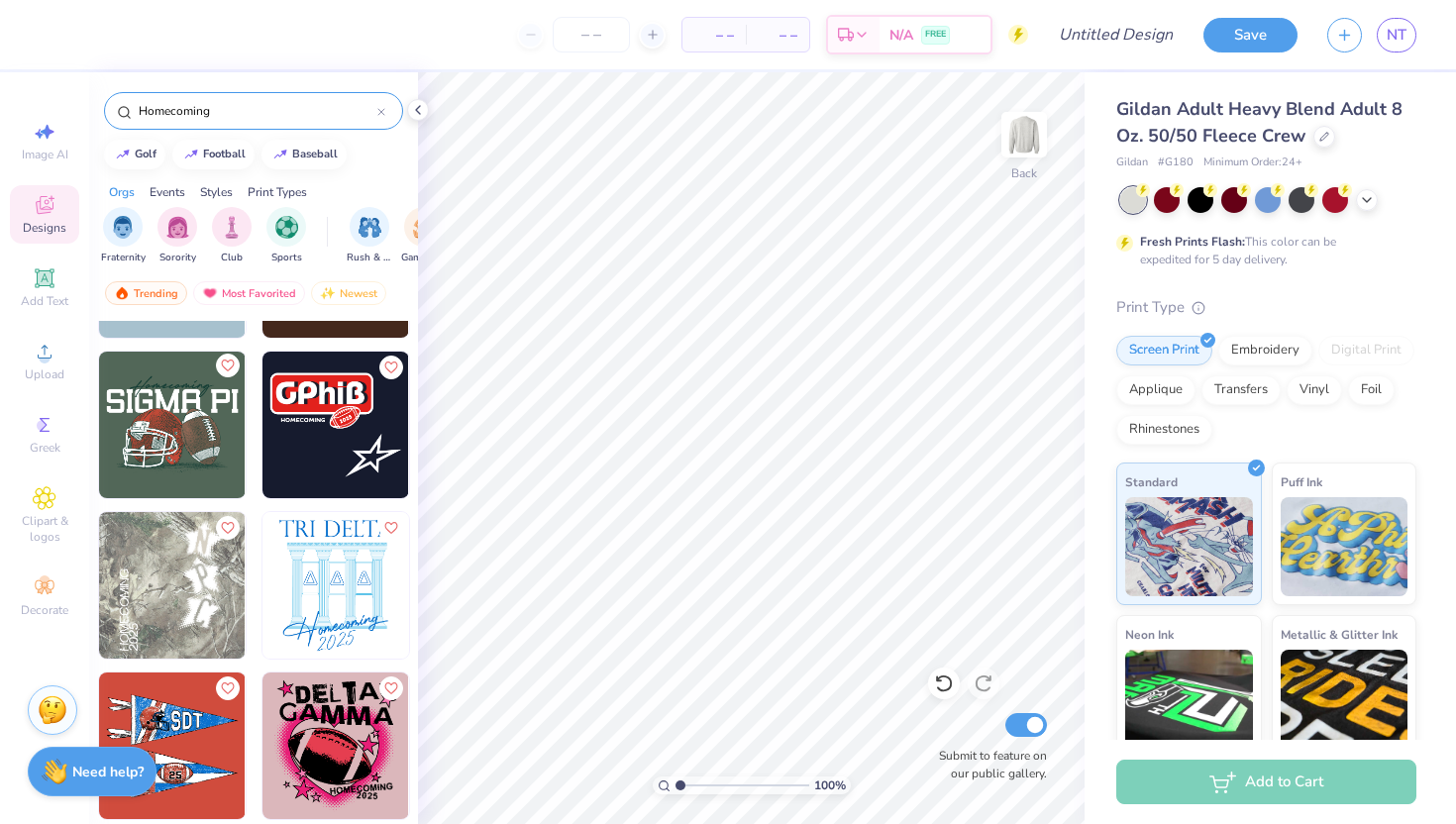 click 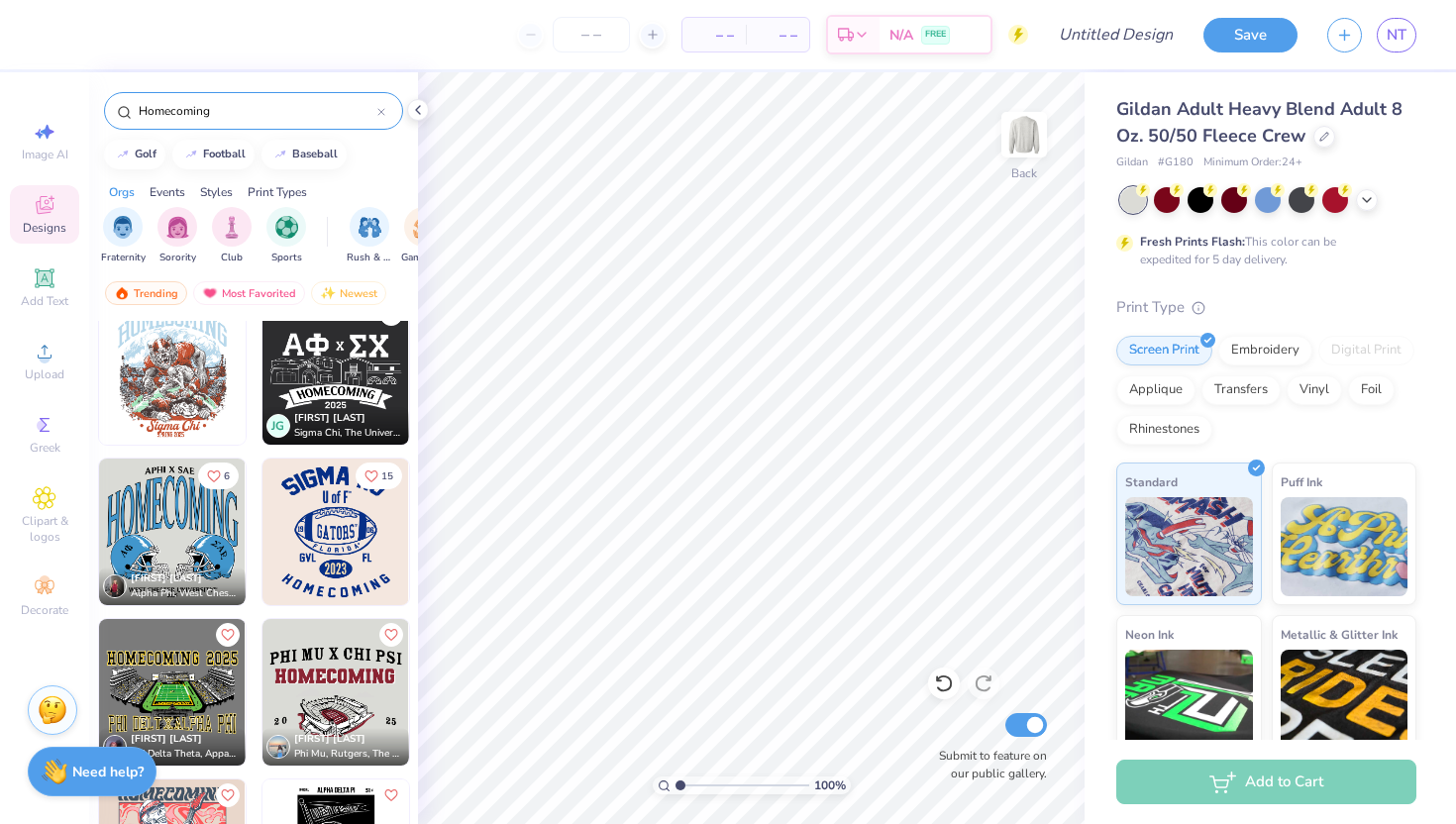 scroll, scrollTop: 4517, scrollLeft: 0, axis: vertical 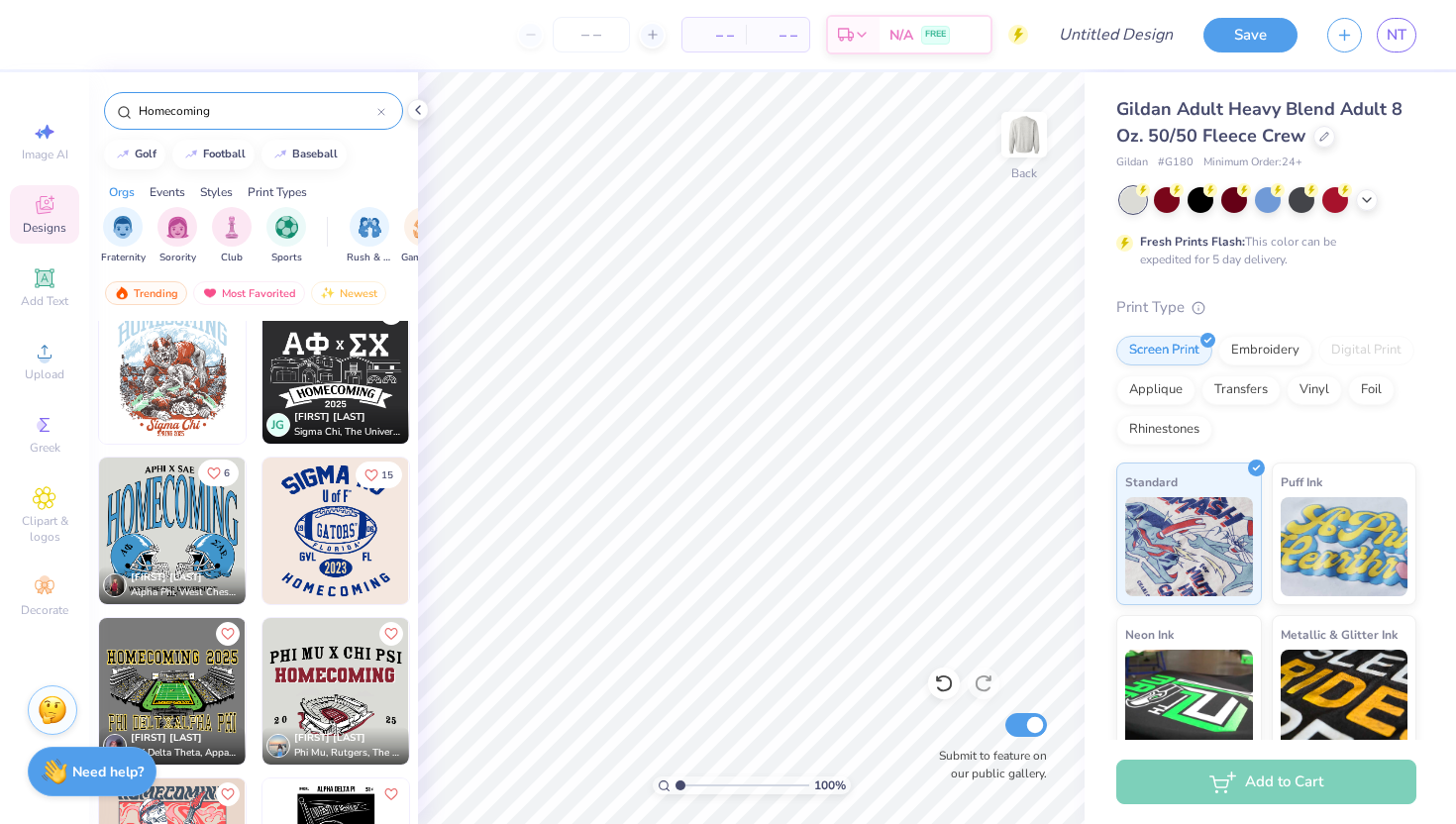 click 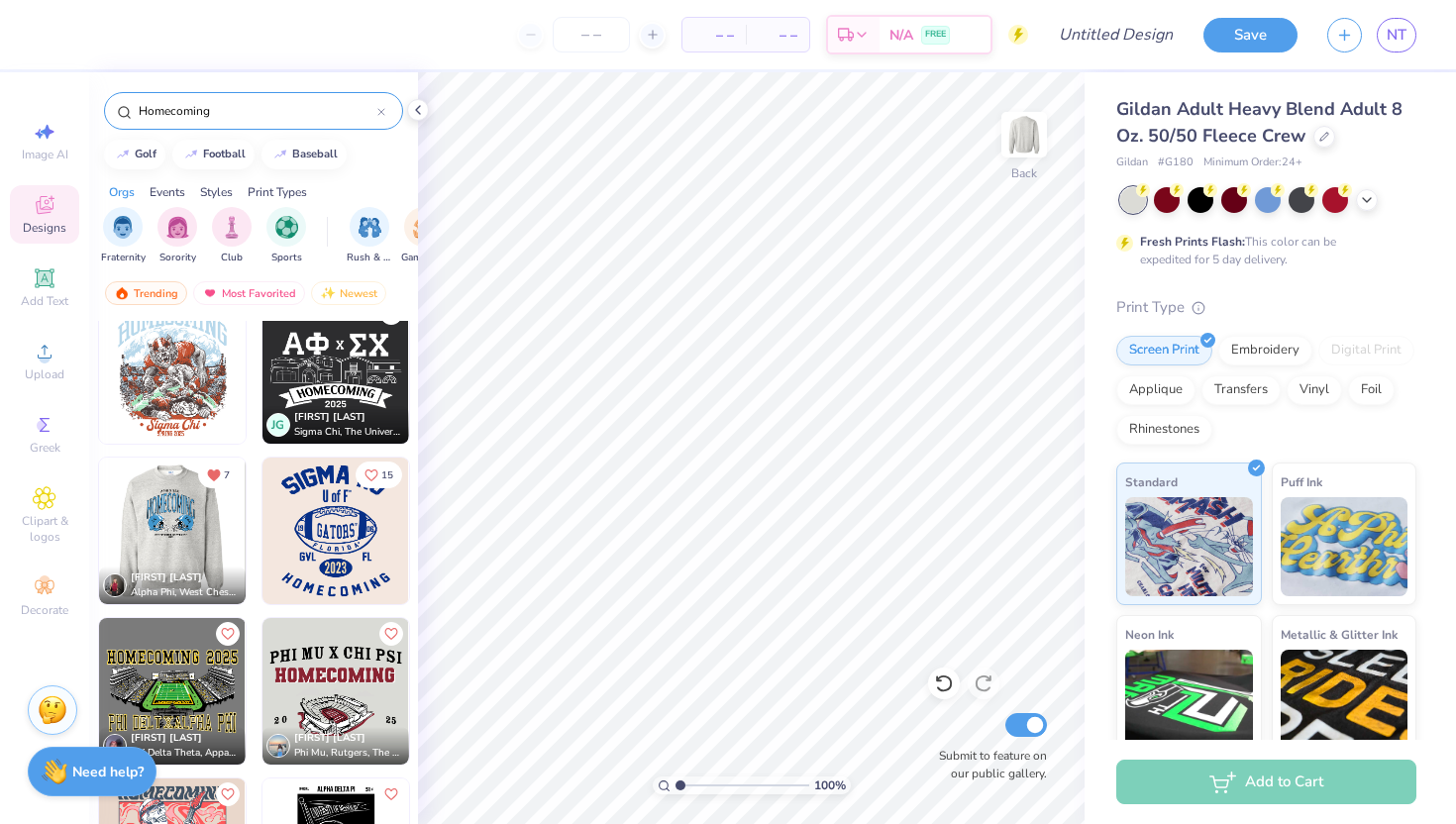click at bounding box center [171, 531] 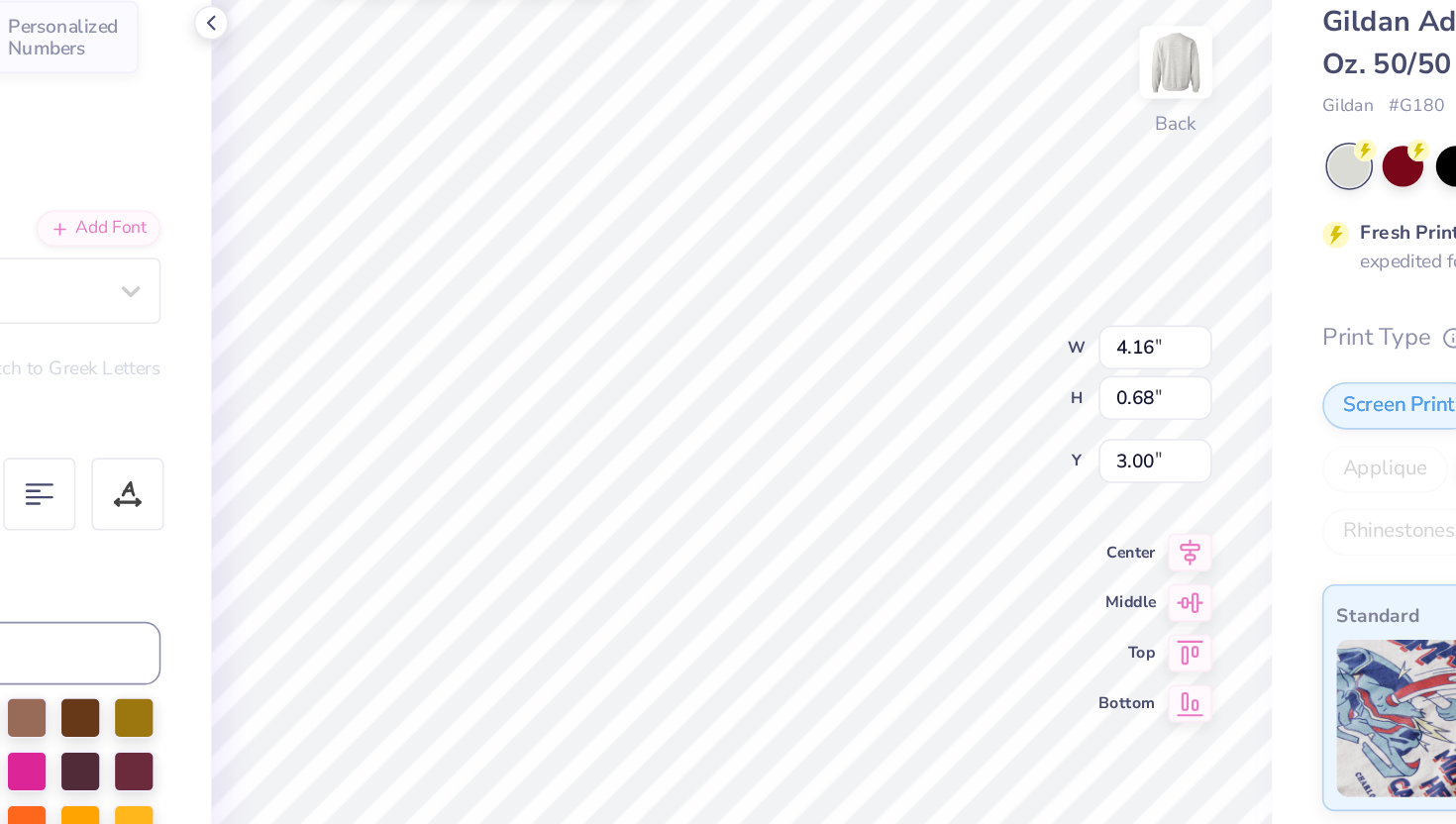 scroll, scrollTop: 0, scrollLeft: 3, axis: horizontal 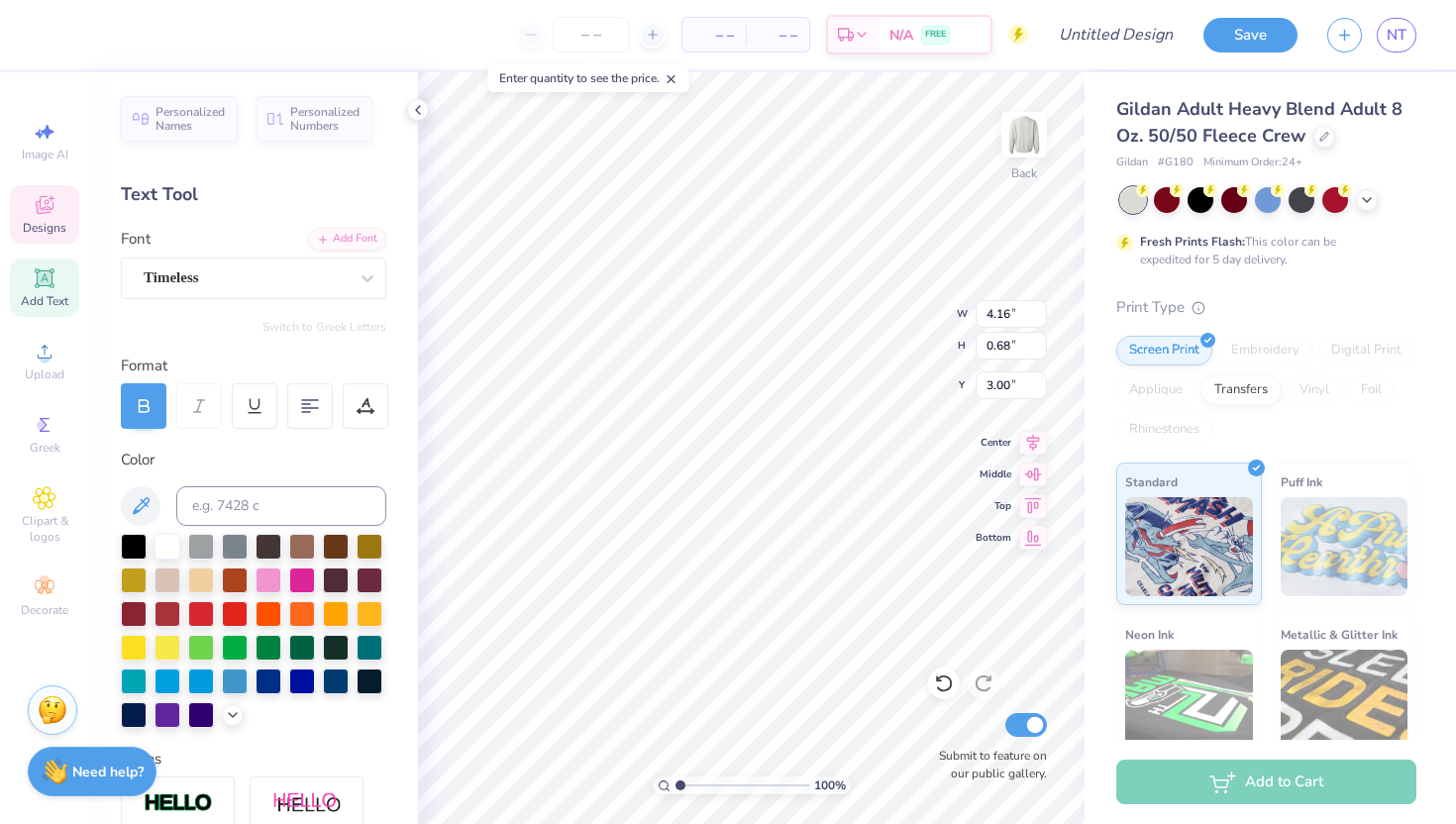 type on "APH X SAE" 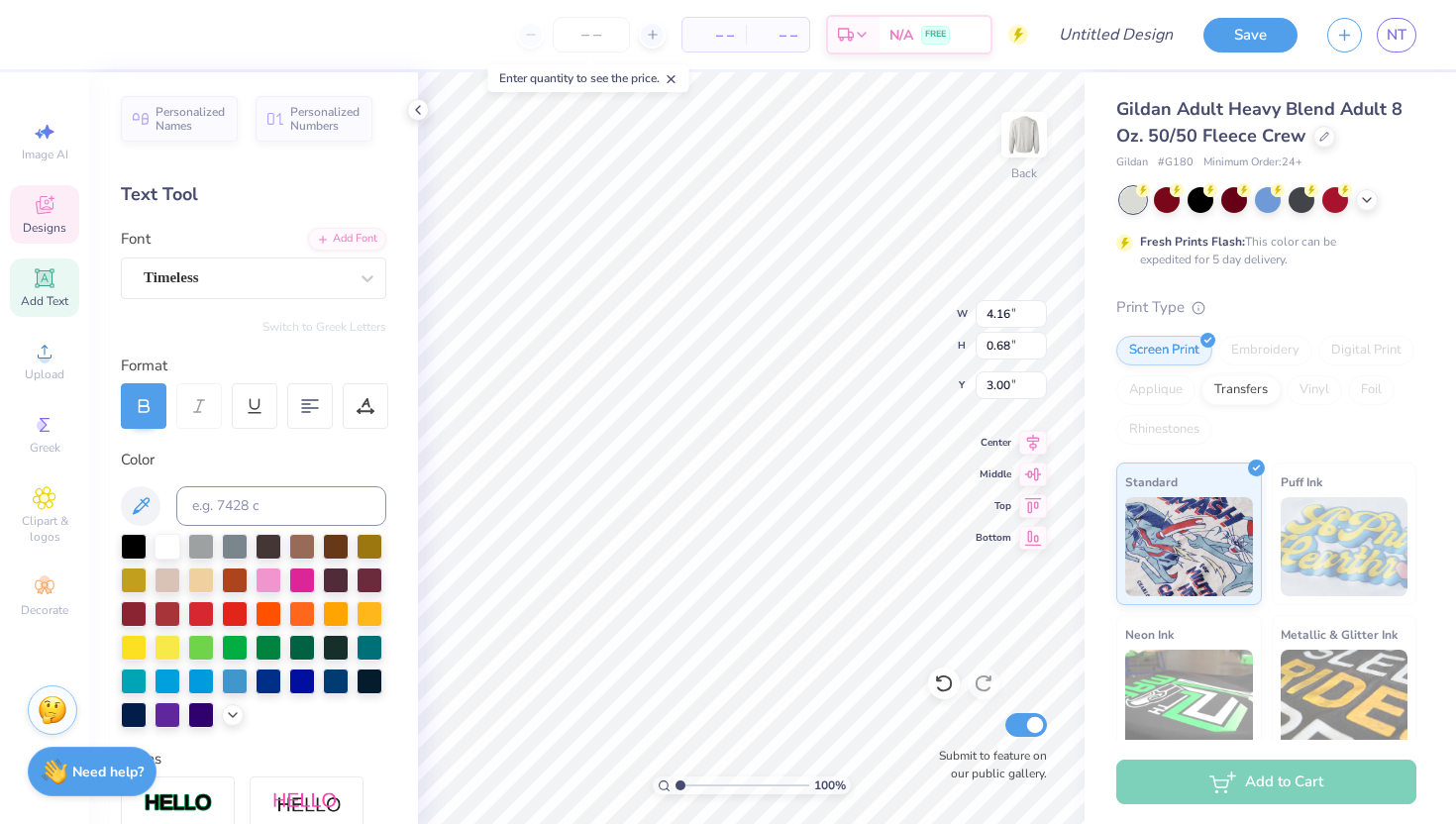 type on "0.98" 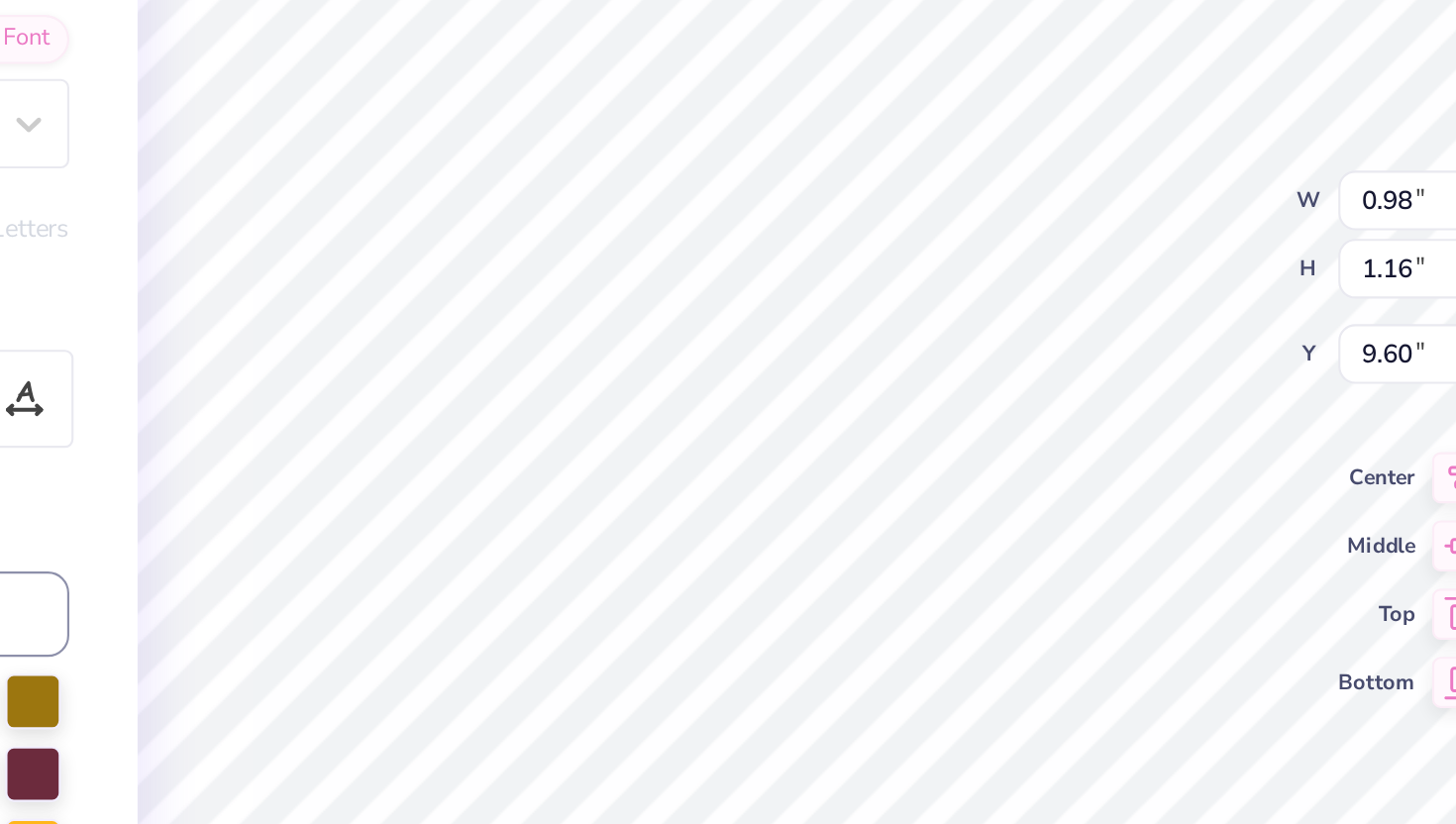 type on "9.66" 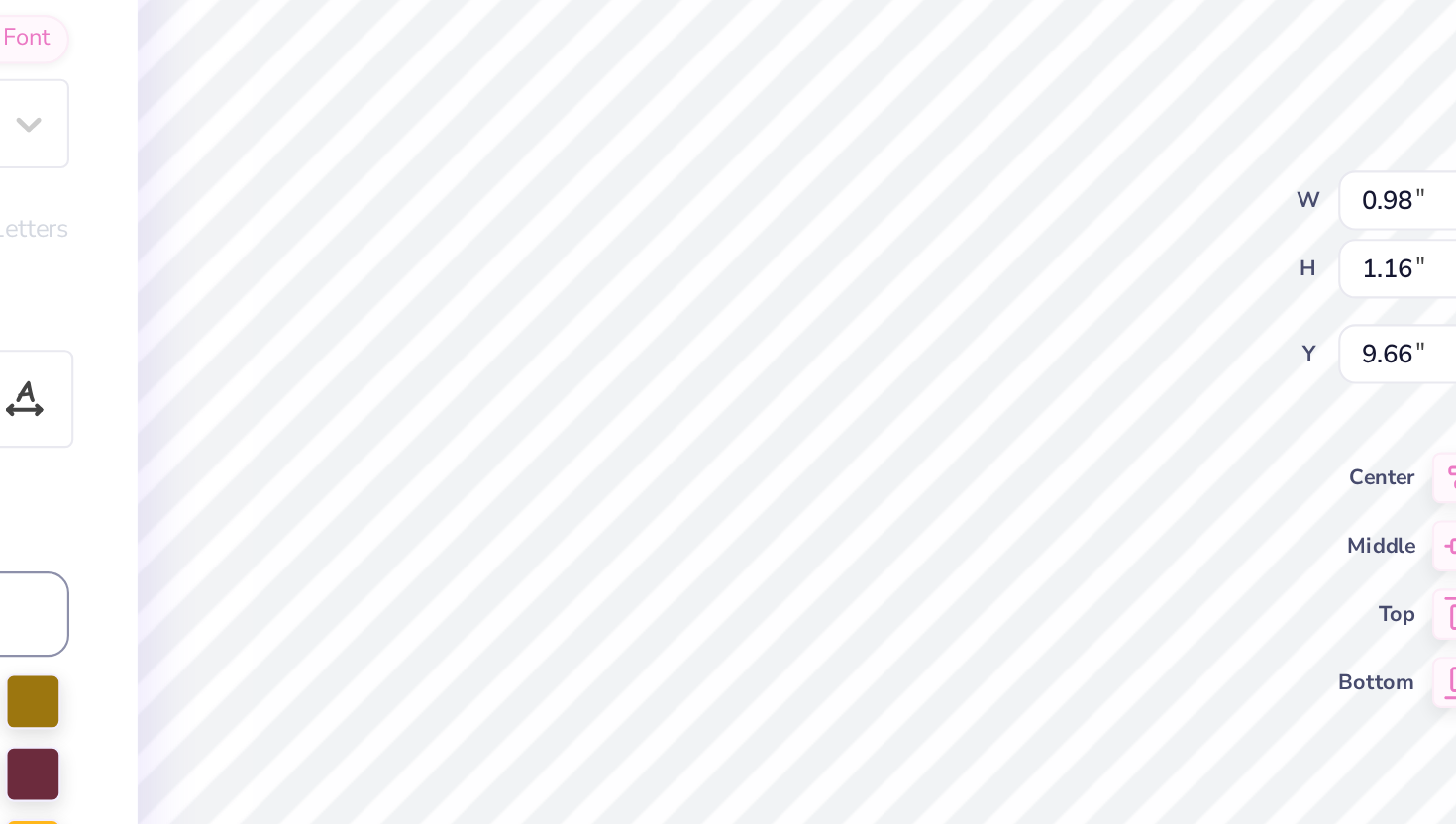 type on "F" 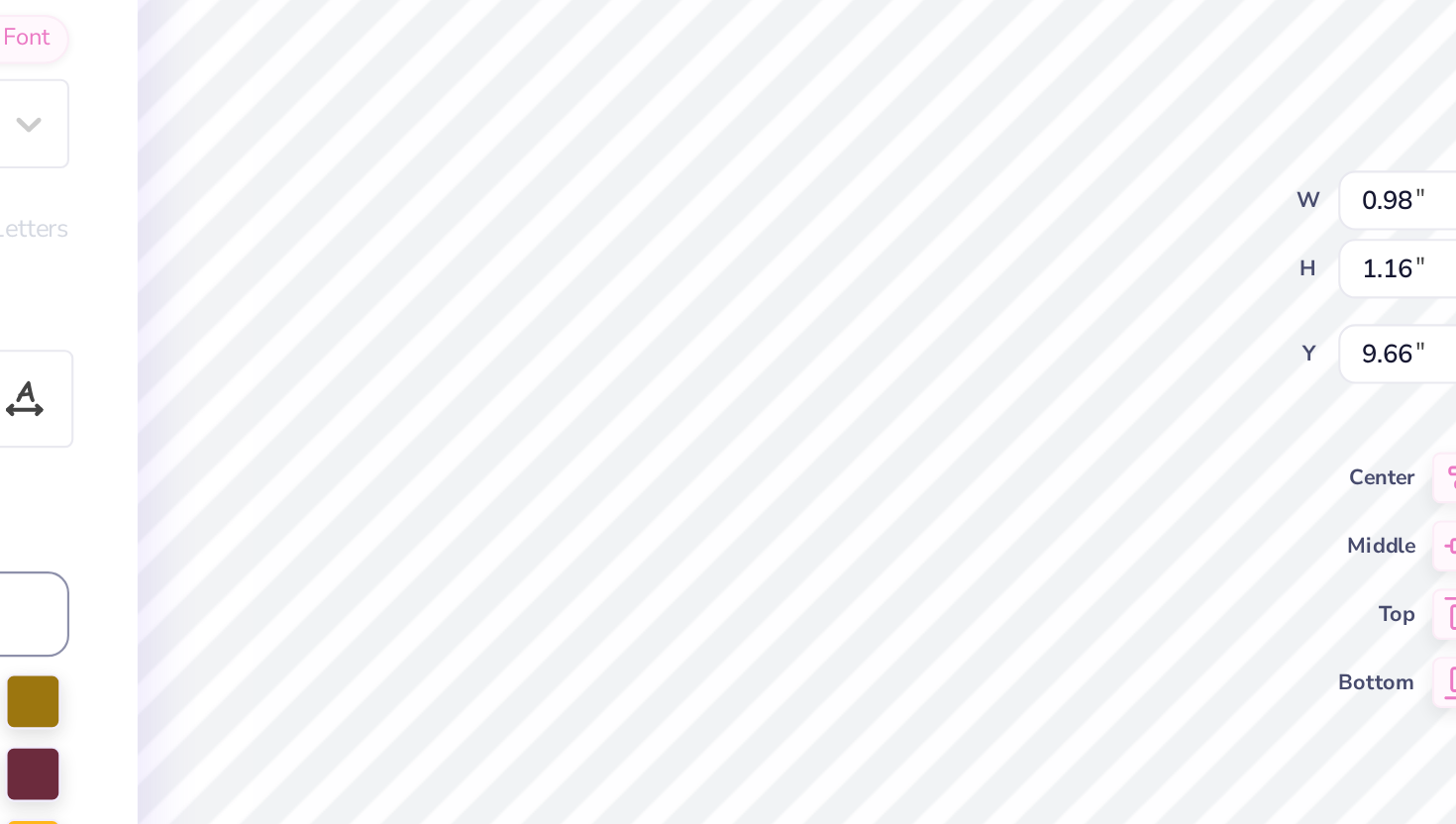 type on "μ" 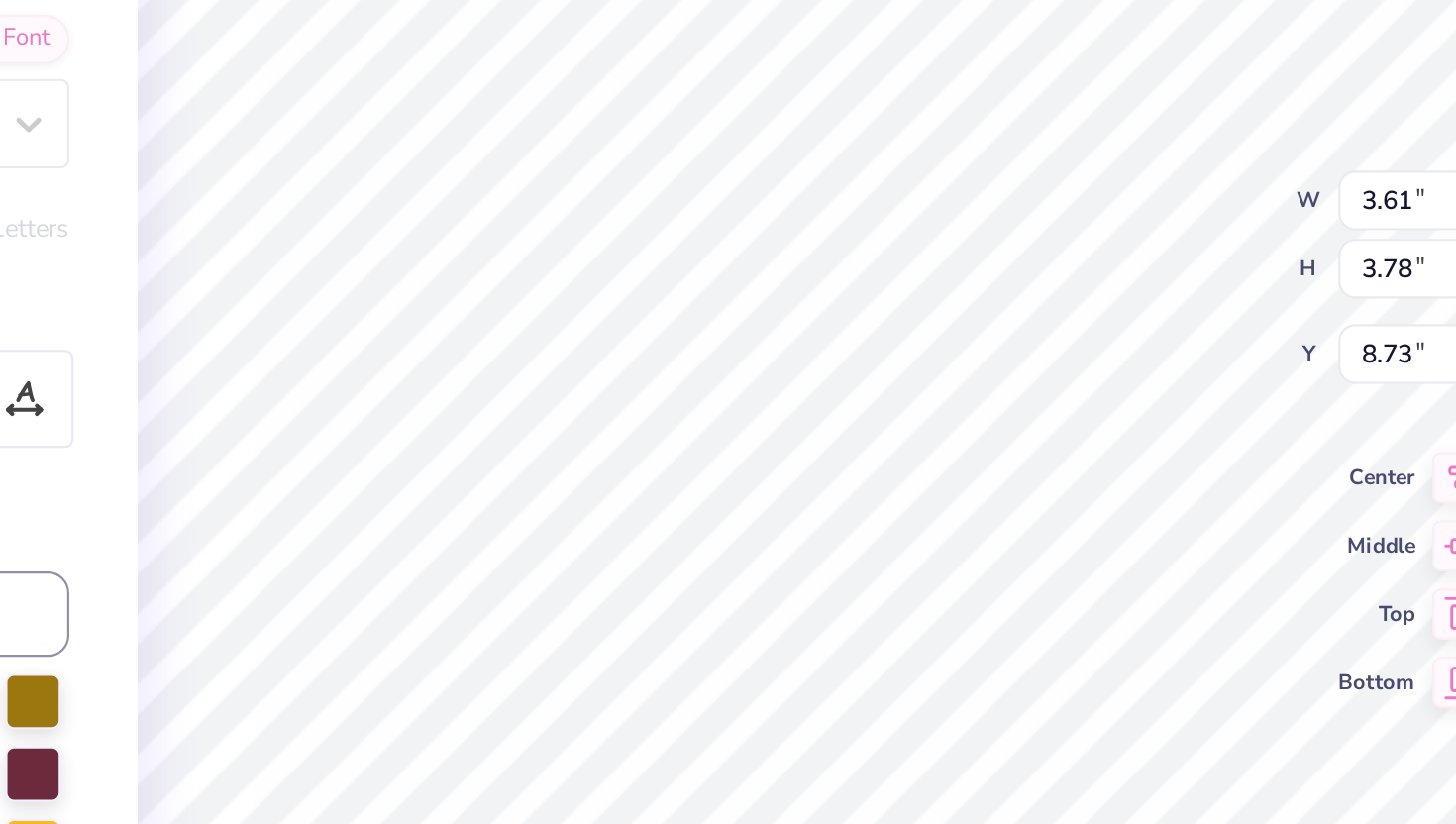 type on "8.94" 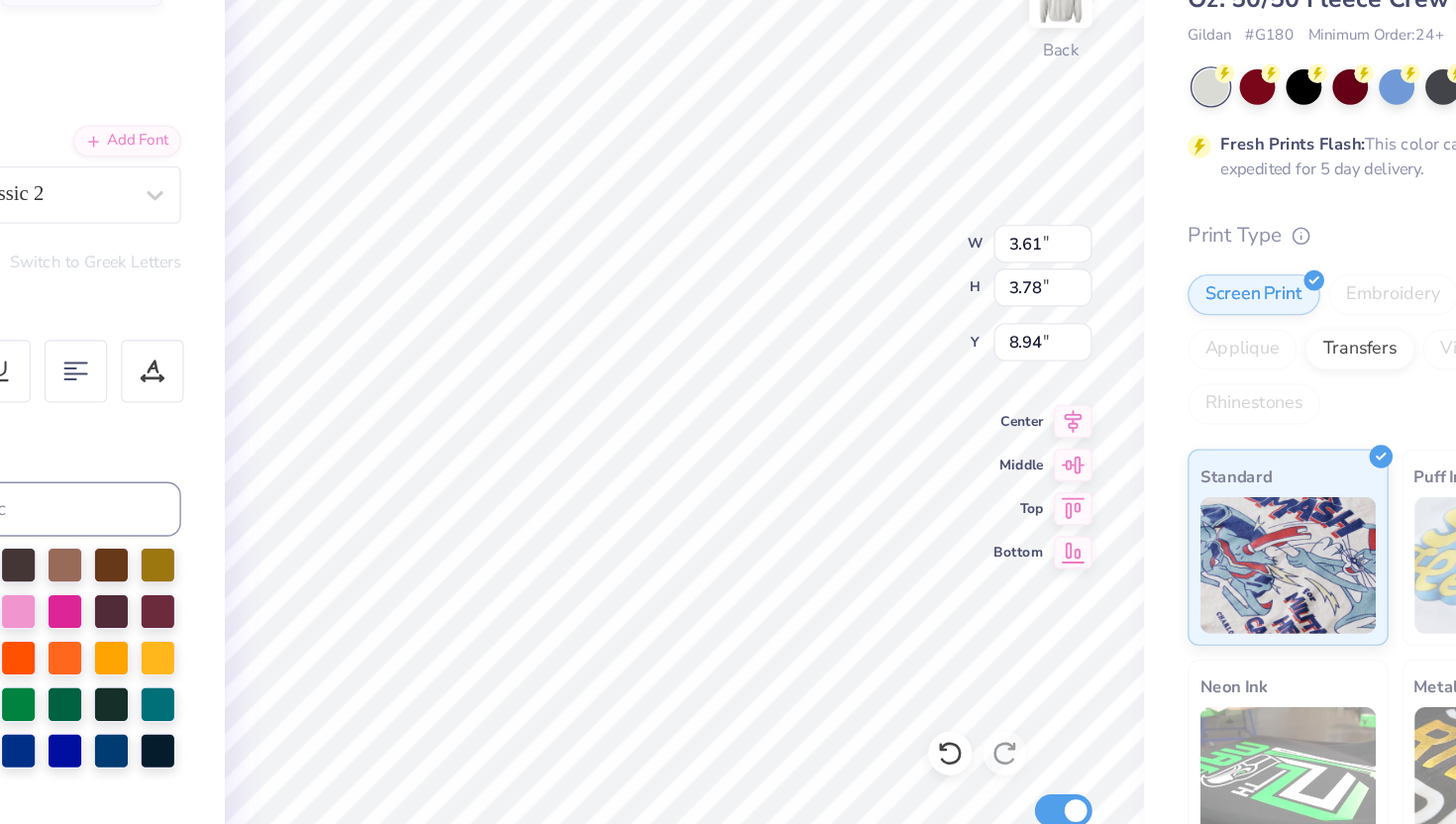 scroll, scrollTop: 0, scrollLeft: 0, axis: both 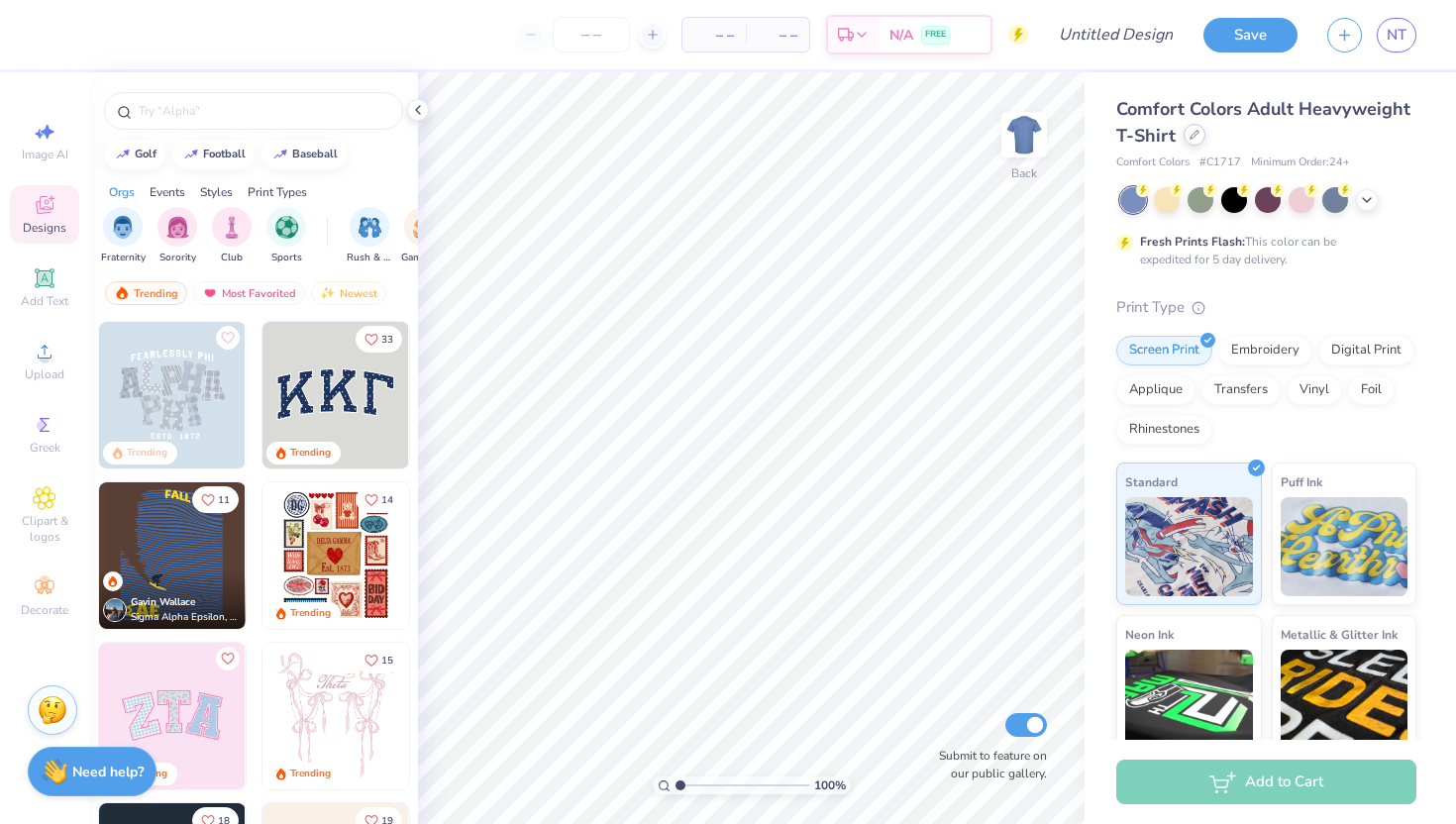 click at bounding box center [1195, 135] 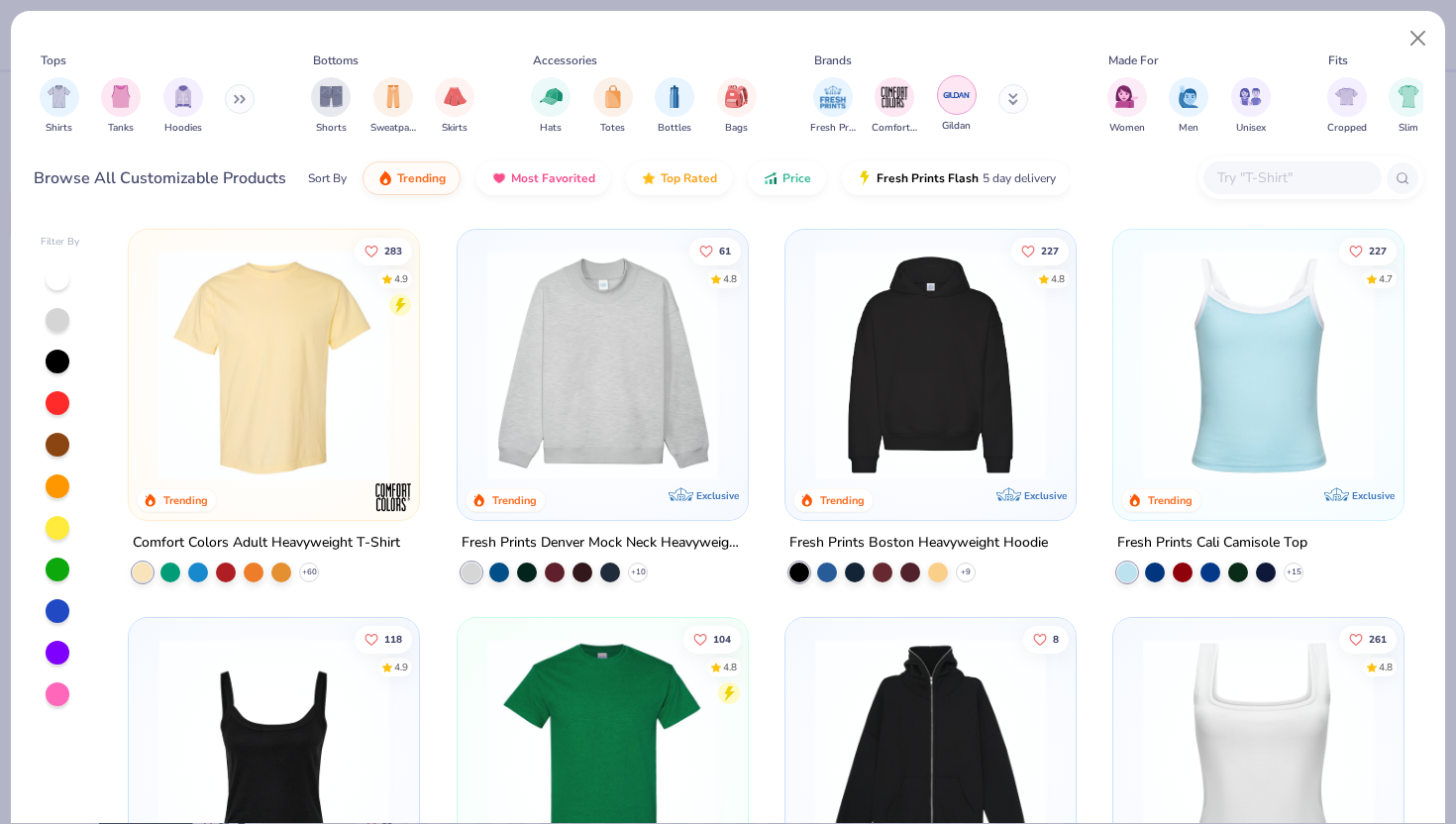 click at bounding box center [957, 95] 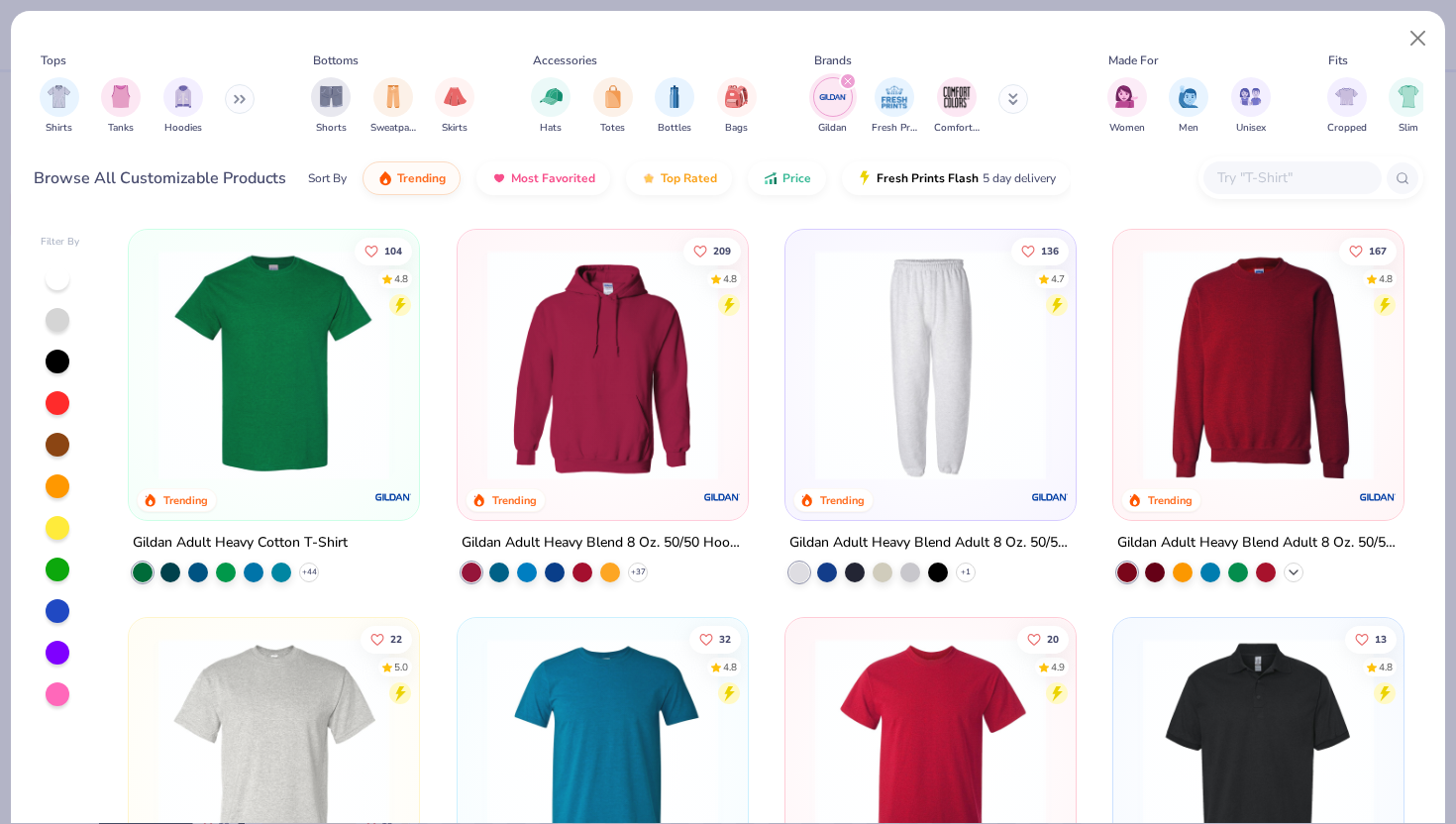 click 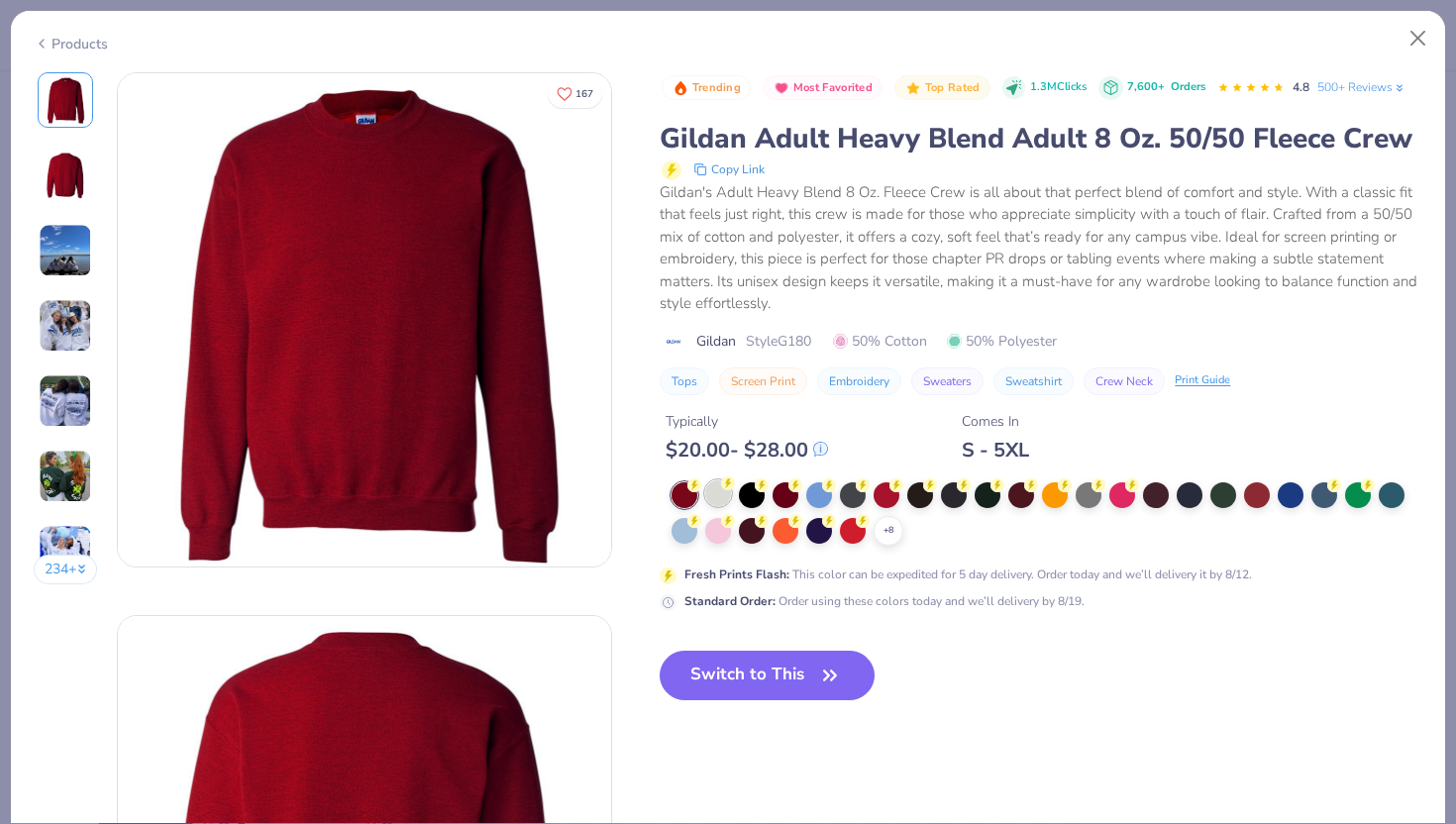 click at bounding box center [718, 493] 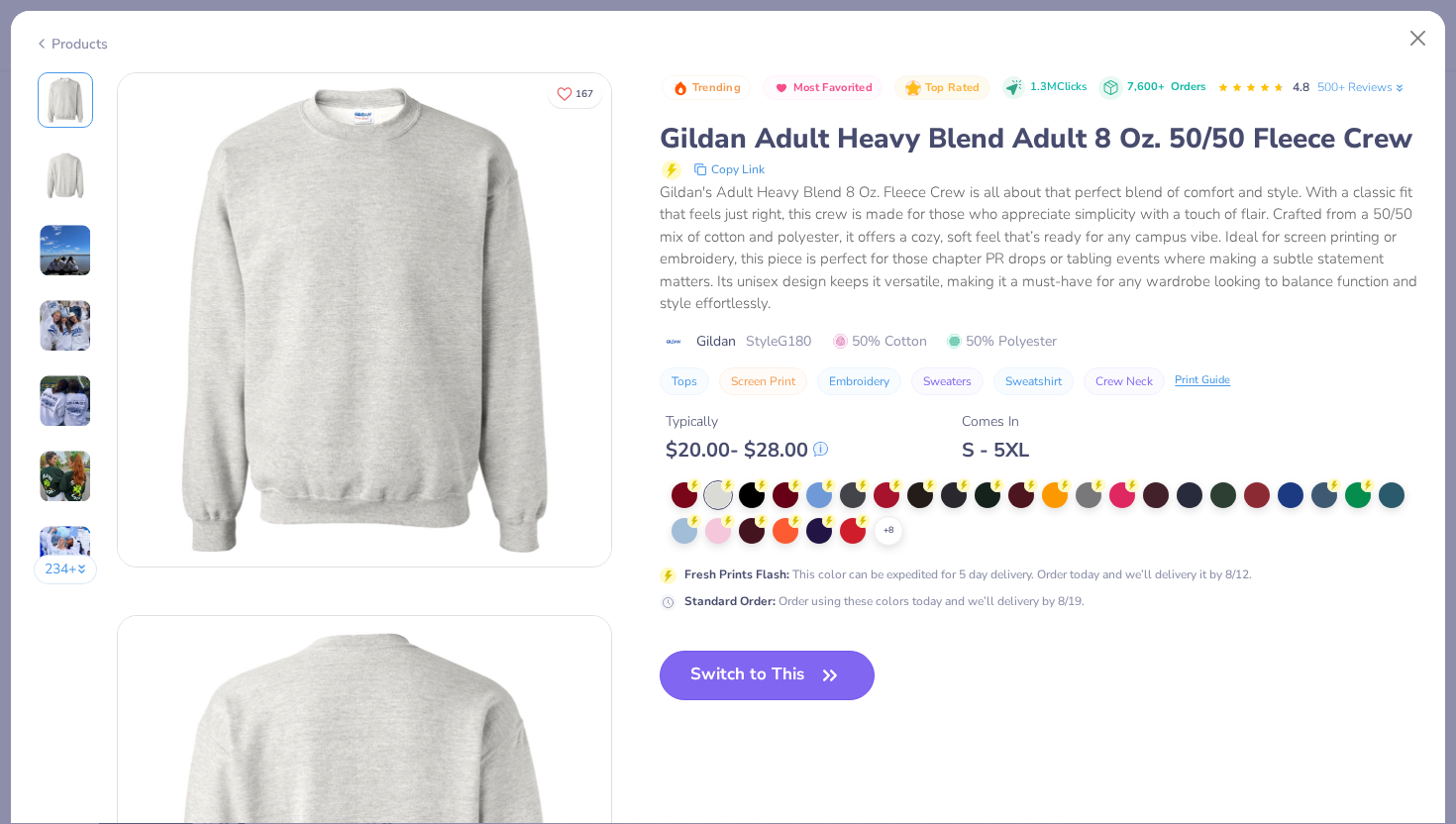 click on "Switch to This" at bounding box center [767, 675] 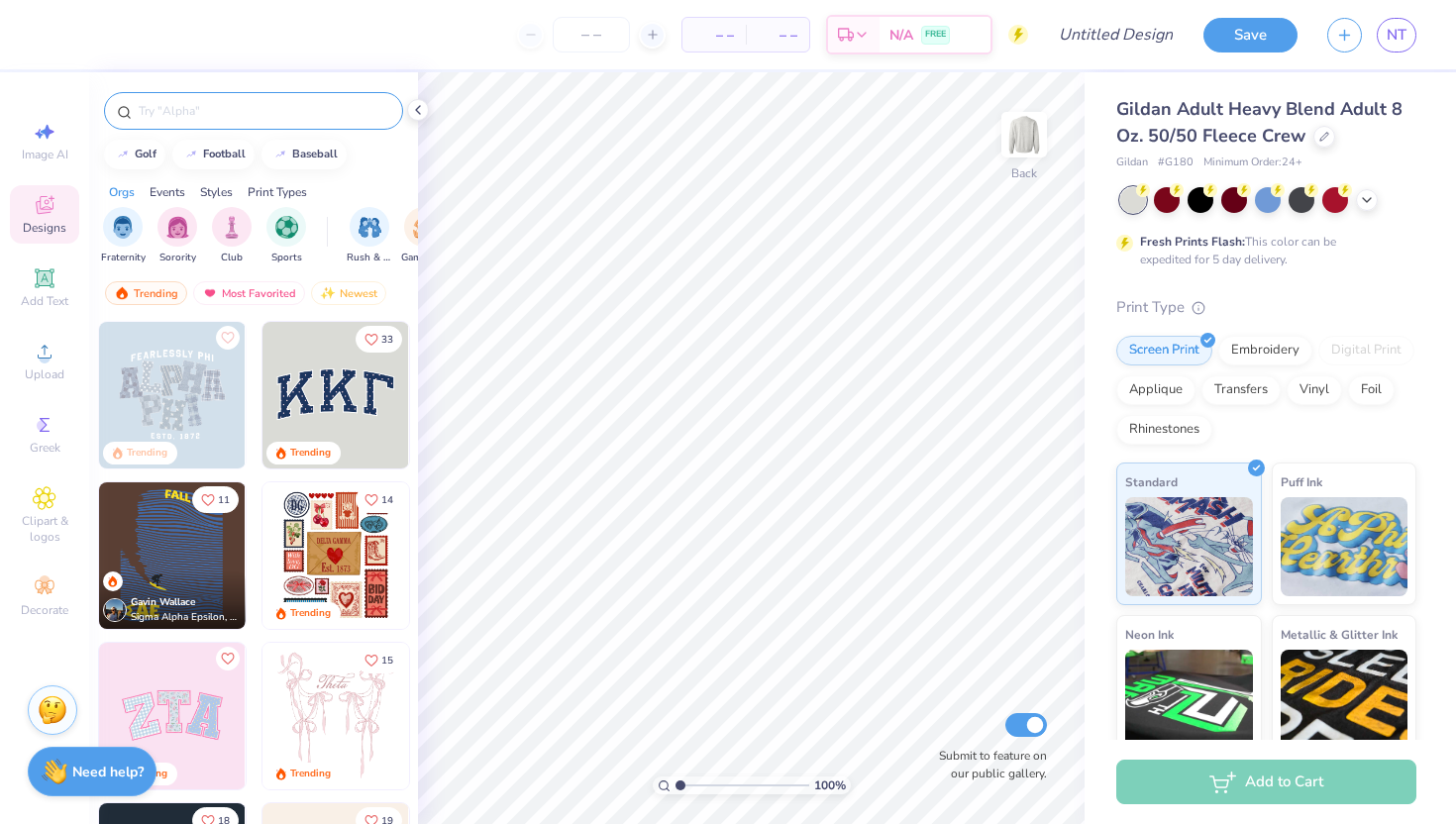 click at bounding box center [263, 111] 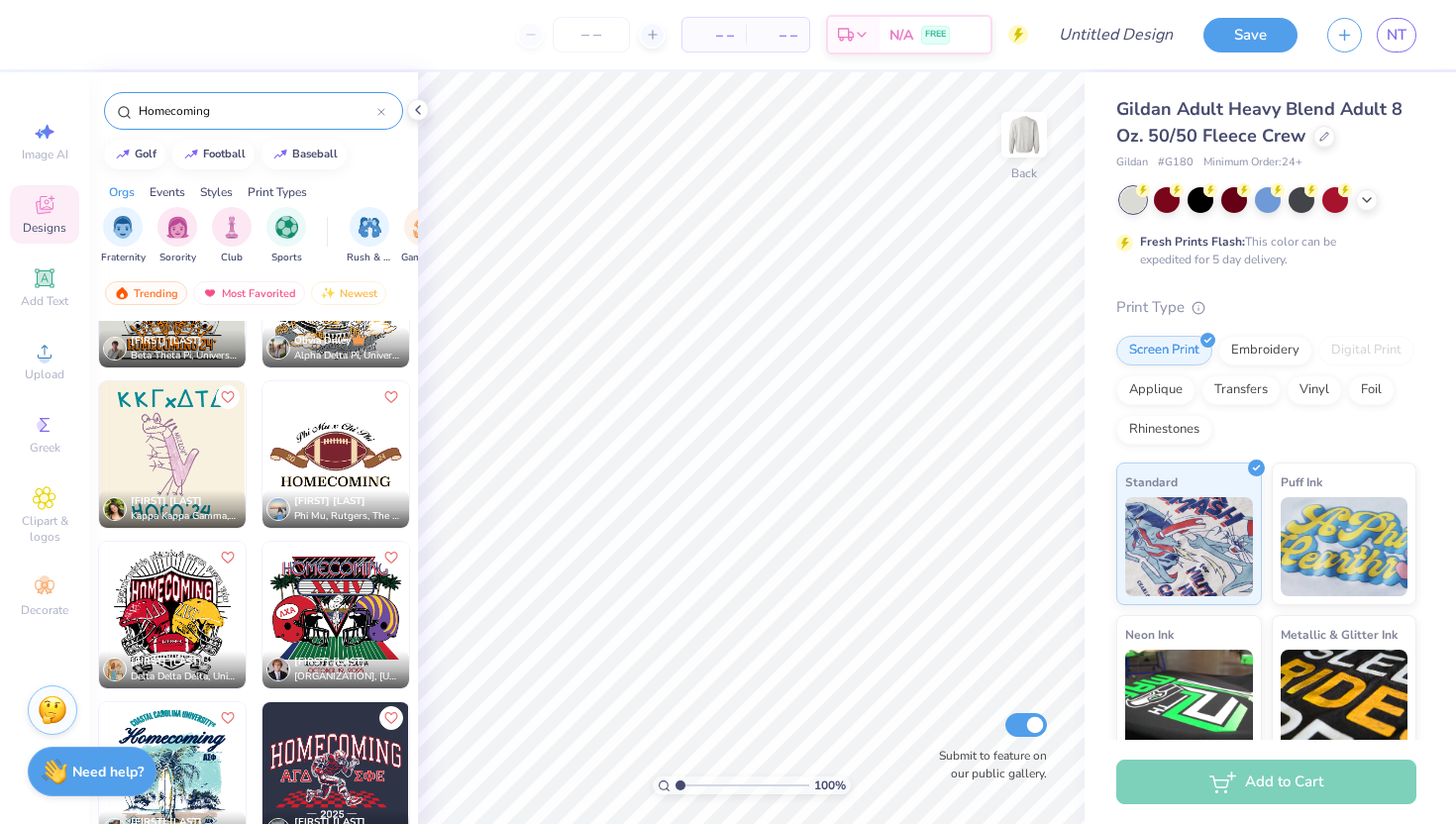 scroll, scrollTop: 5560, scrollLeft: 0, axis: vertical 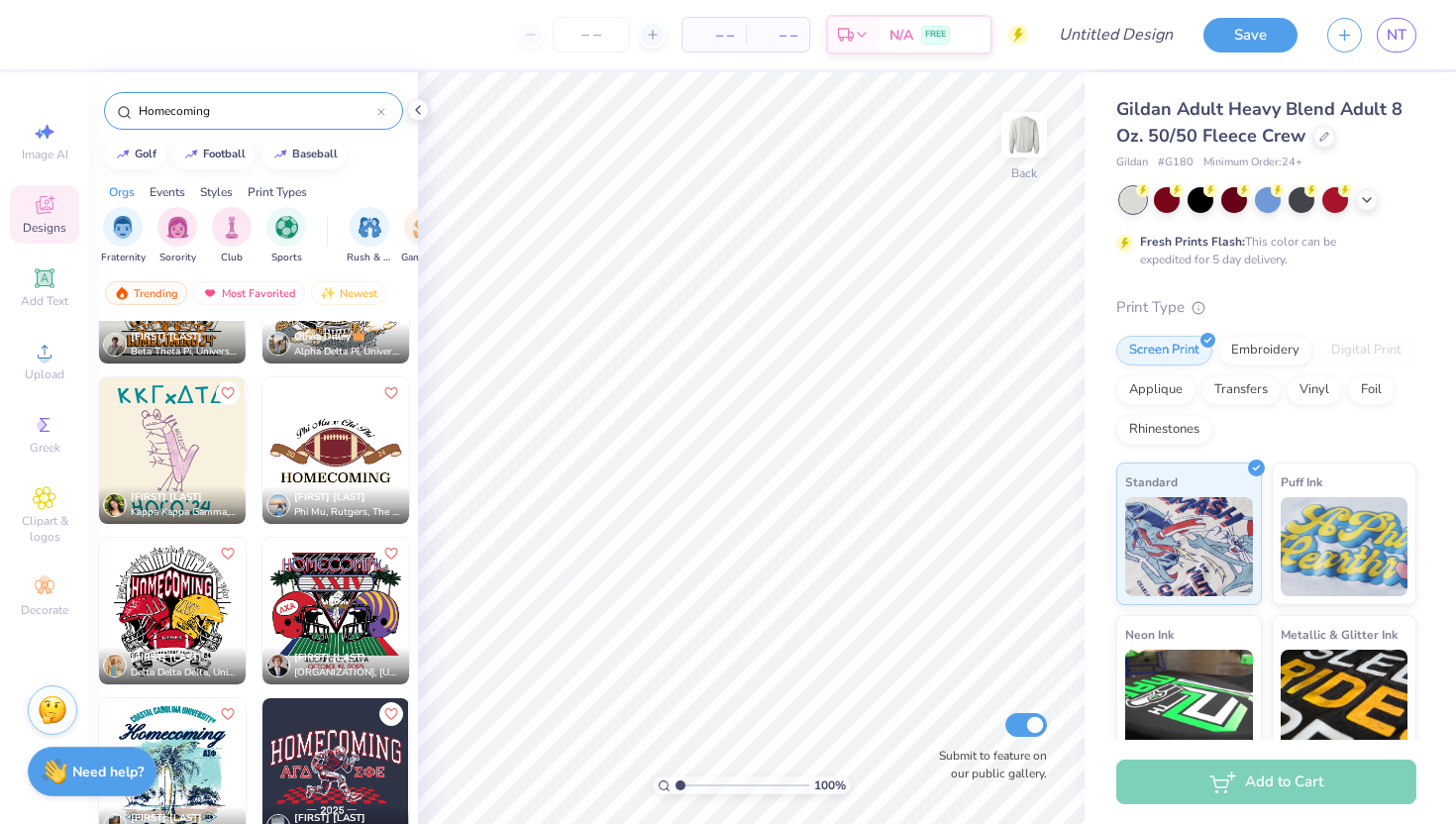 type on "Homecoming" 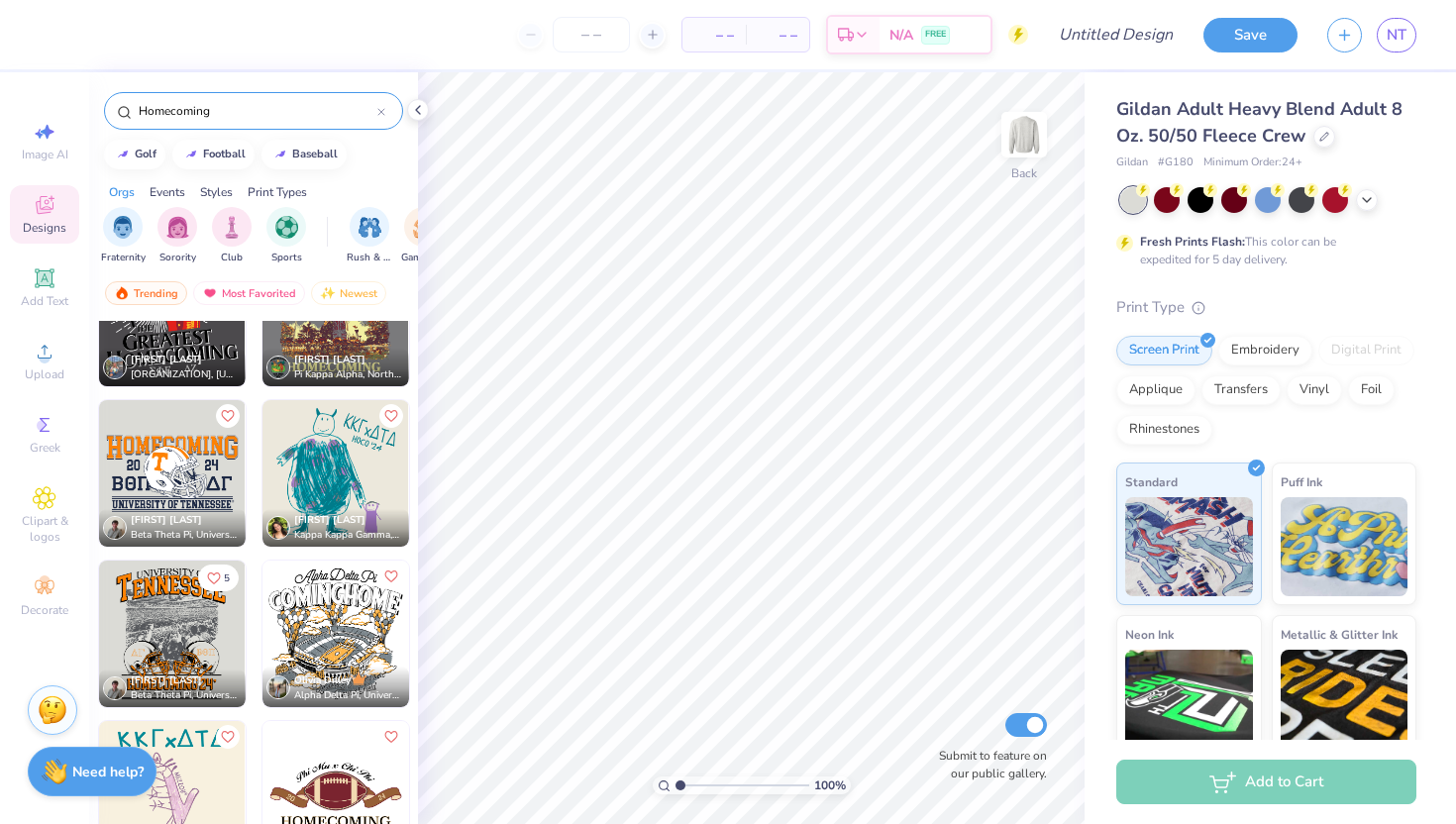 scroll, scrollTop: 5211, scrollLeft: 0, axis: vertical 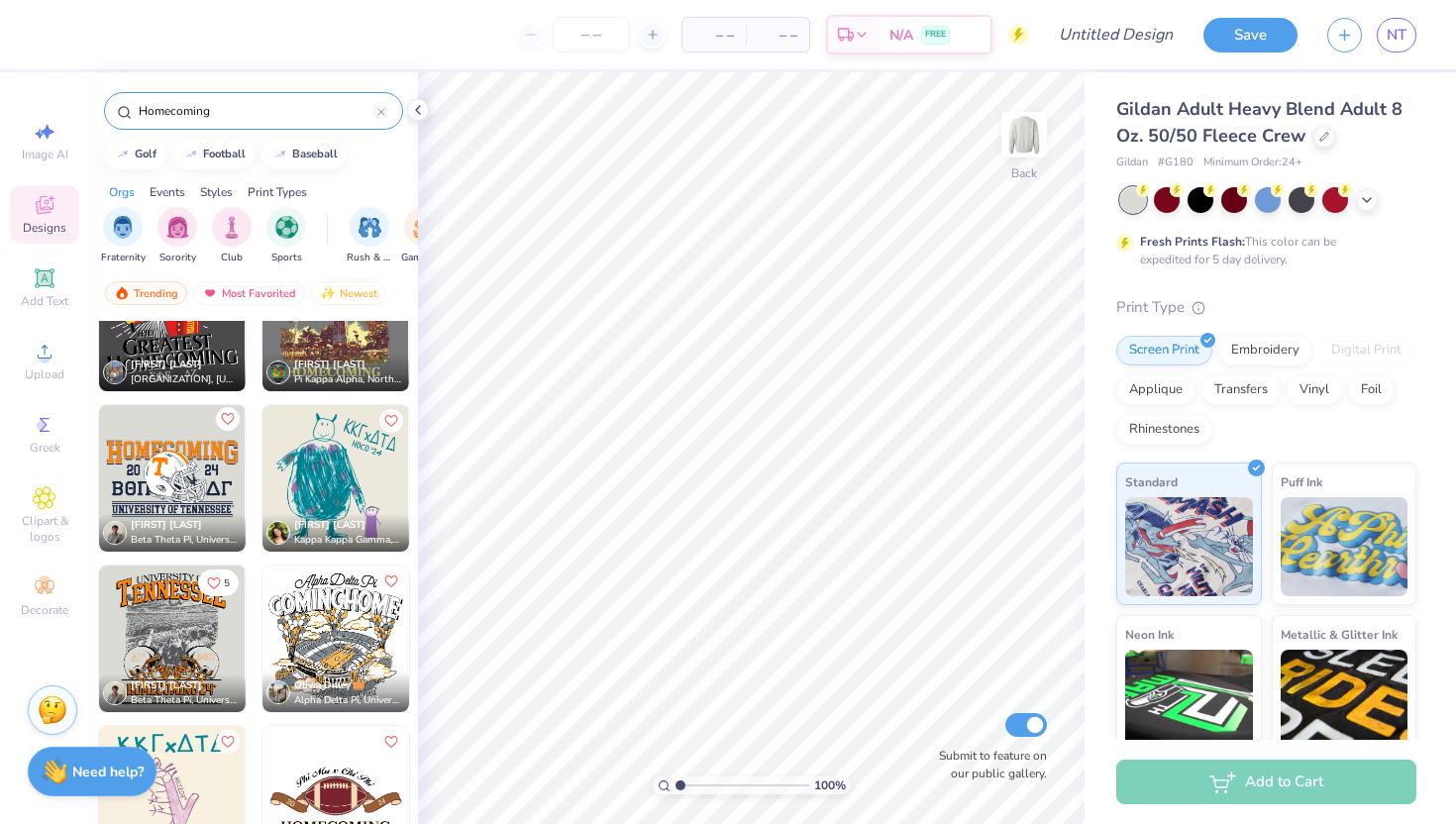 click 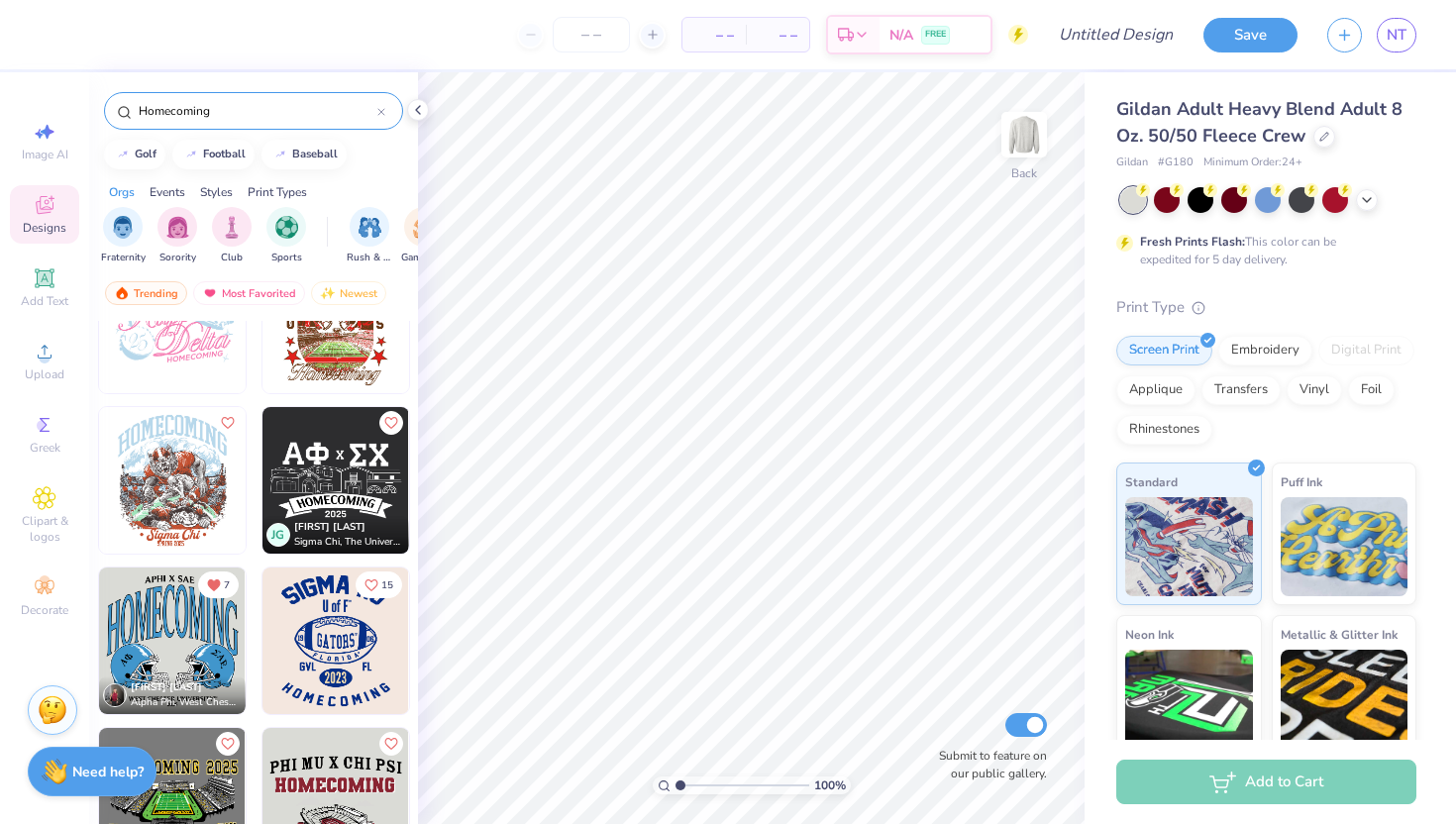 scroll, scrollTop: 4406, scrollLeft: 0, axis: vertical 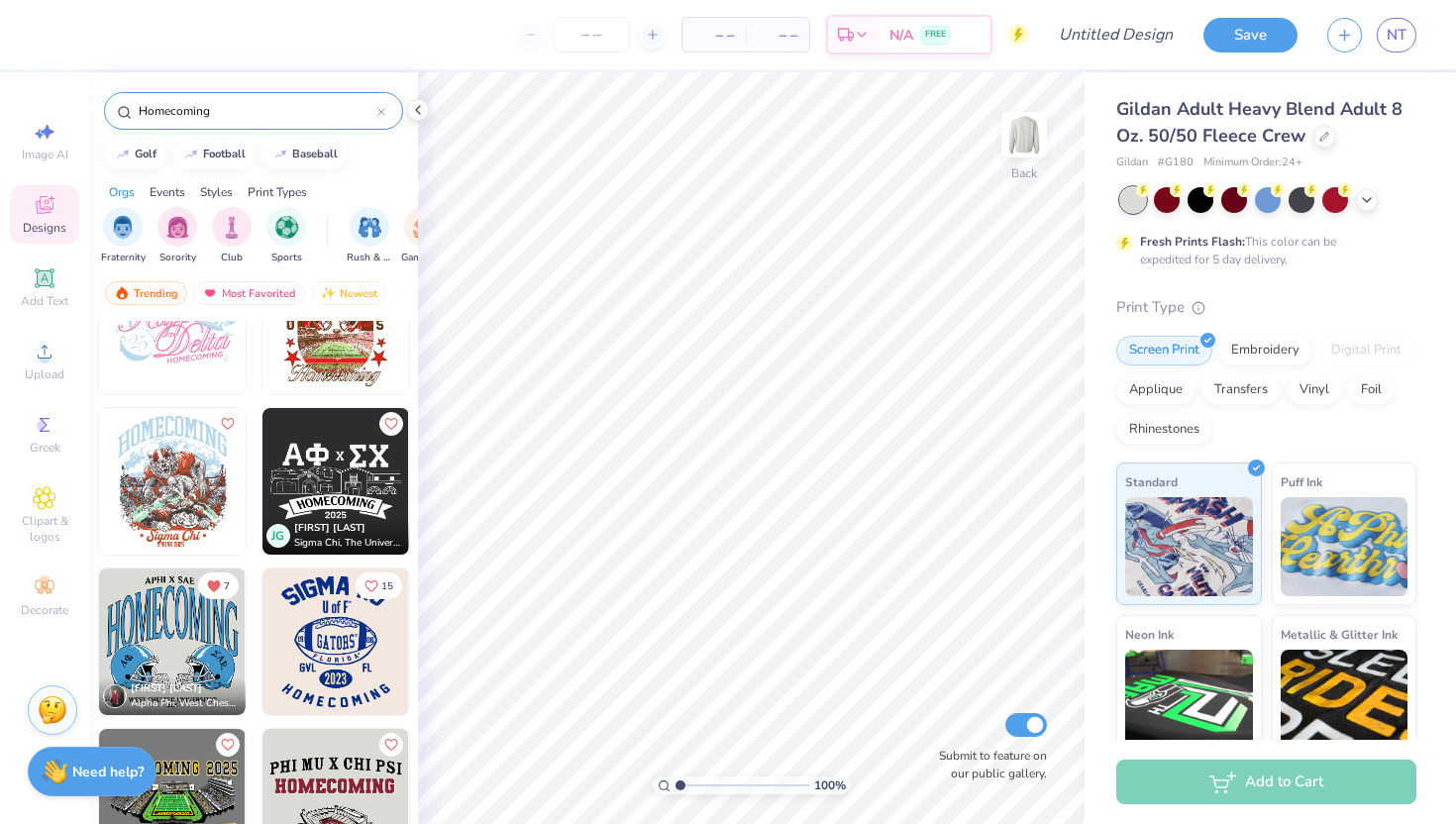 click at bounding box center [172, 642] 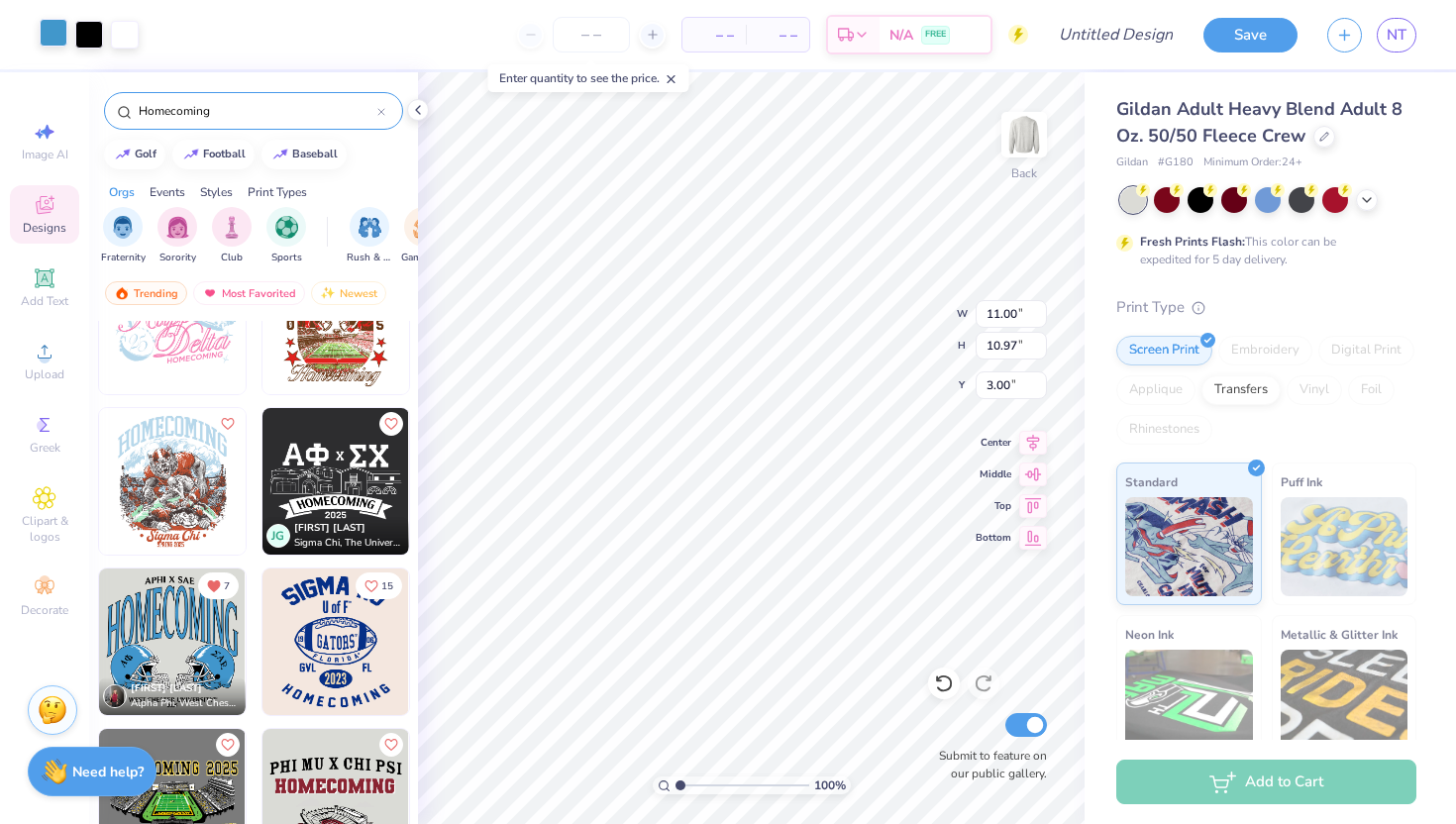click at bounding box center [53, 33] 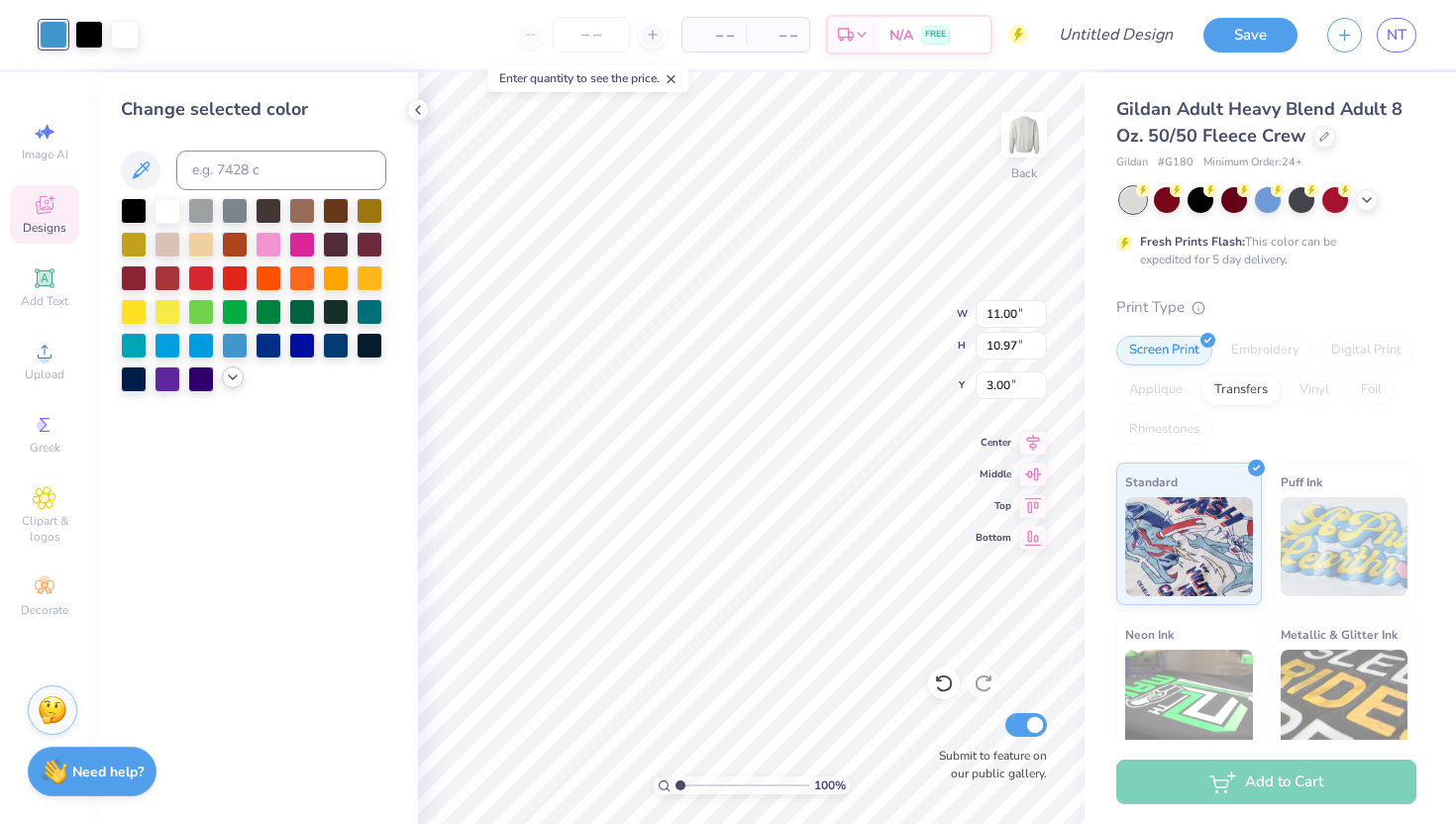 click 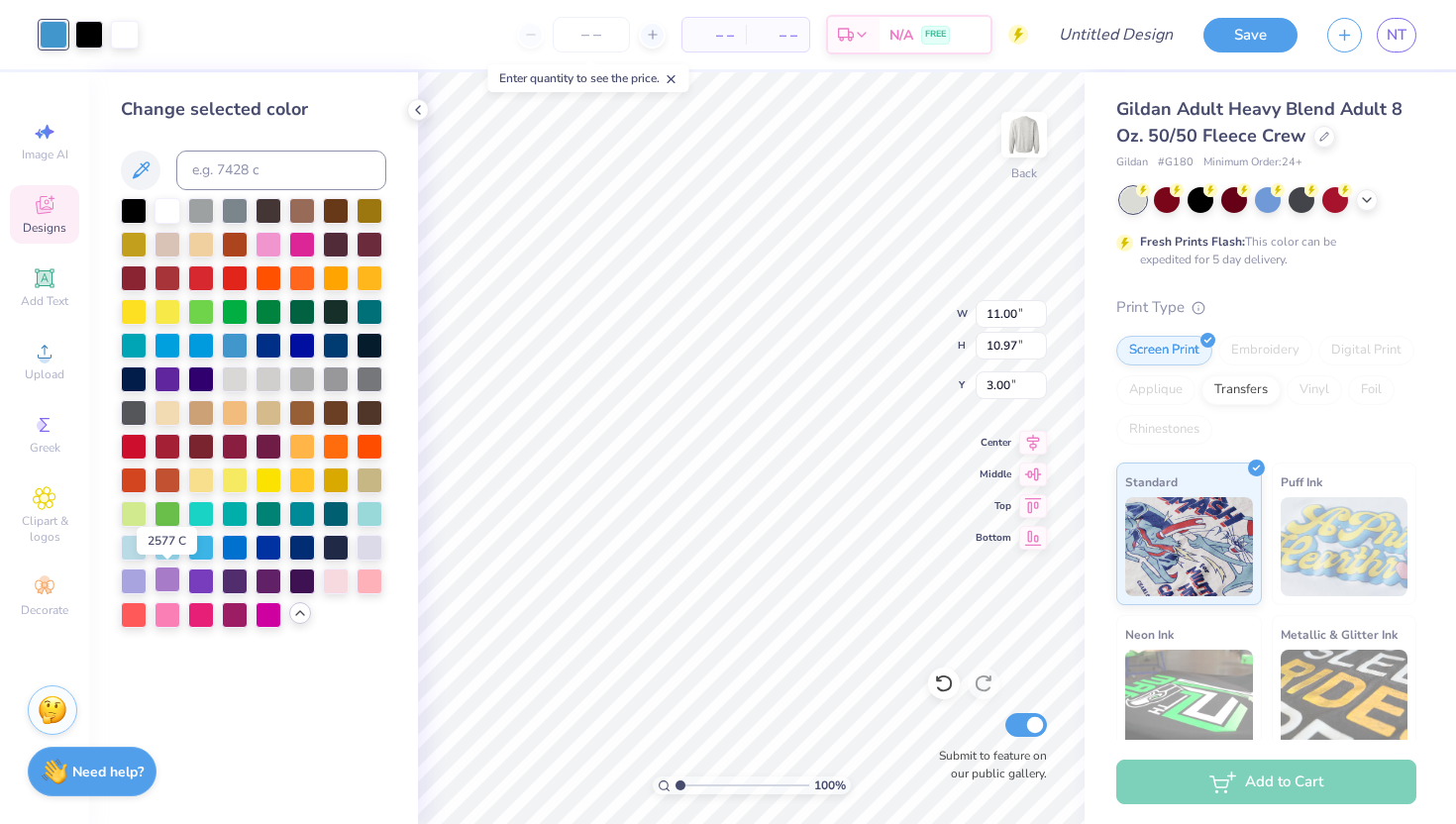 click at bounding box center (167, 579) 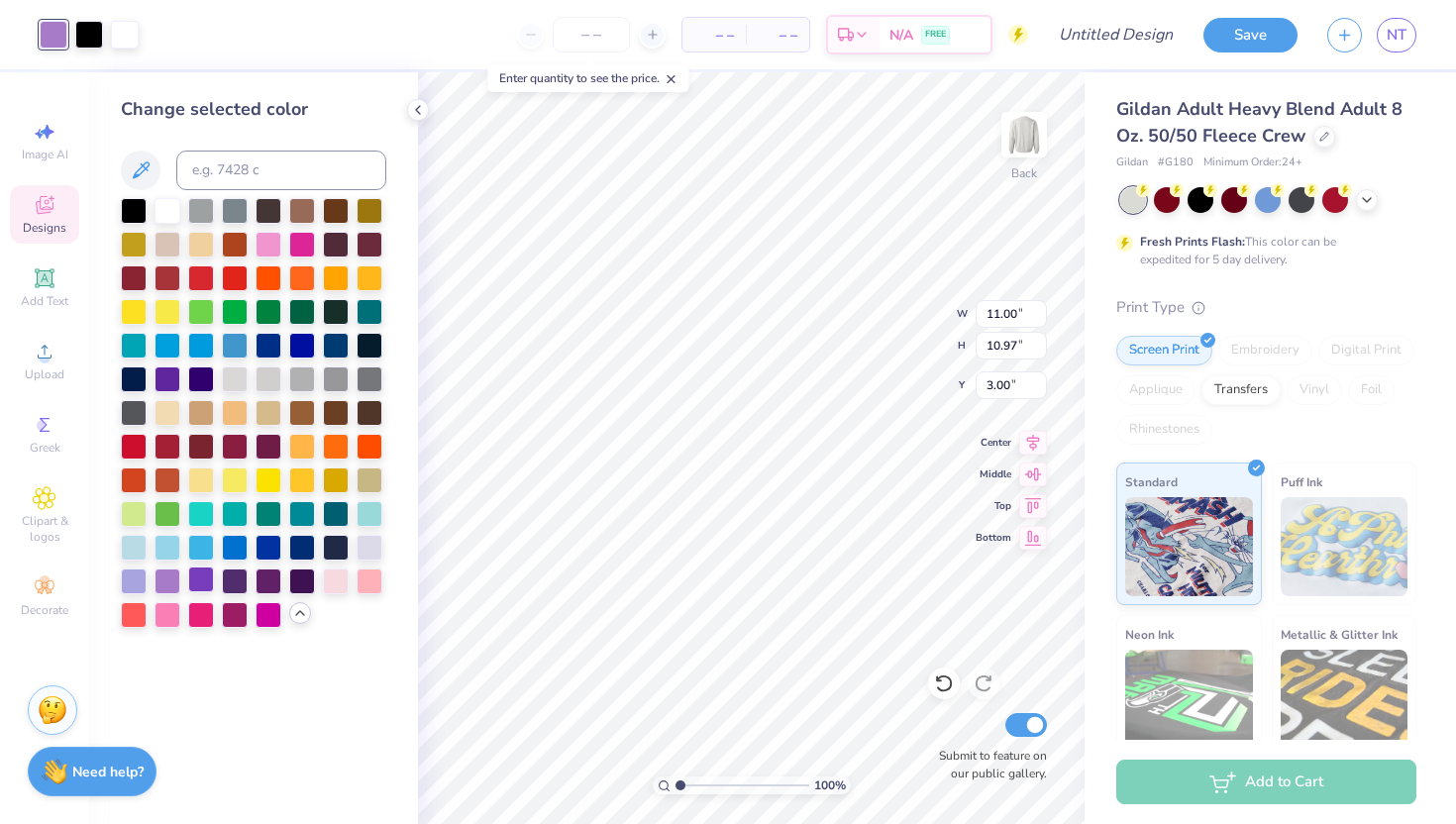 click at bounding box center [201, 579] 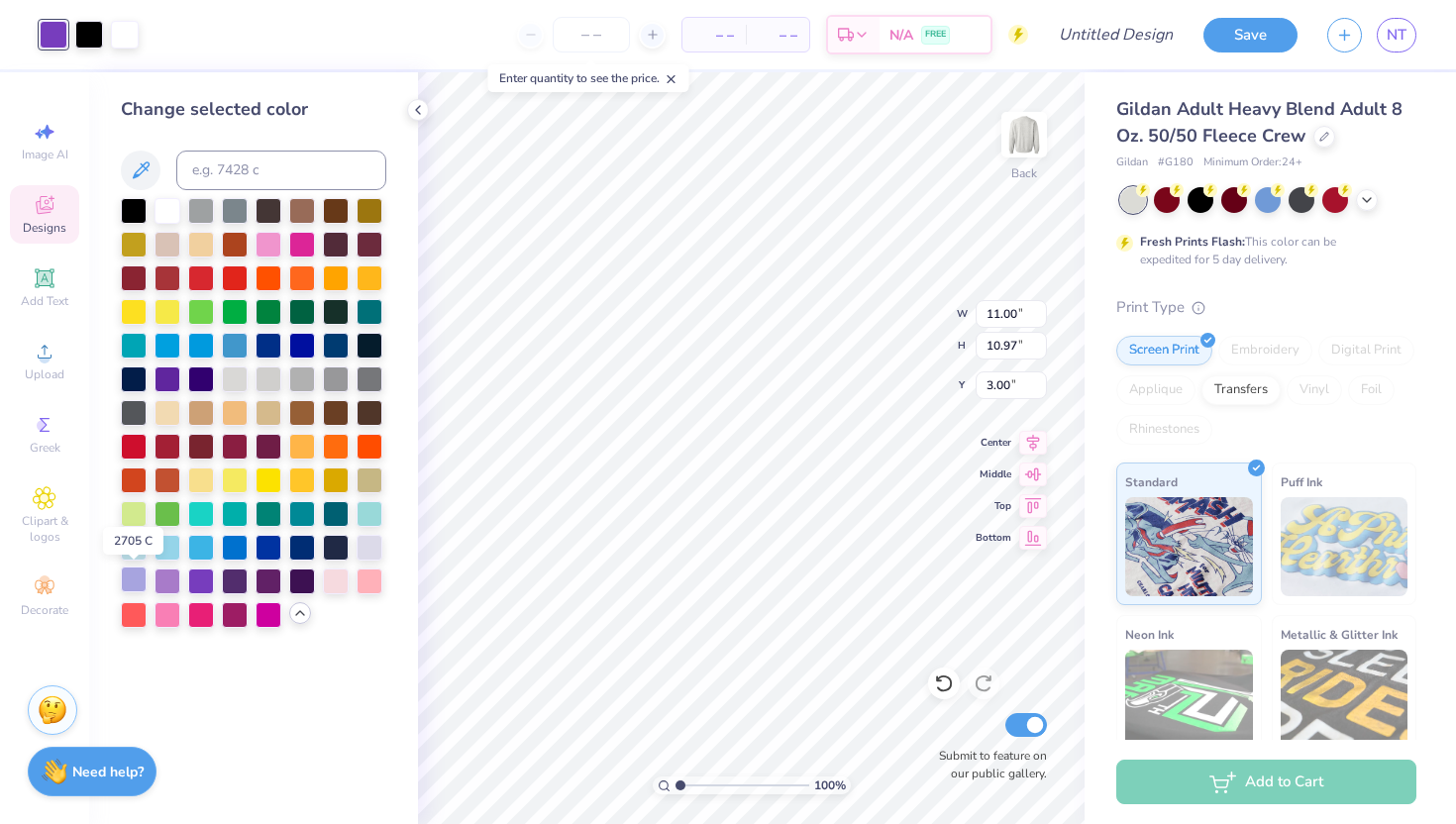 click at bounding box center (134, 579) 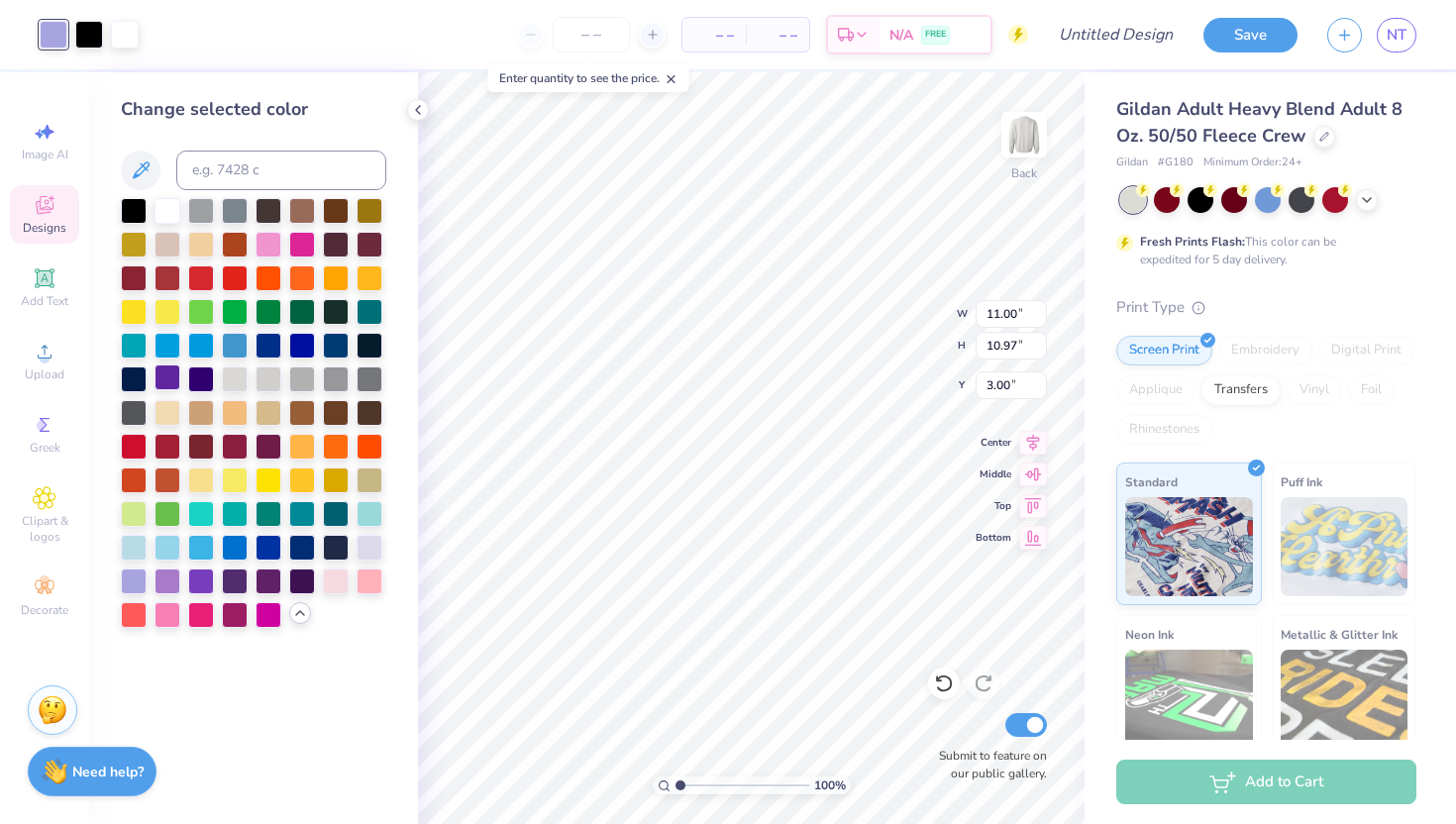 click at bounding box center (167, 377) 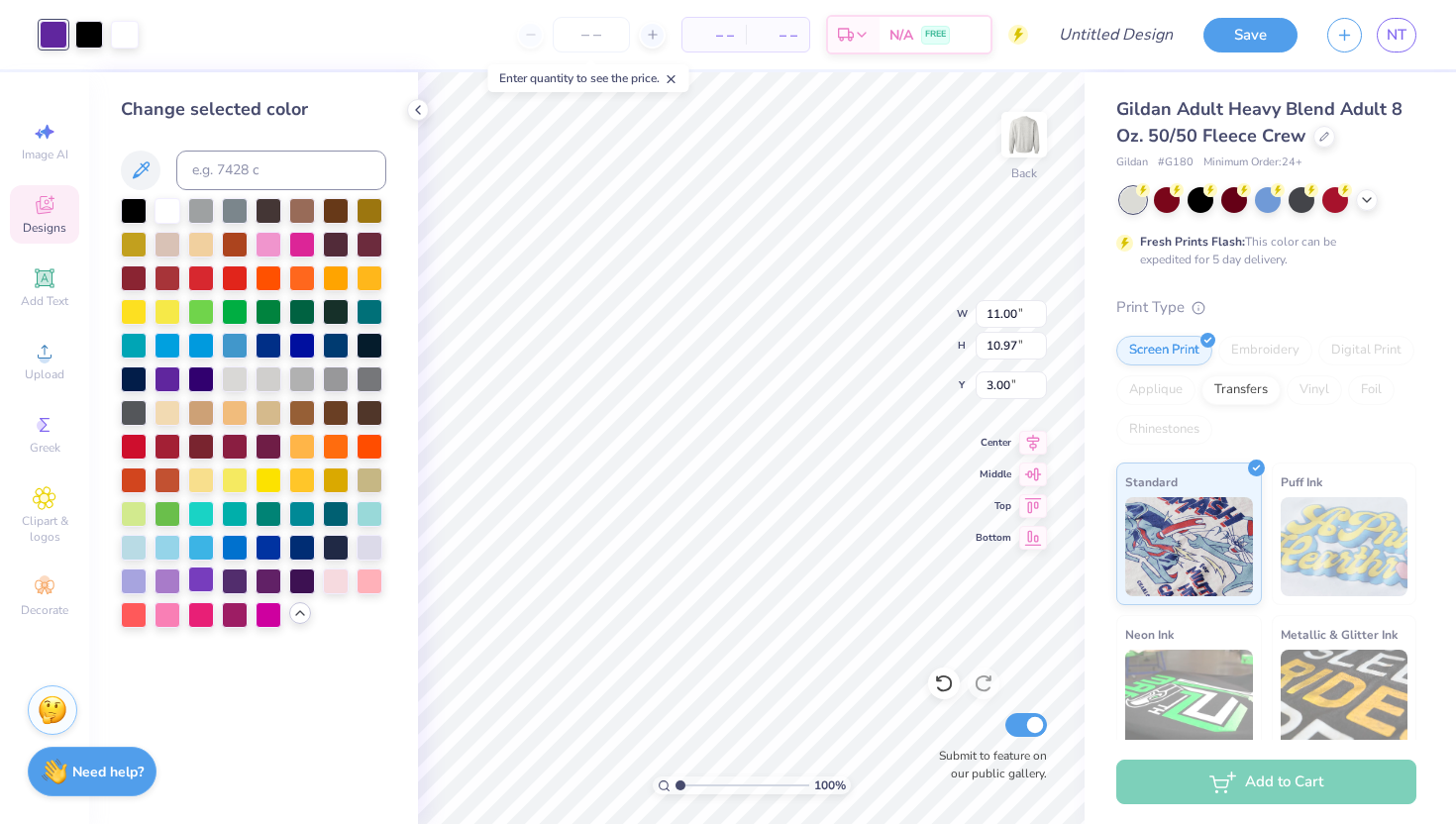 click at bounding box center [201, 579] 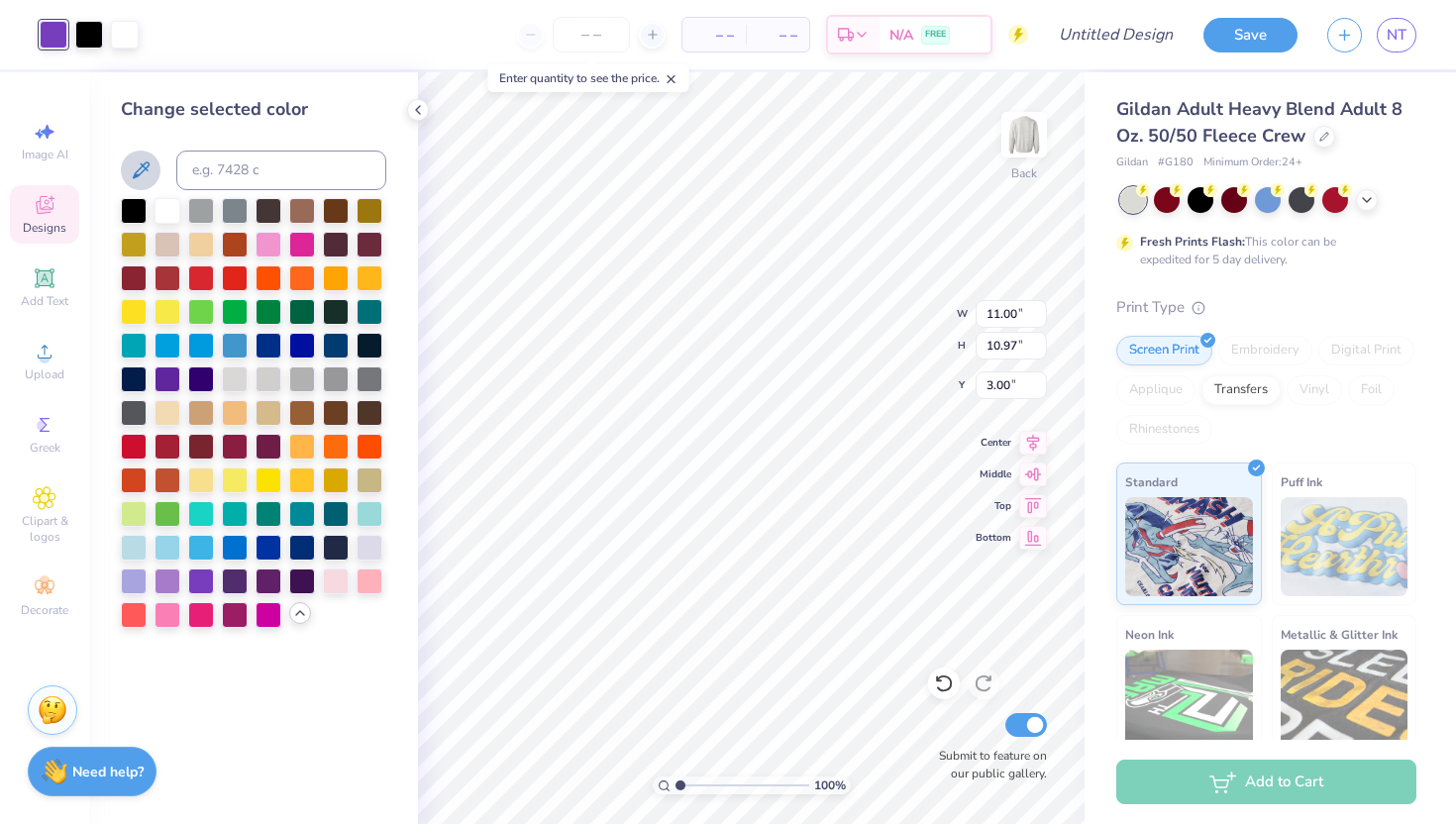 click 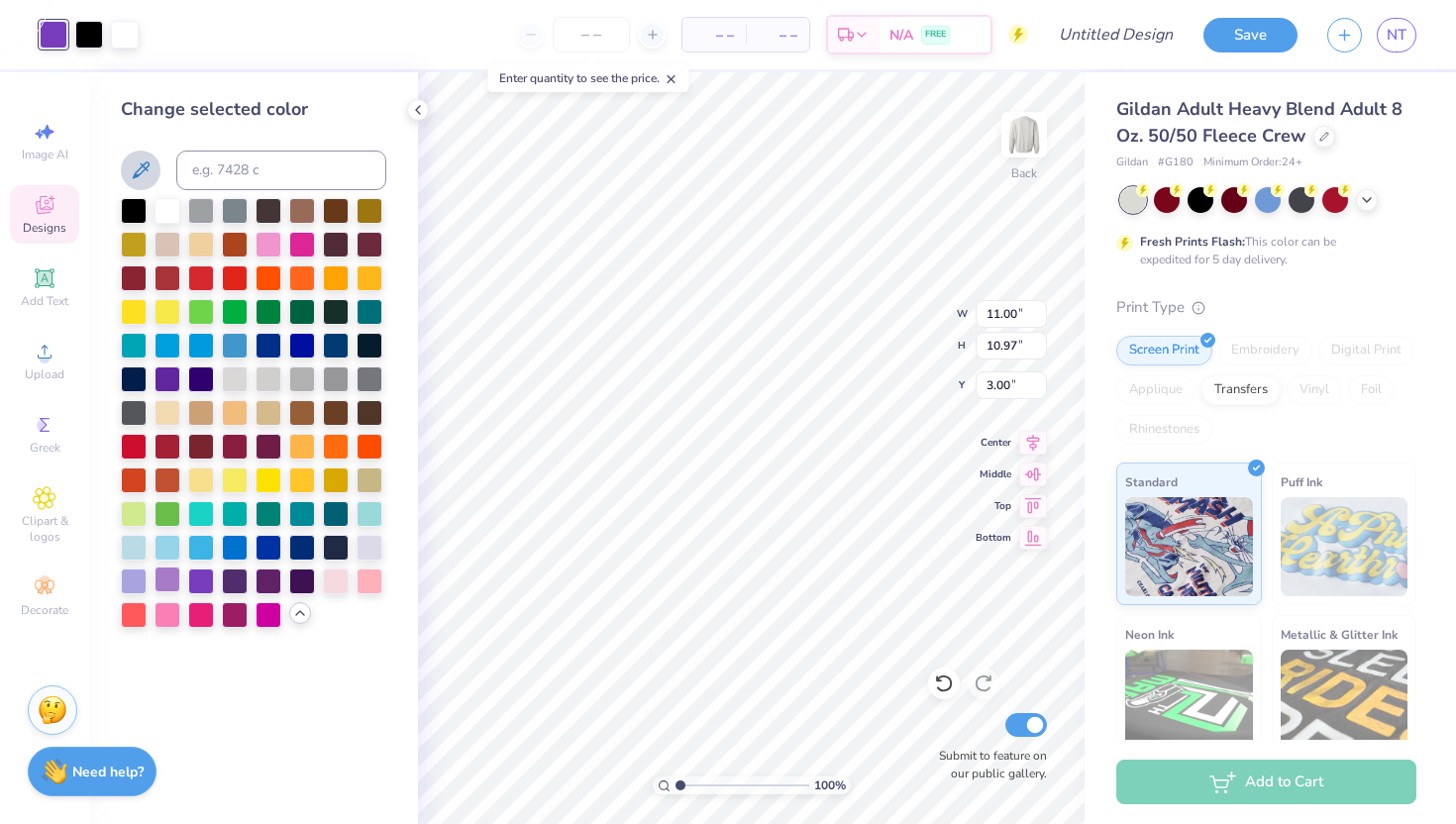 click at bounding box center [167, 579] 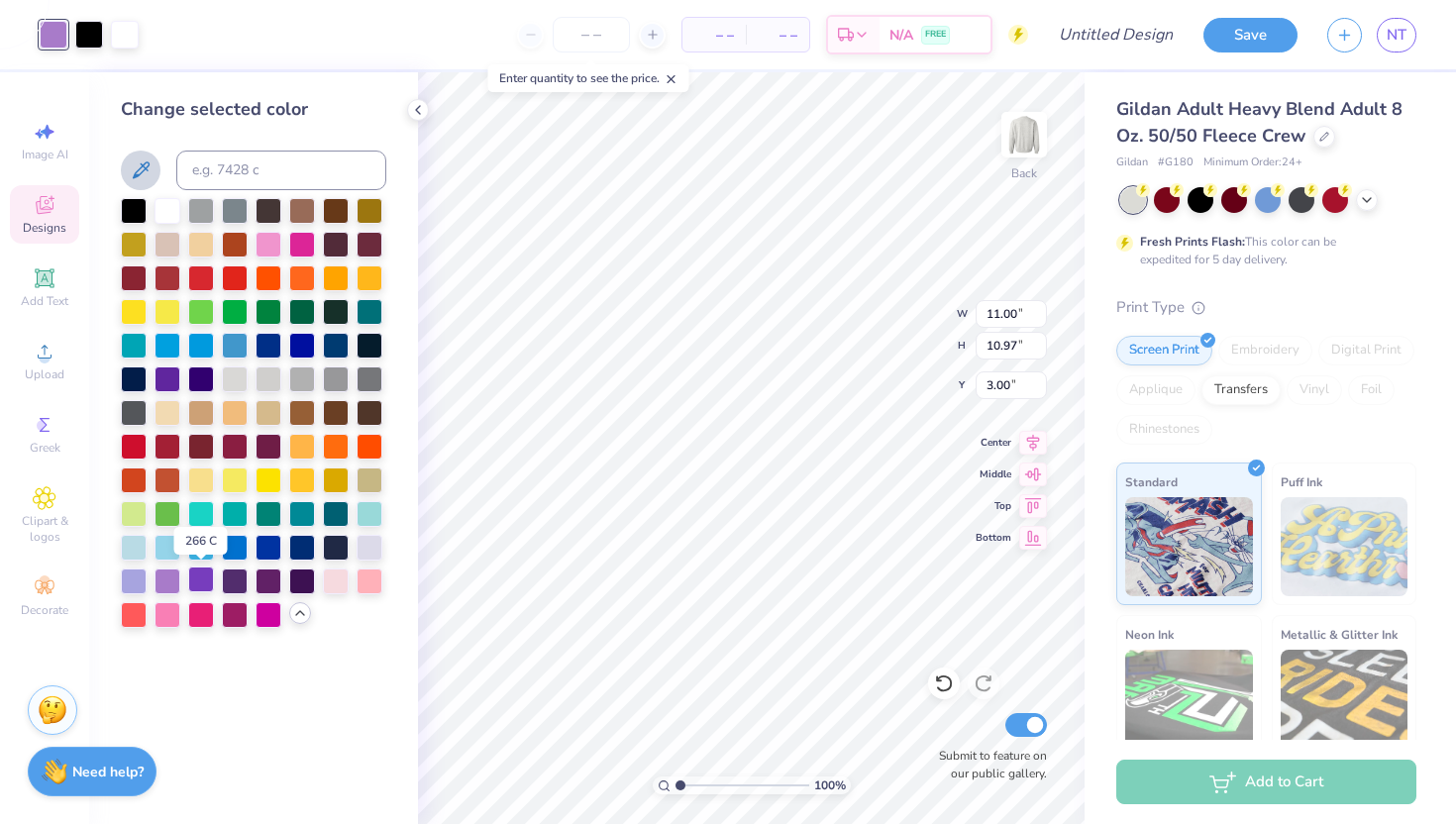 click at bounding box center (201, 579) 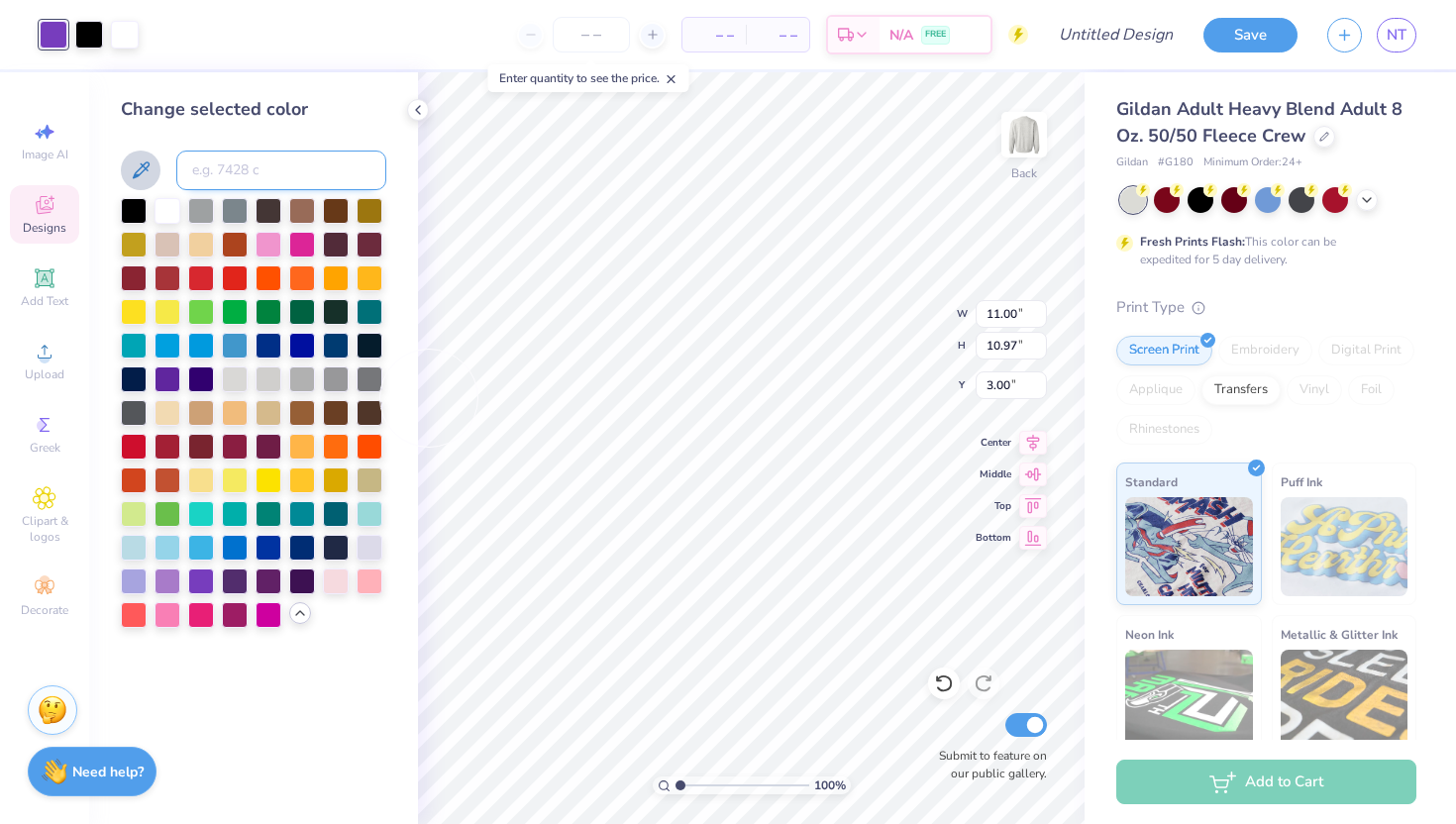 click at bounding box center [281, 170] 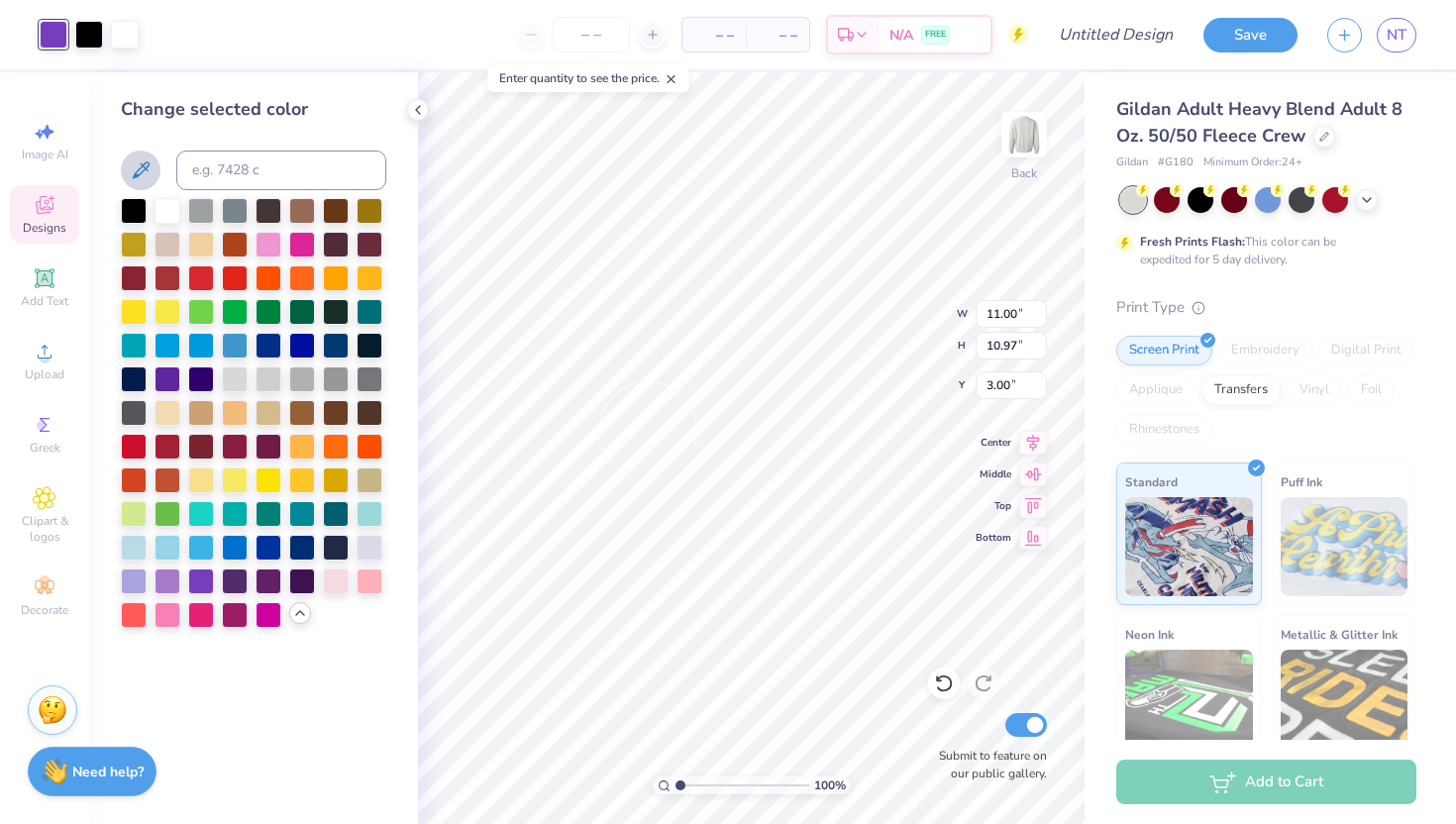 type on "10.80" 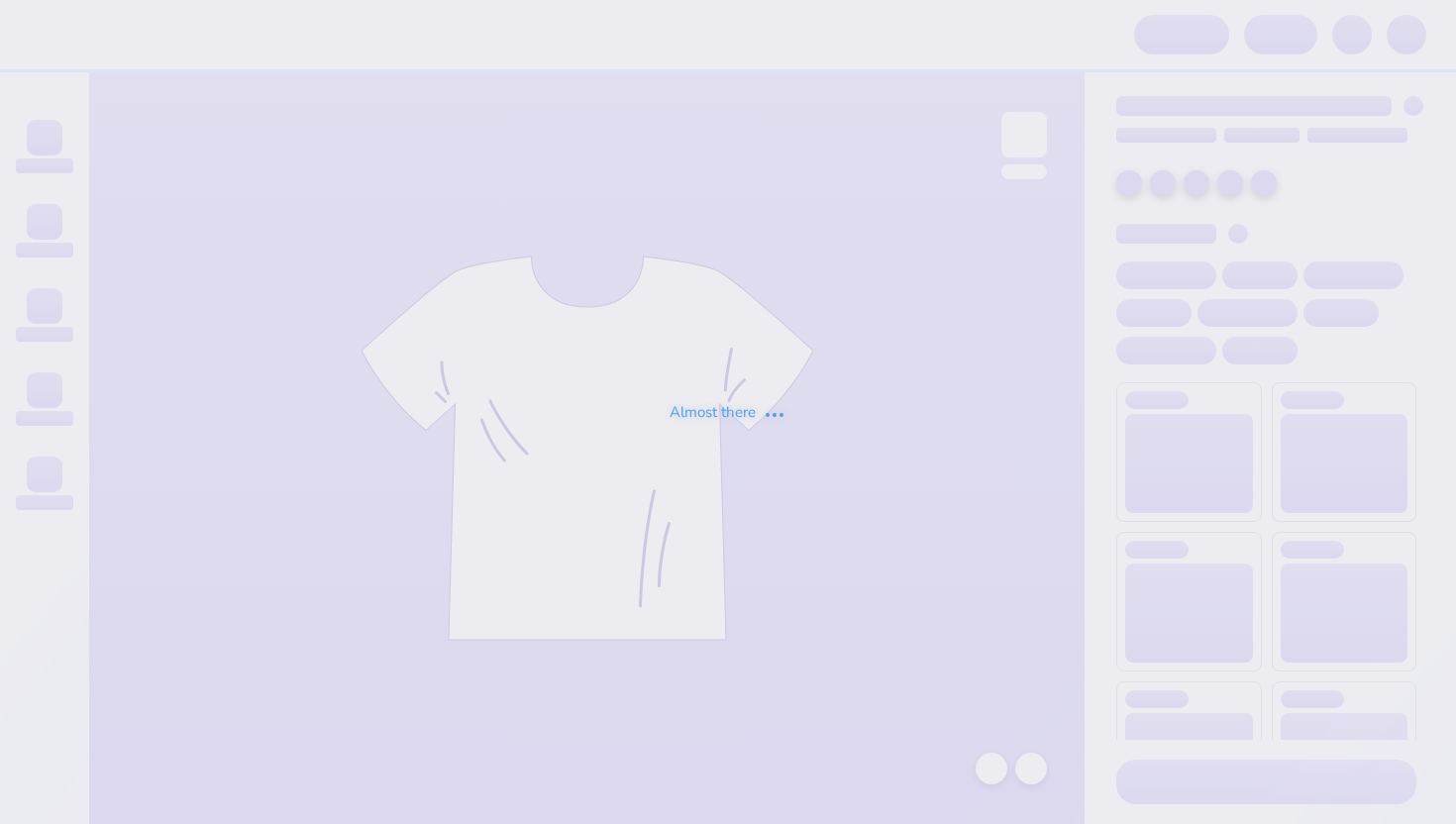scroll, scrollTop: 0, scrollLeft: 0, axis: both 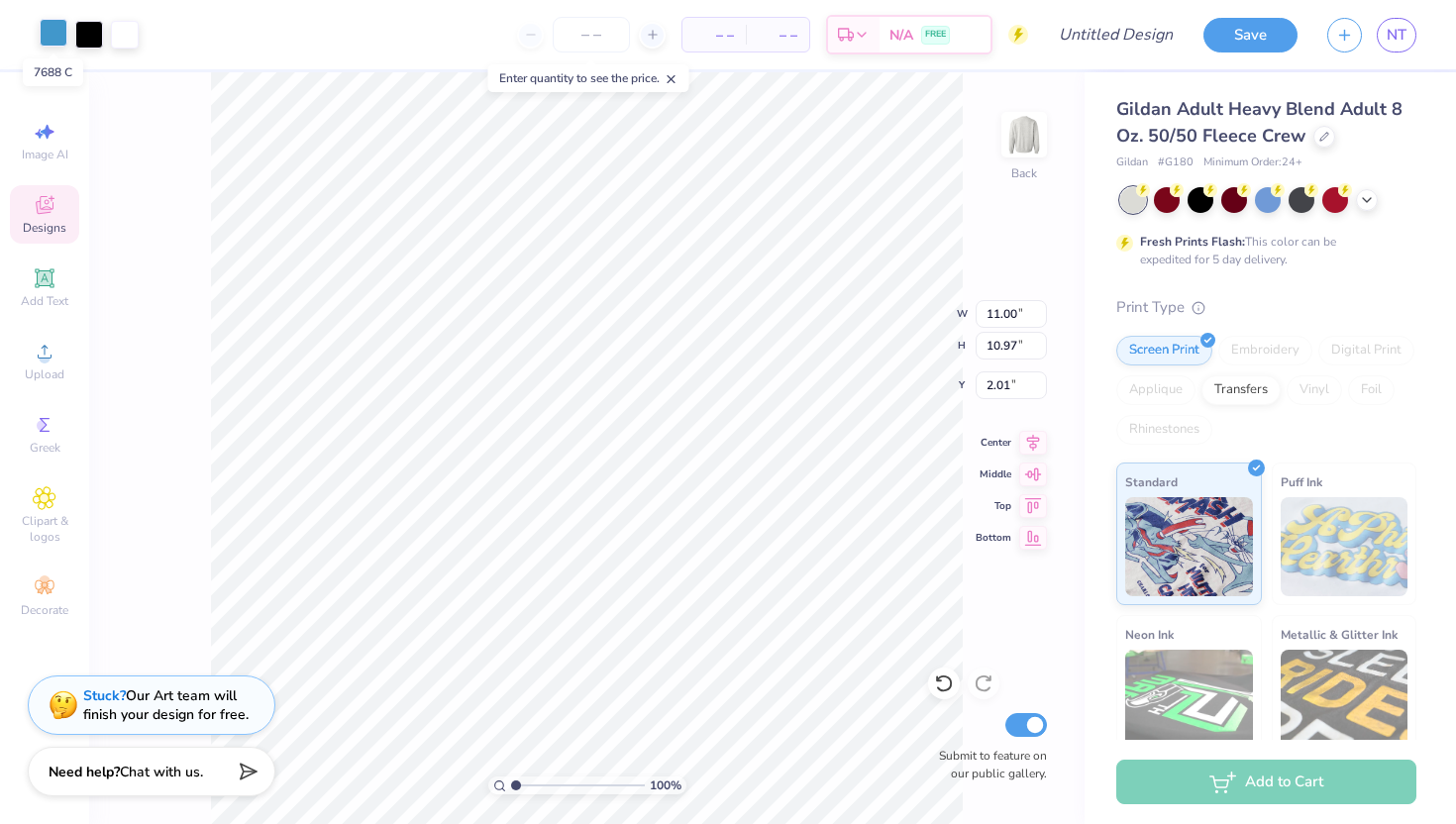 click at bounding box center (53, 33) 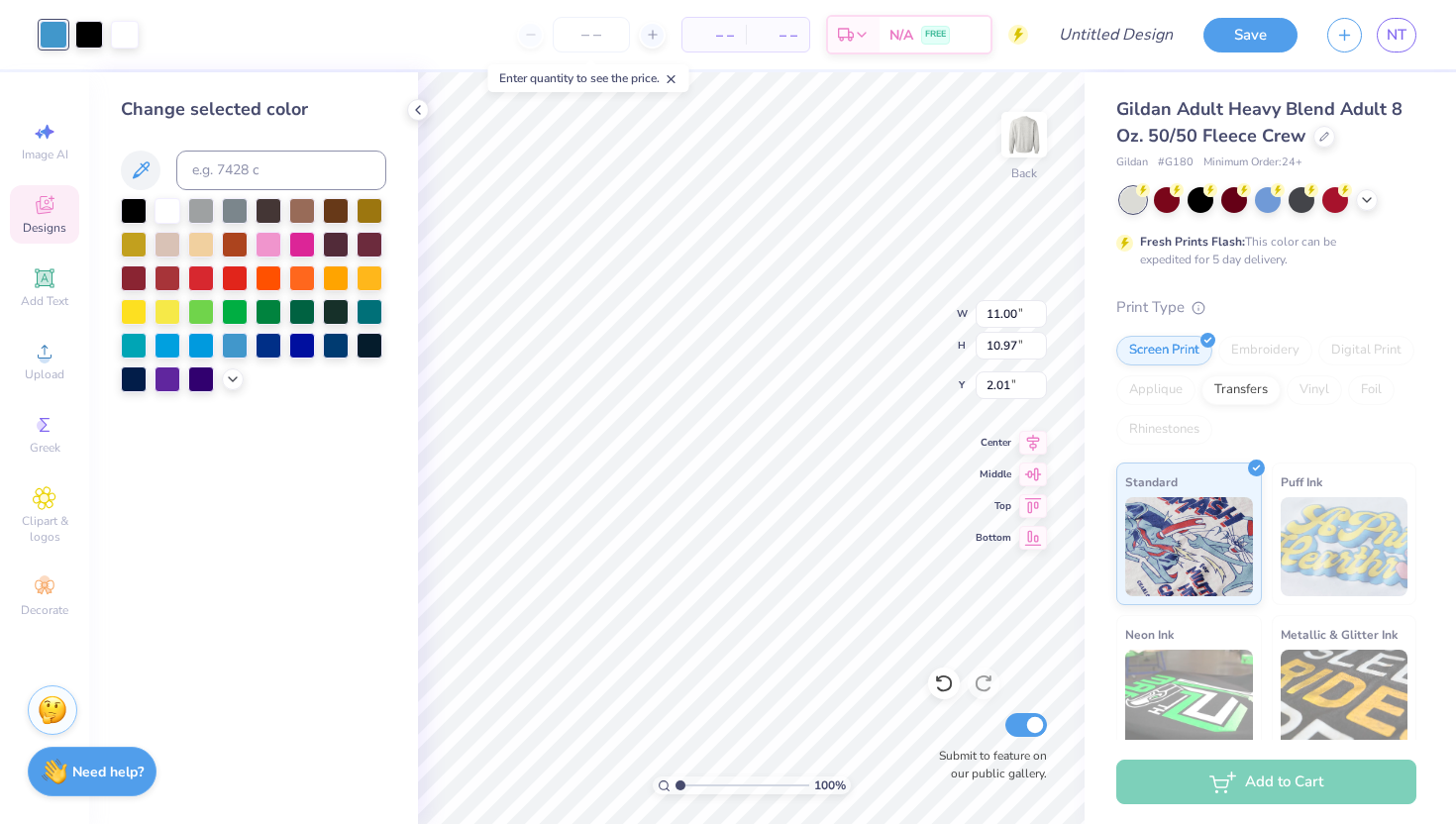 click at bounding box center (233, 379) 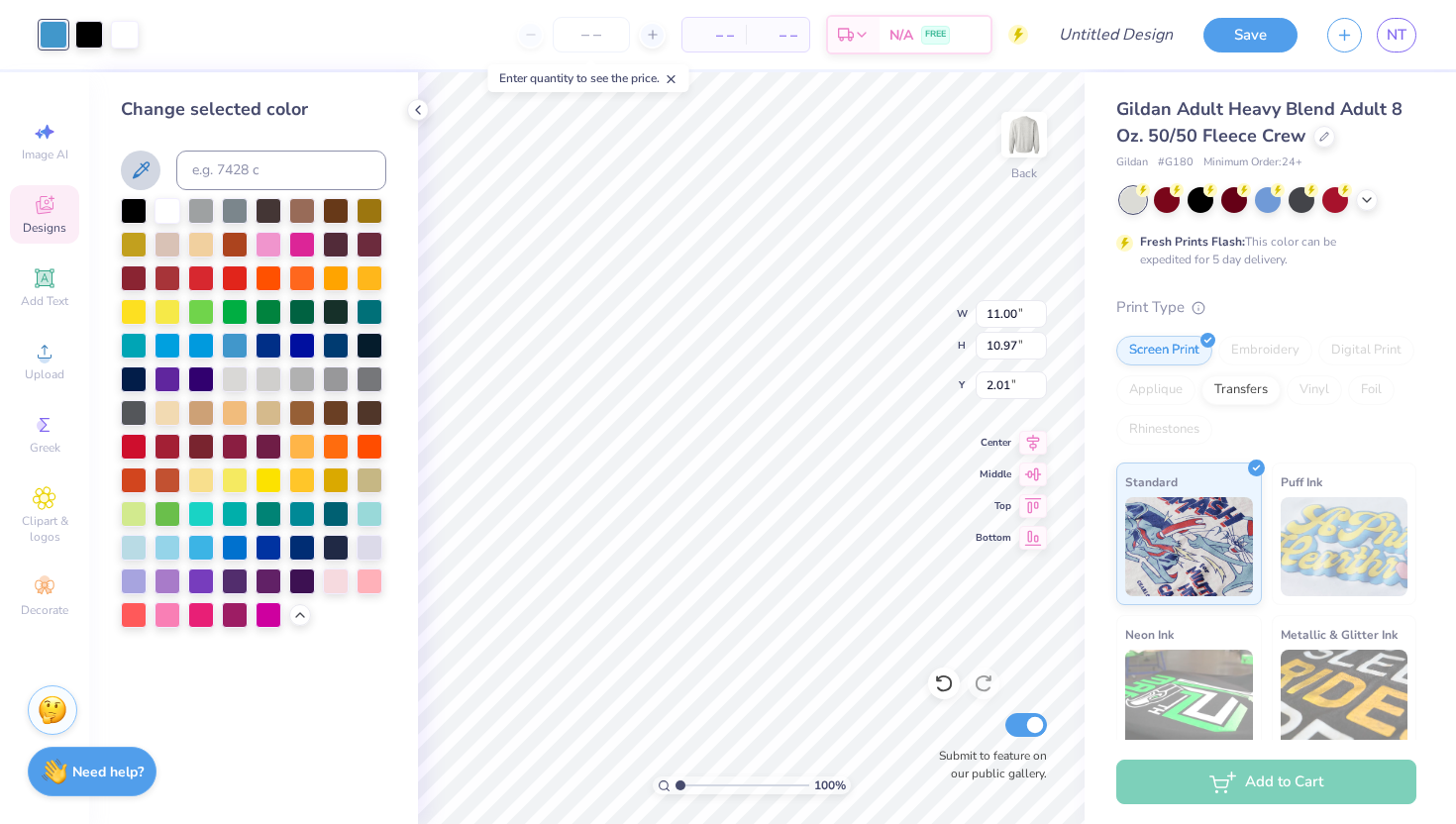 click 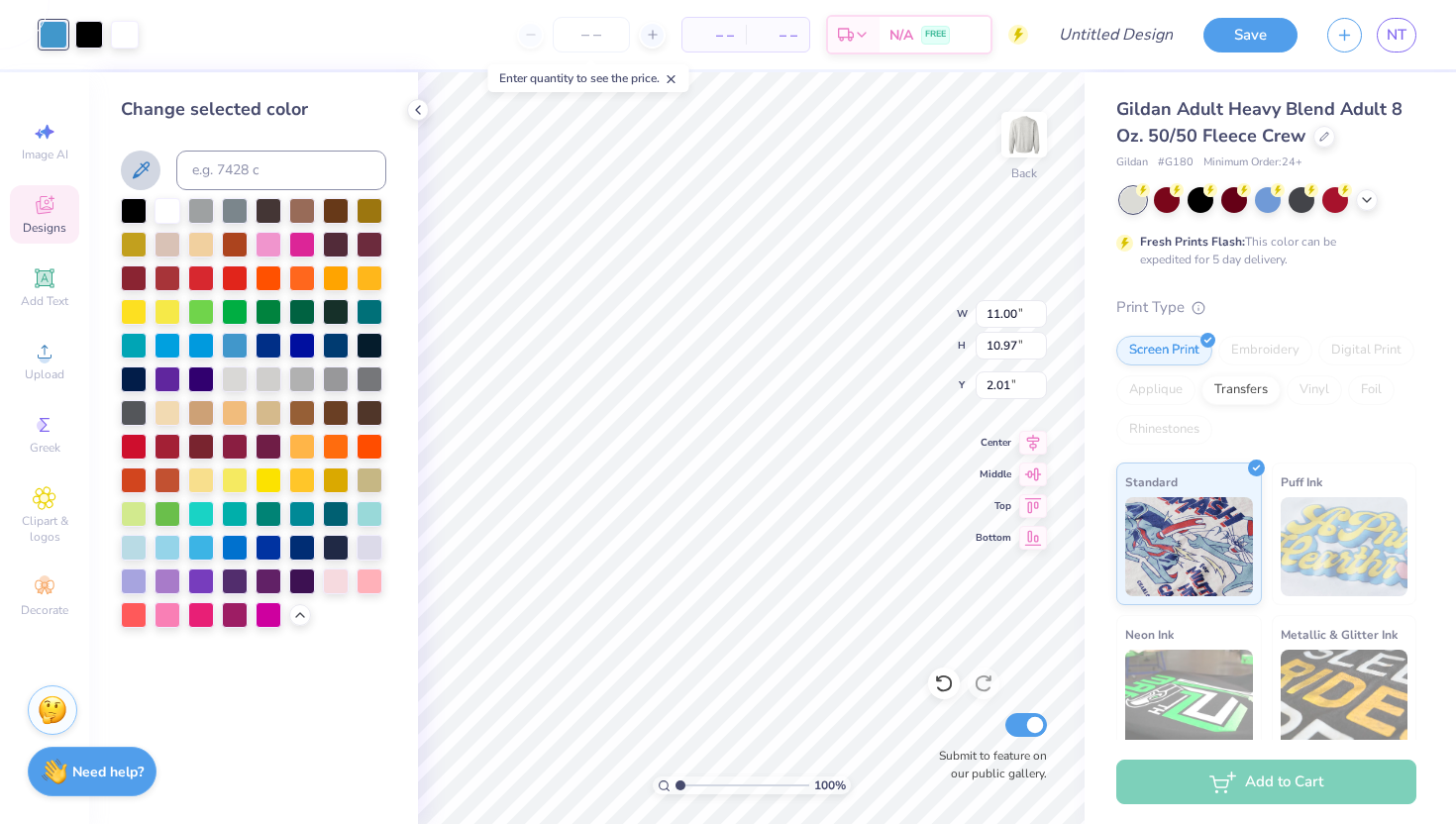 click 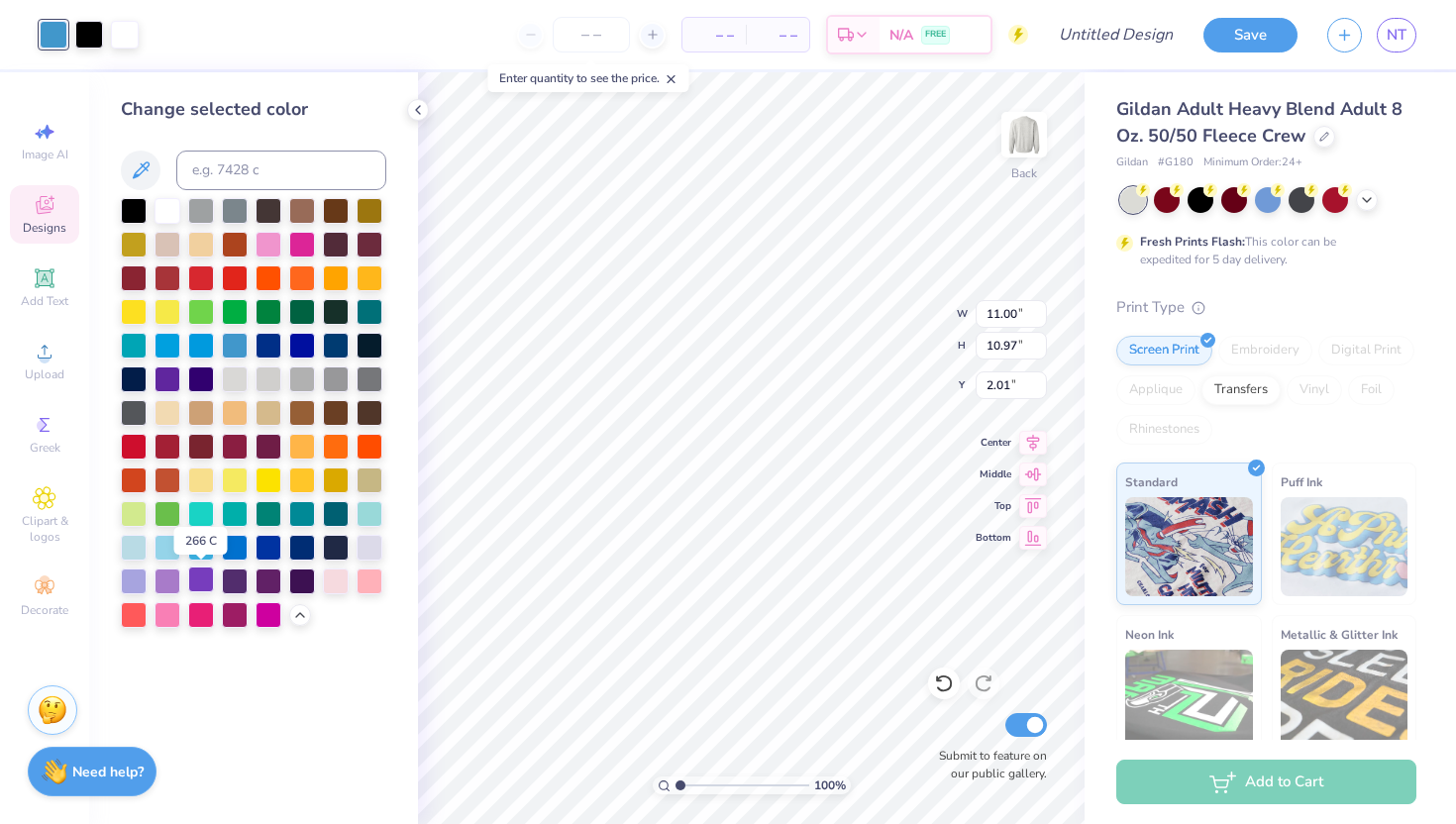 click at bounding box center [201, 579] 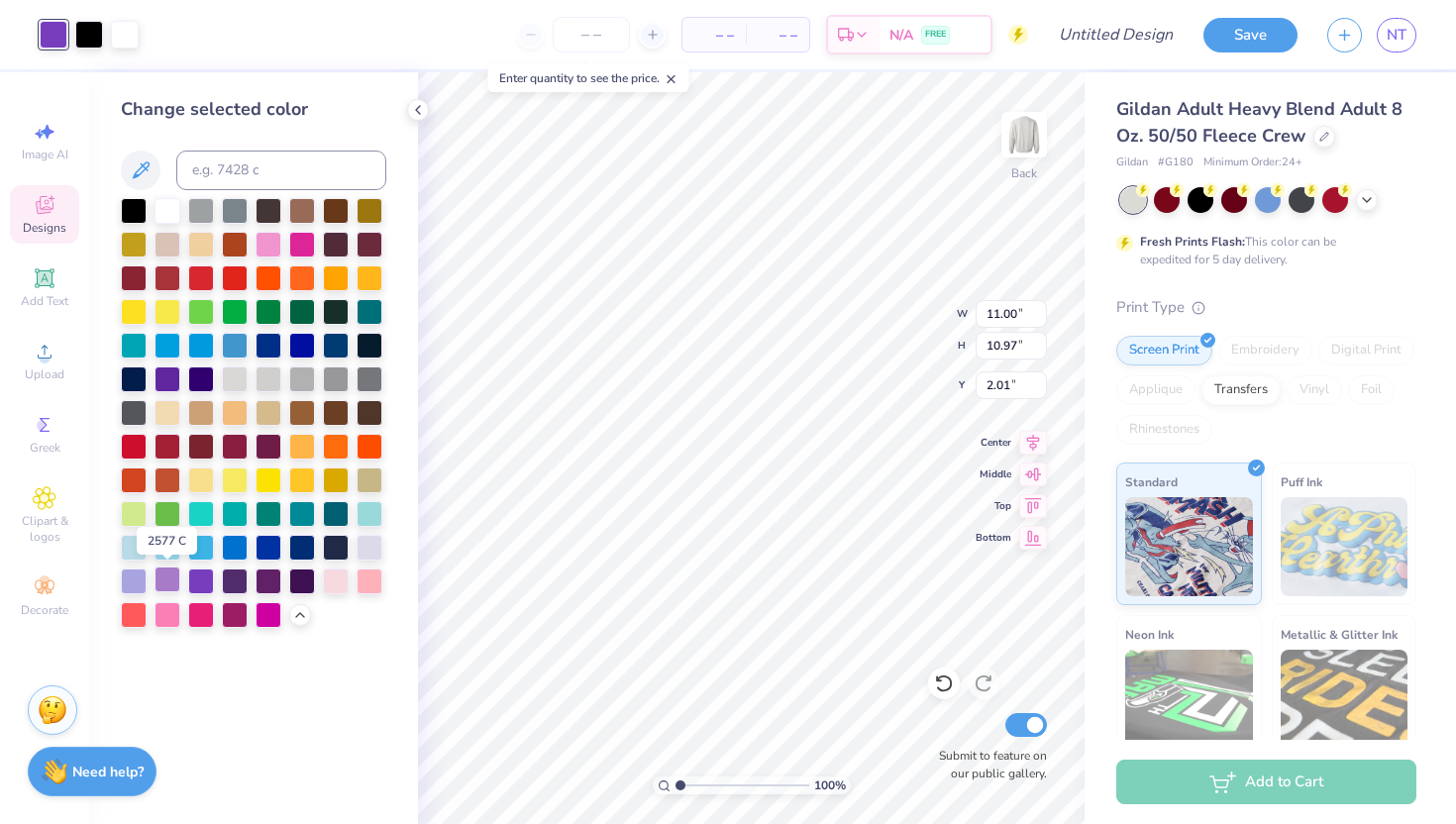 click at bounding box center [167, 579] 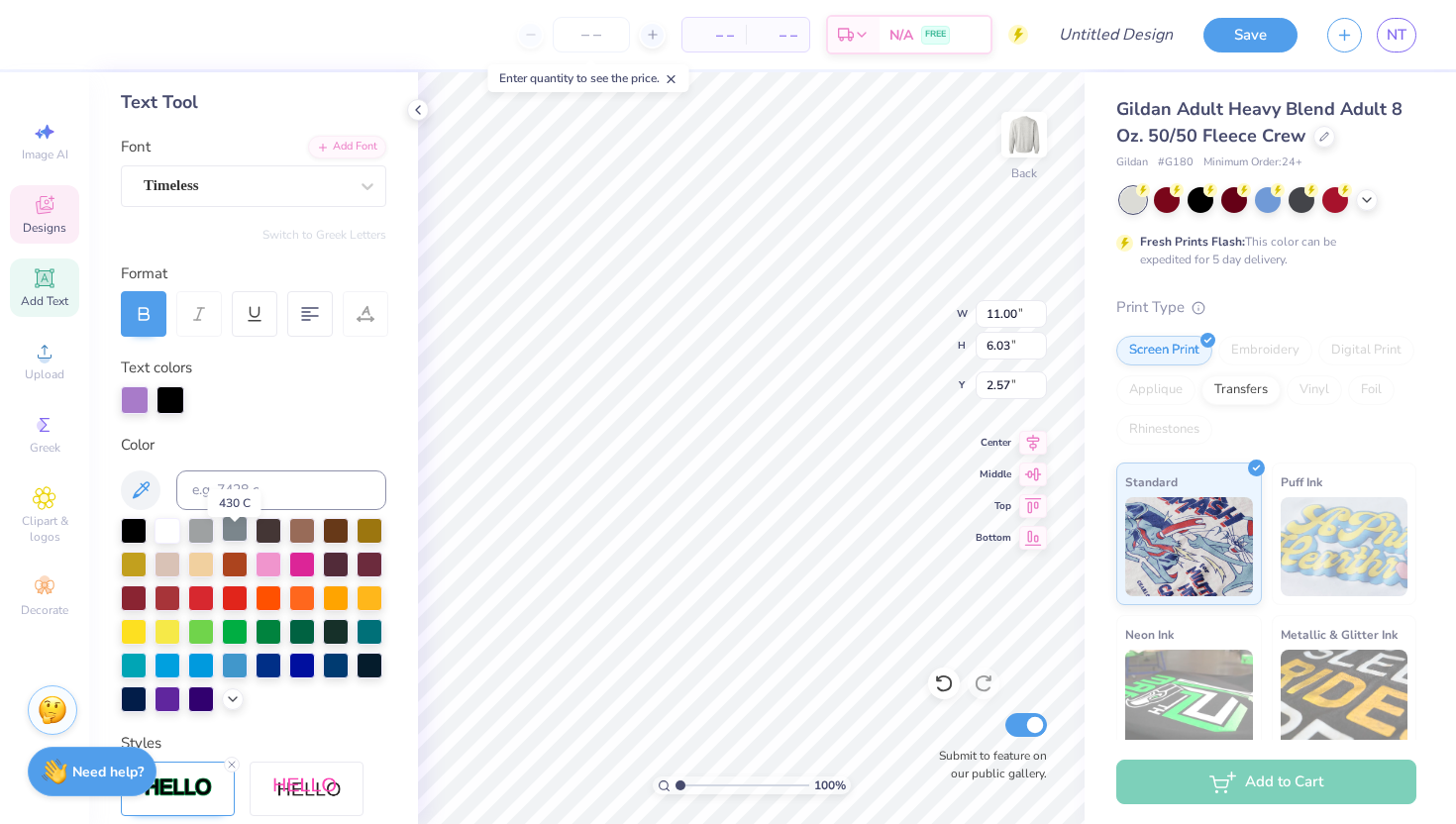 scroll, scrollTop: 99, scrollLeft: 0, axis: vertical 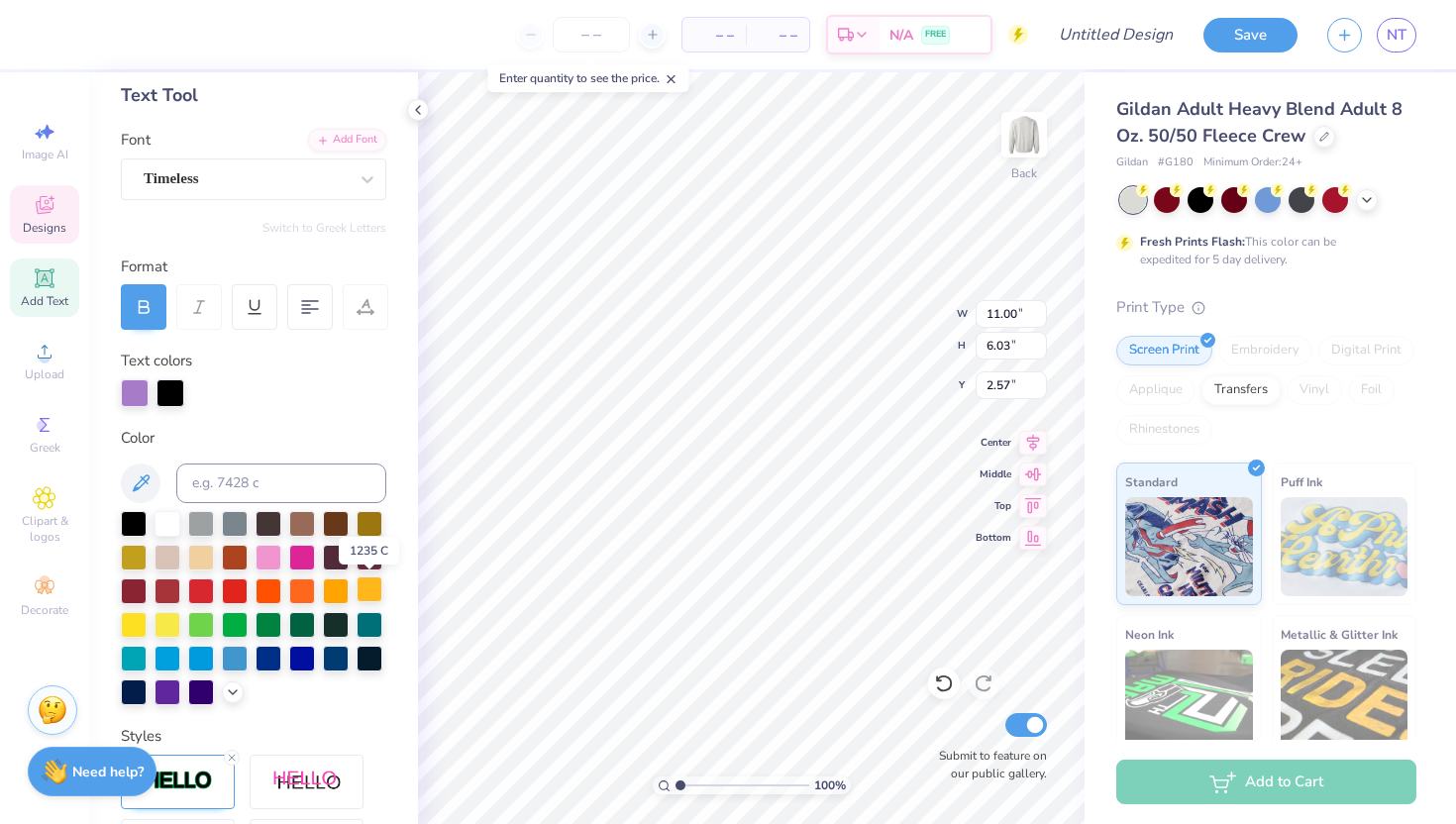 click at bounding box center [369, 589] 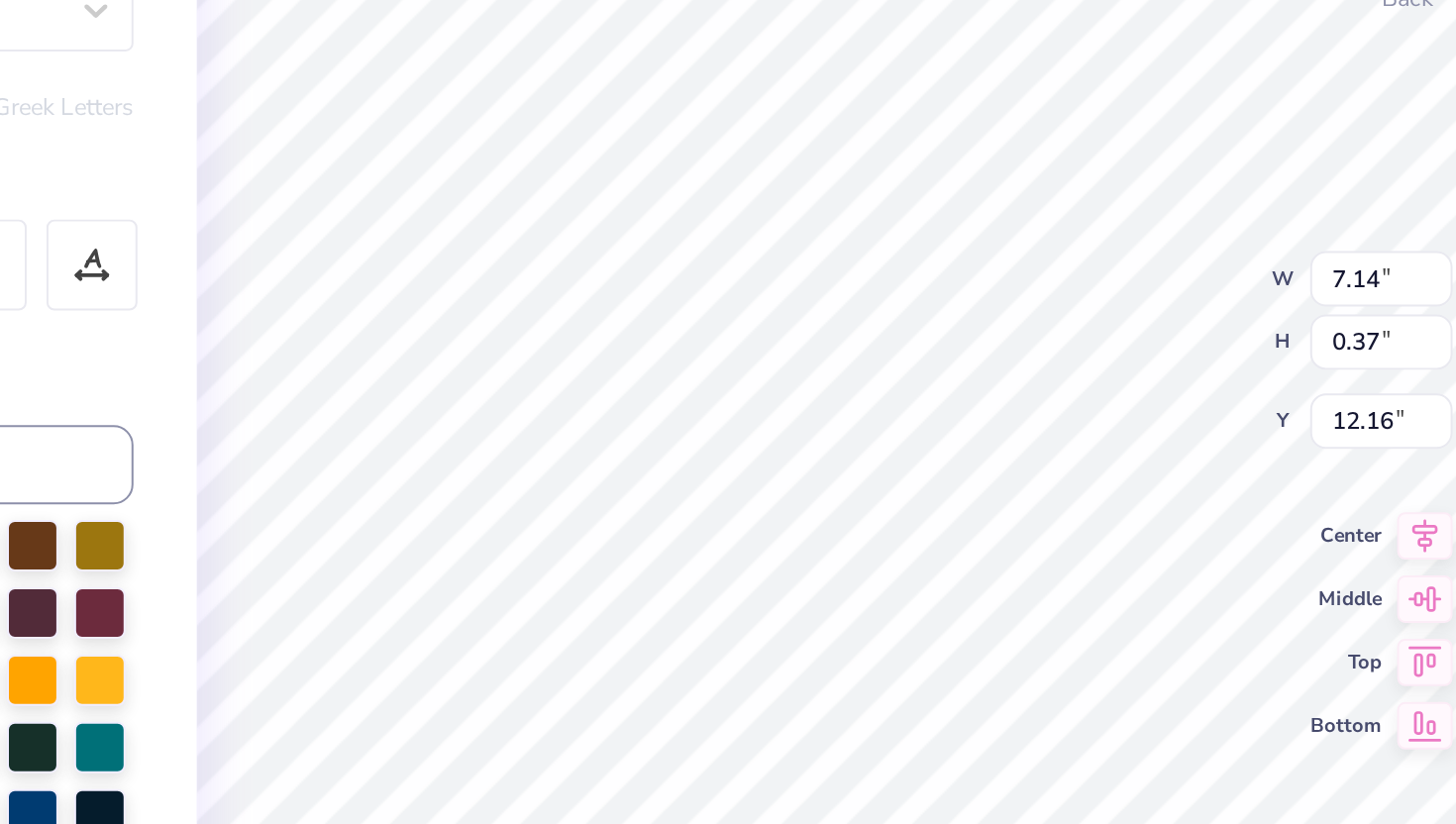 scroll, scrollTop: 0, scrollLeft: 7, axis: horizontal 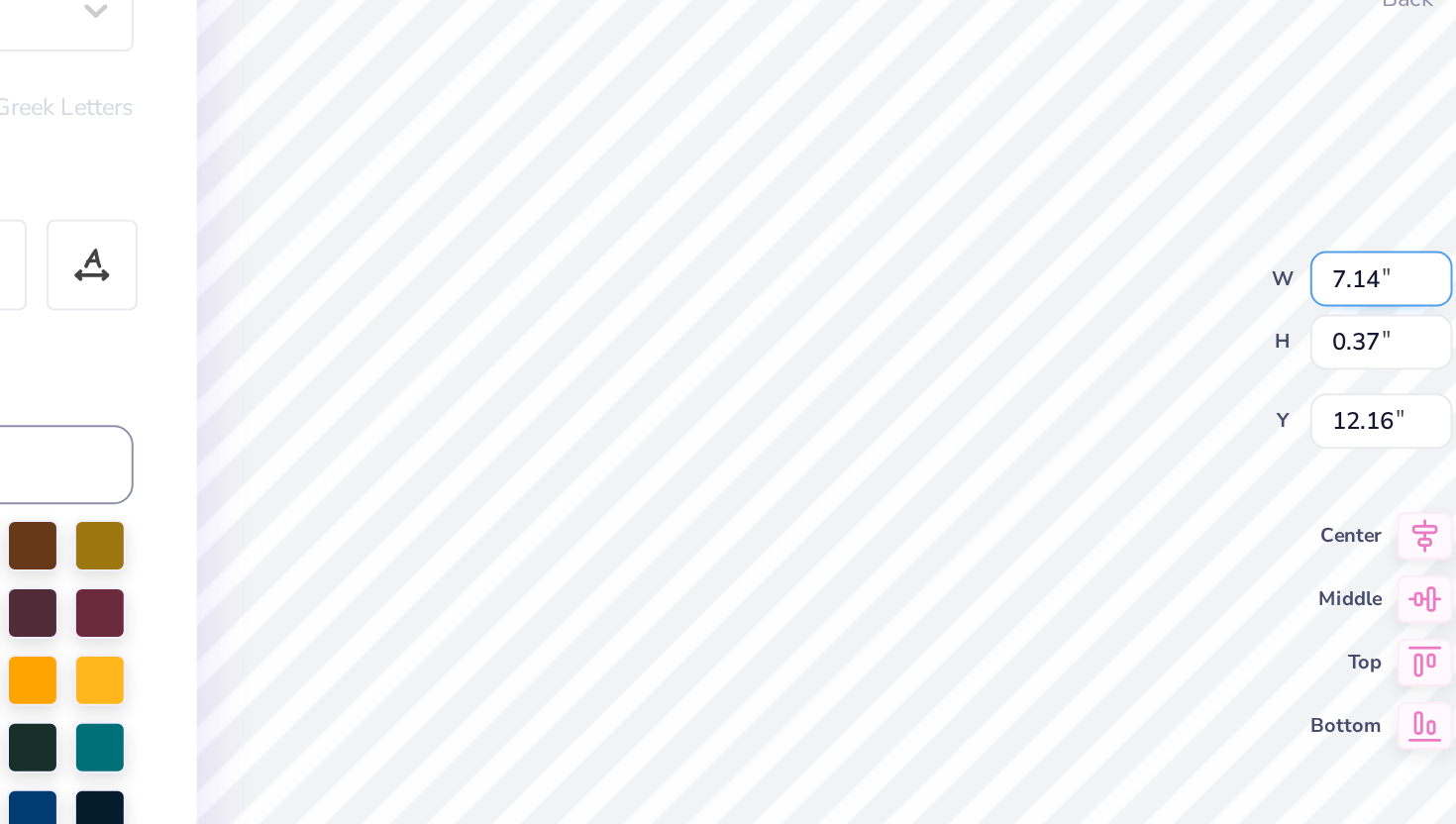 type on "TENNESSEE TECH UNIVERSITY" 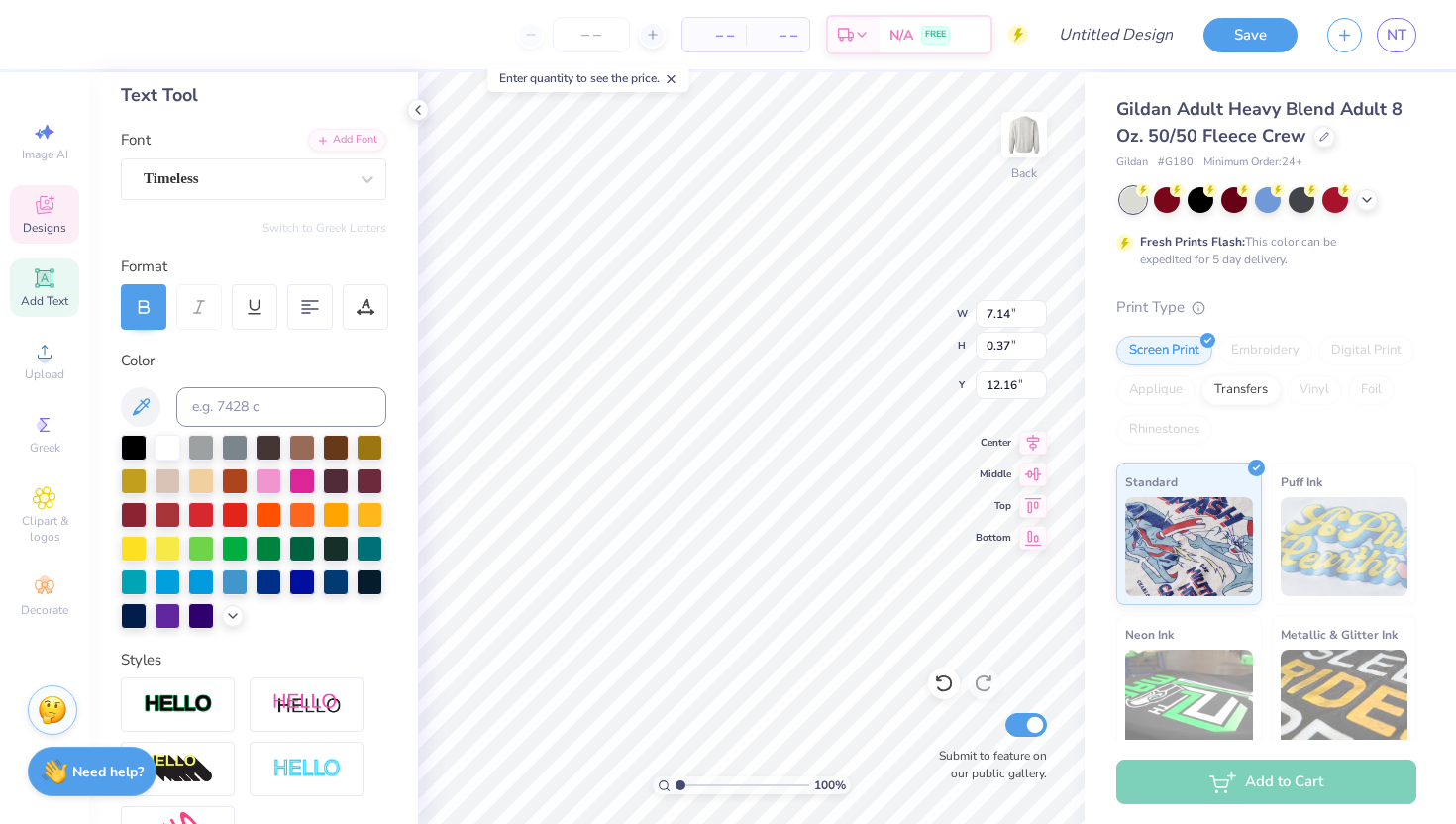 type on "0.98" 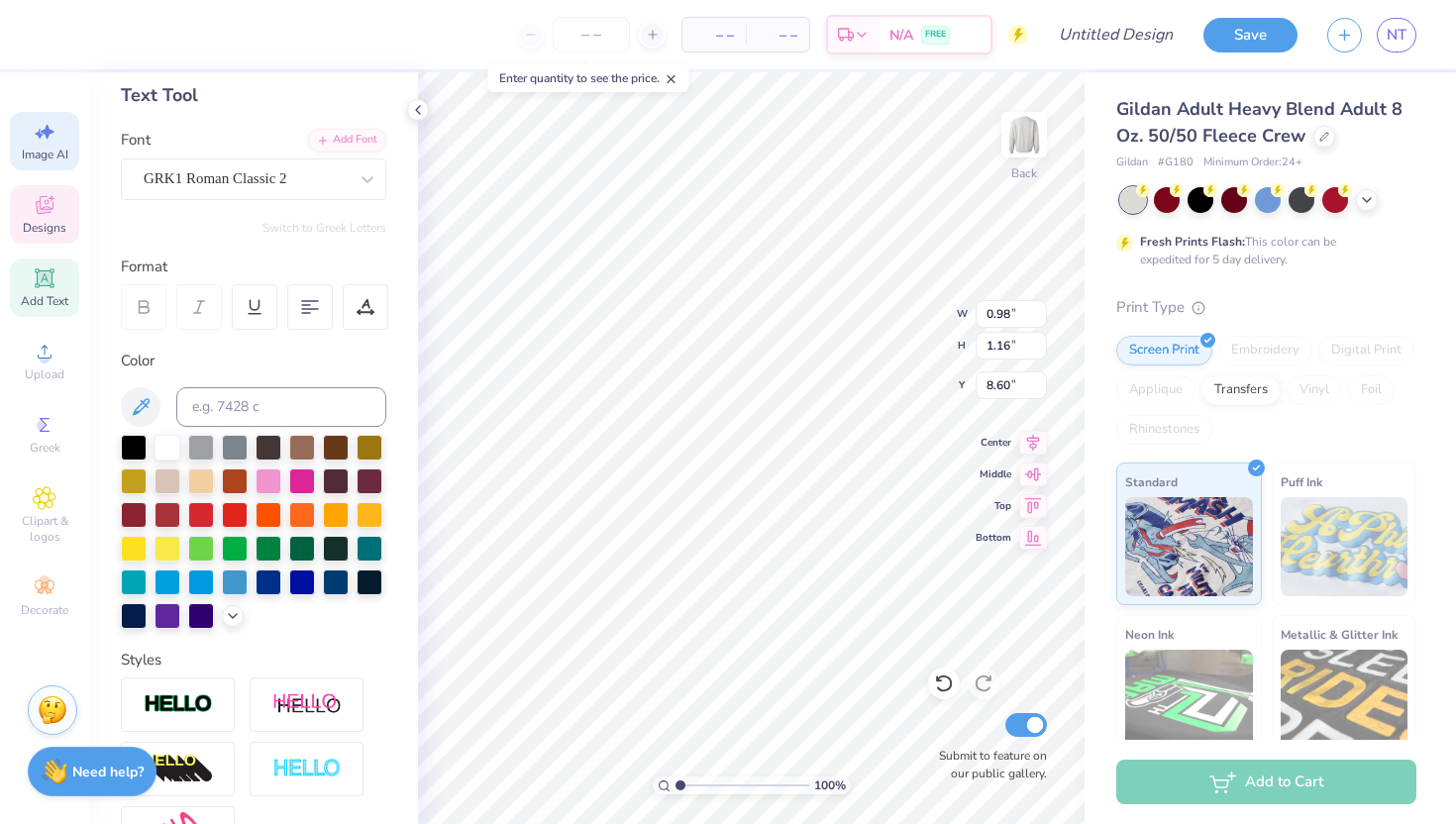 click 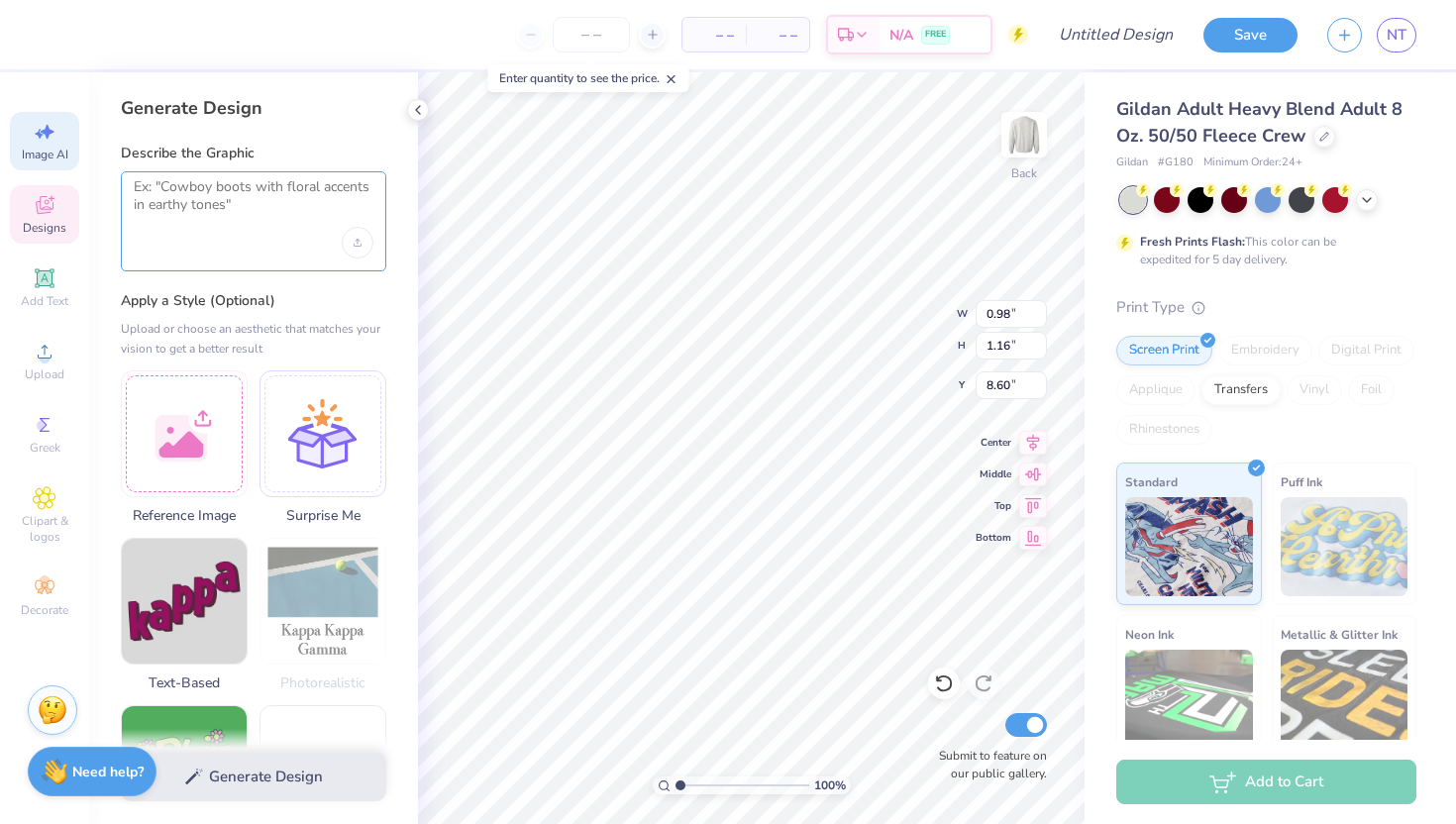 click at bounding box center [254, 203] 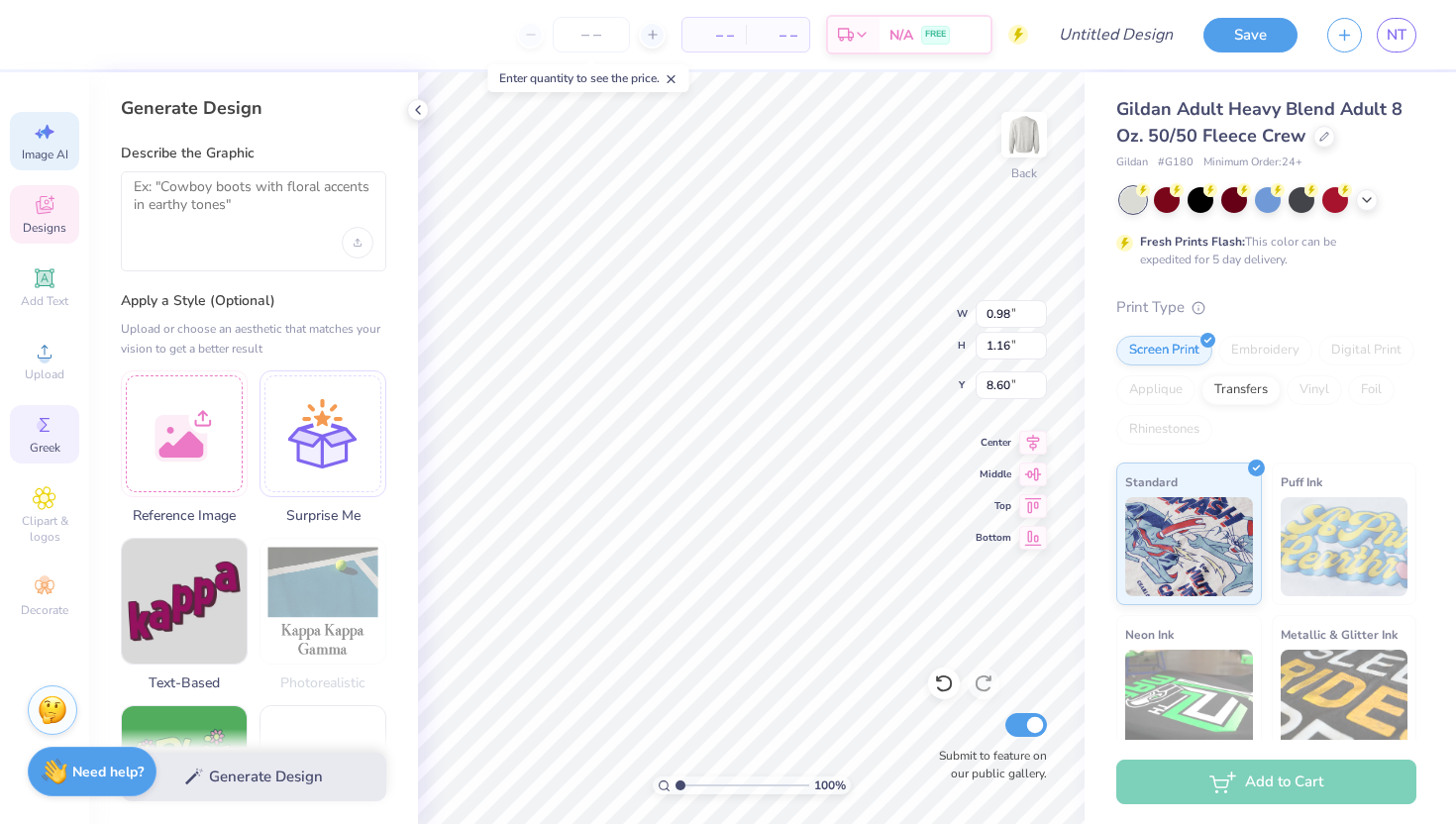click on "Greek" at bounding box center (45, 448) 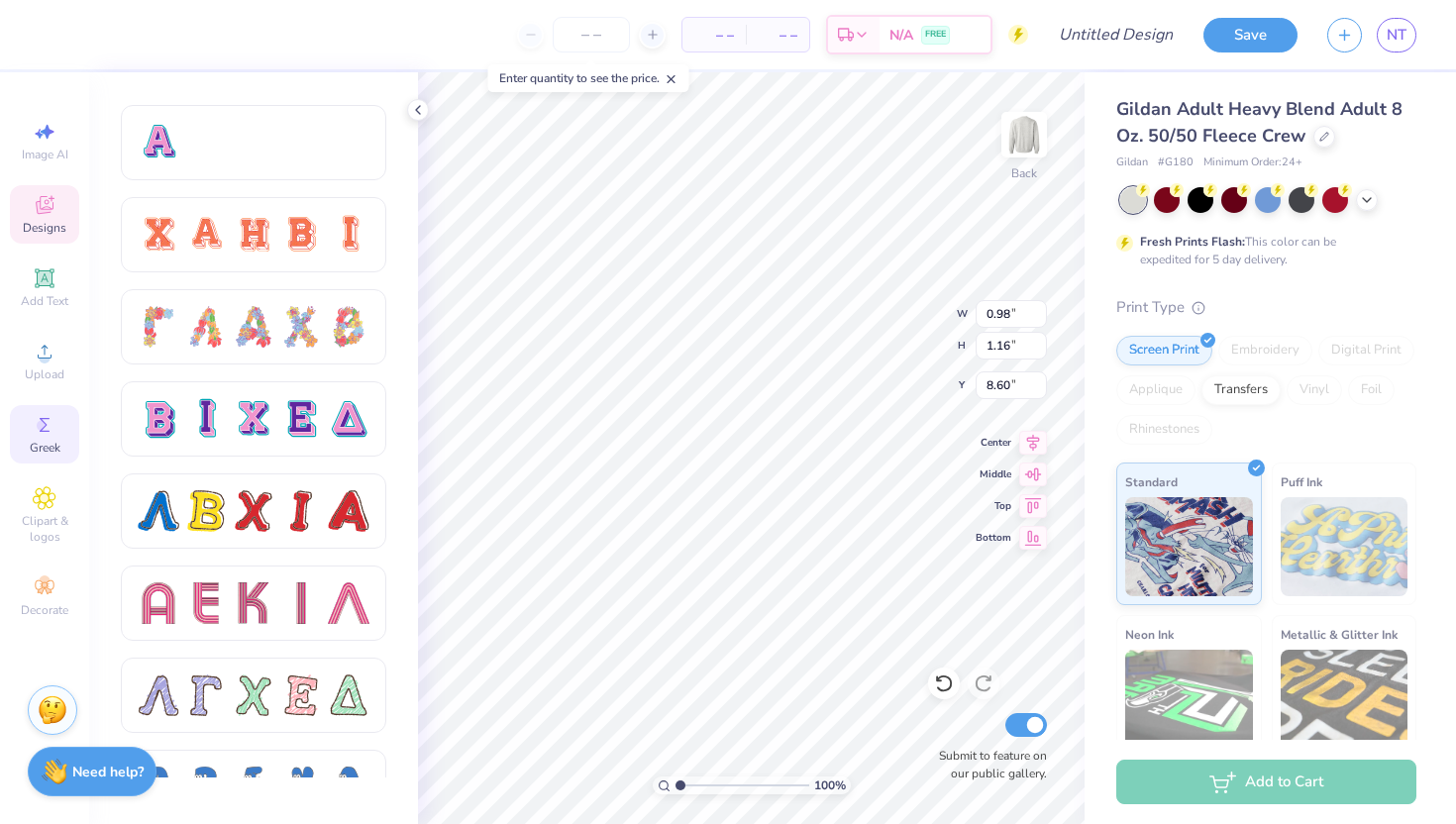scroll, scrollTop: 1320, scrollLeft: 0, axis: vertical 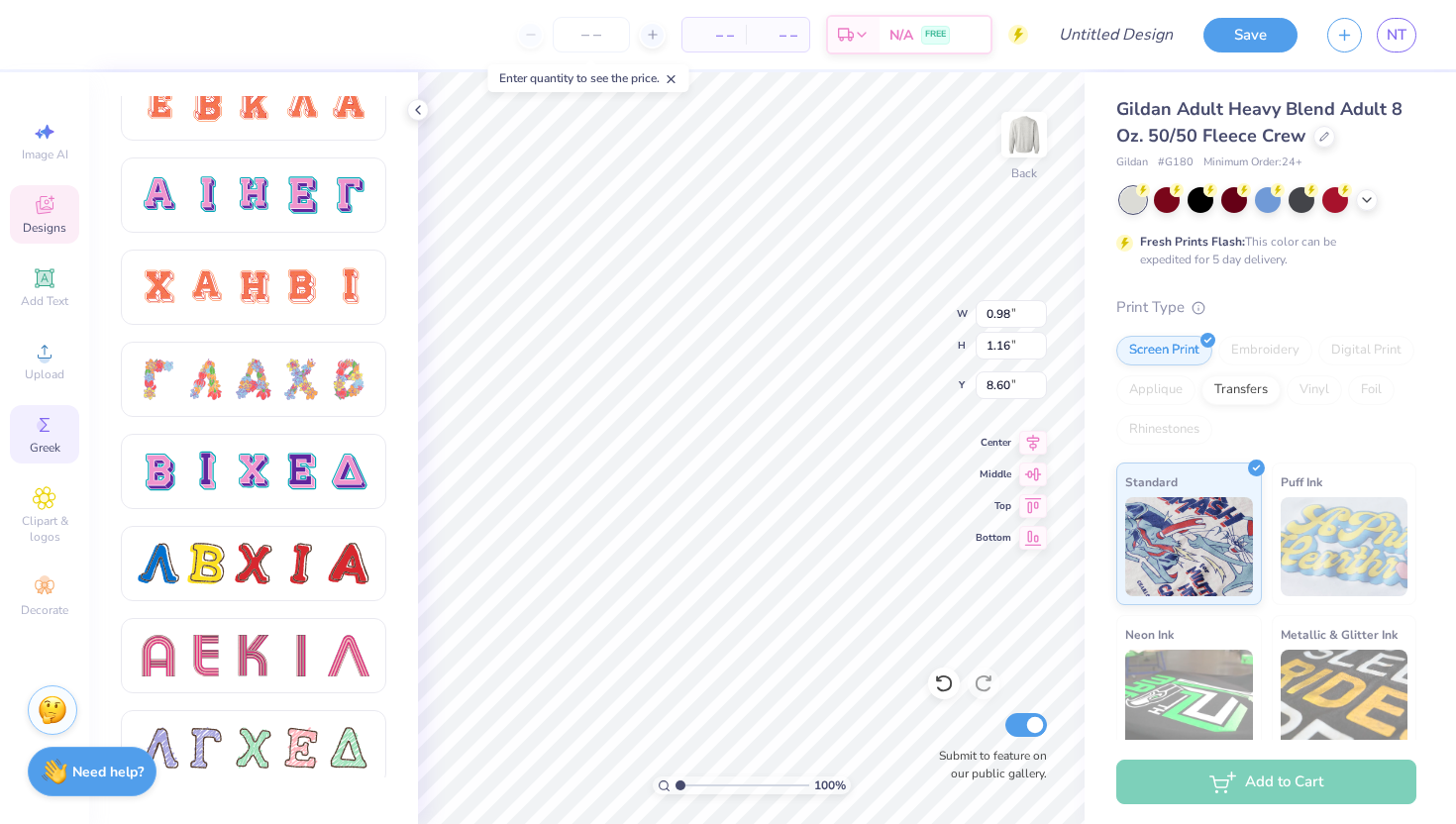 type on "8.67" 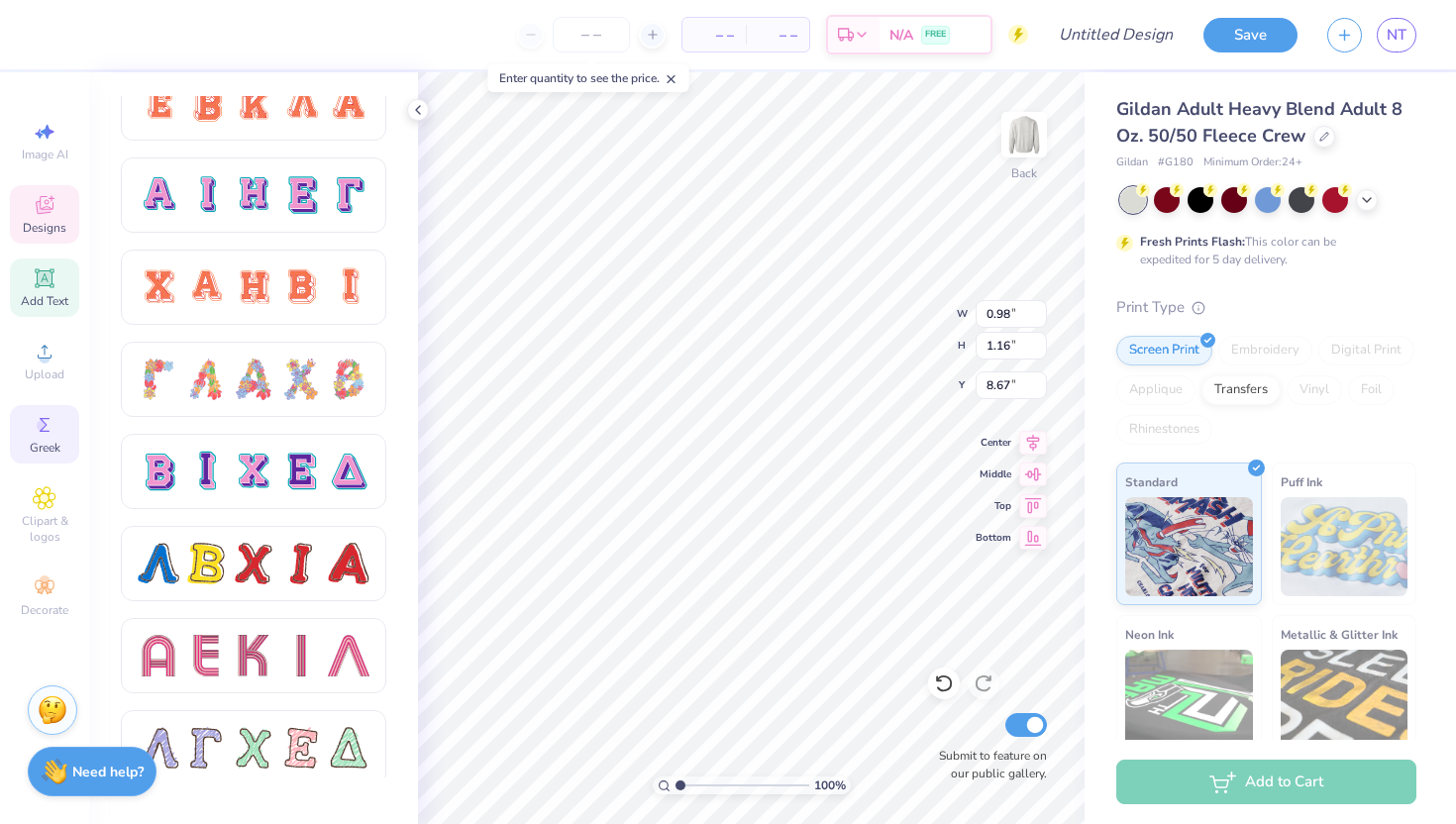 click on "Add Text" at bounding box center [45, 301] 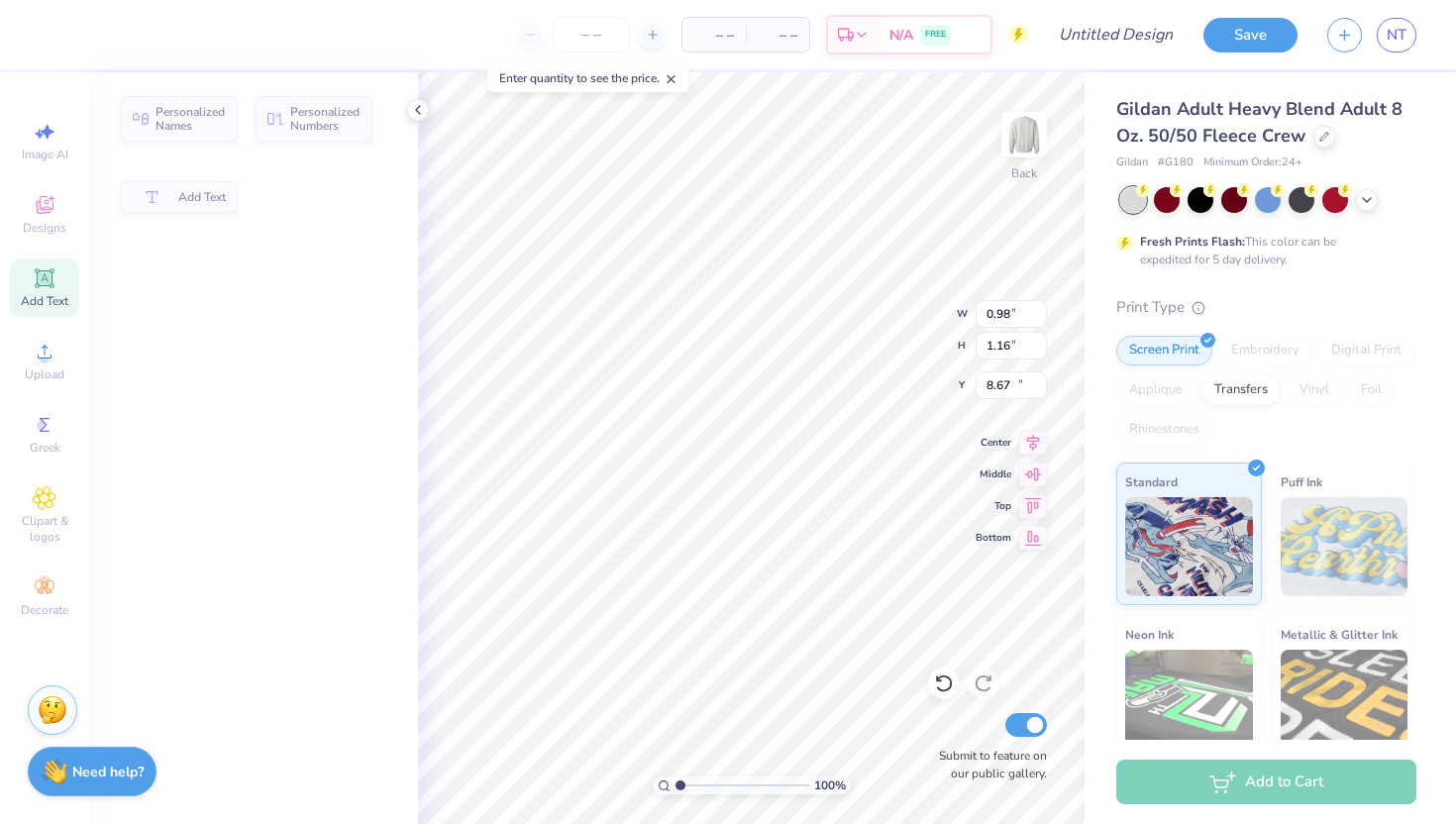 type on "5.89" 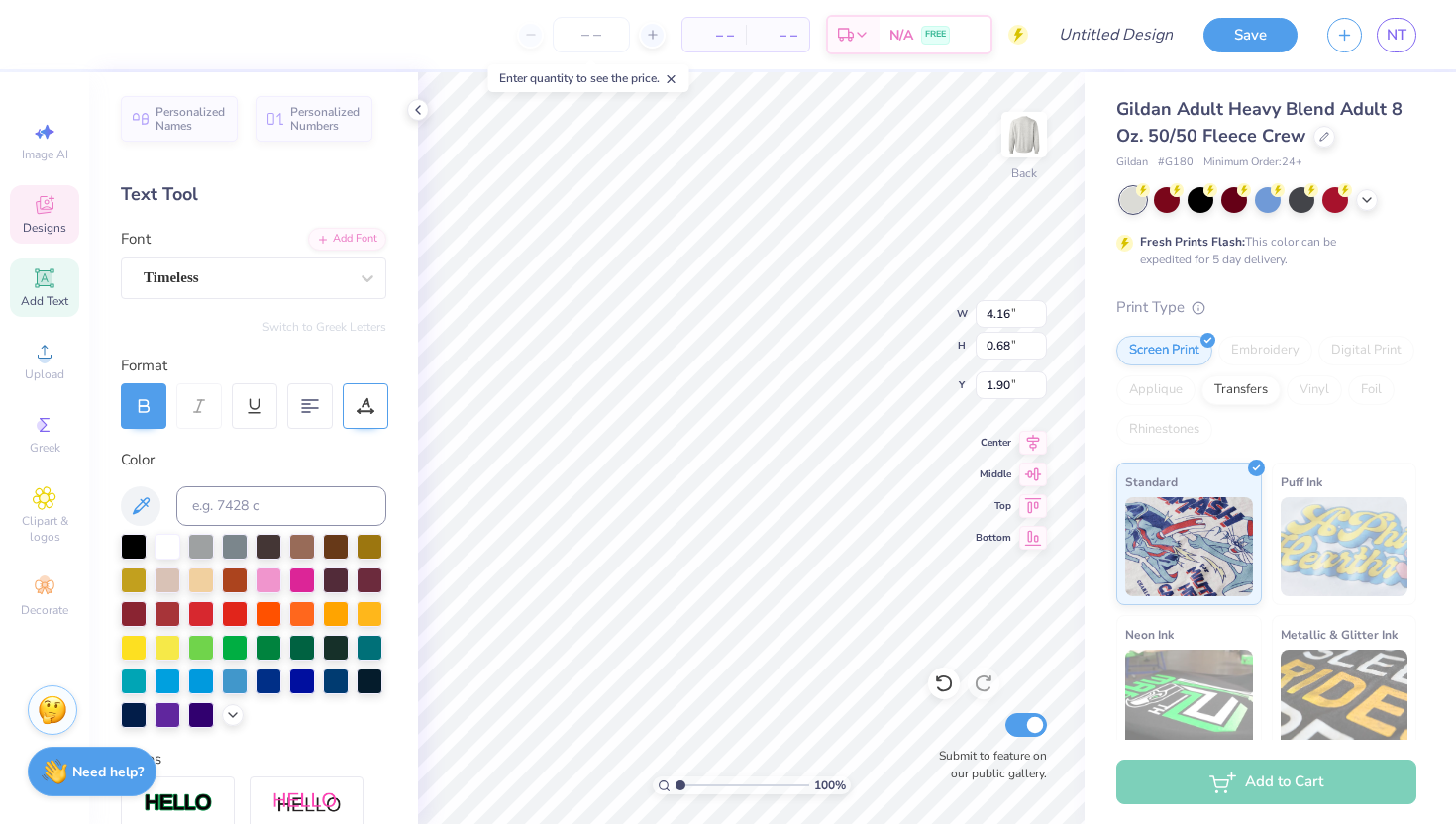 scroll, scrollTop: 0, scrollLeft: 0, axis: both 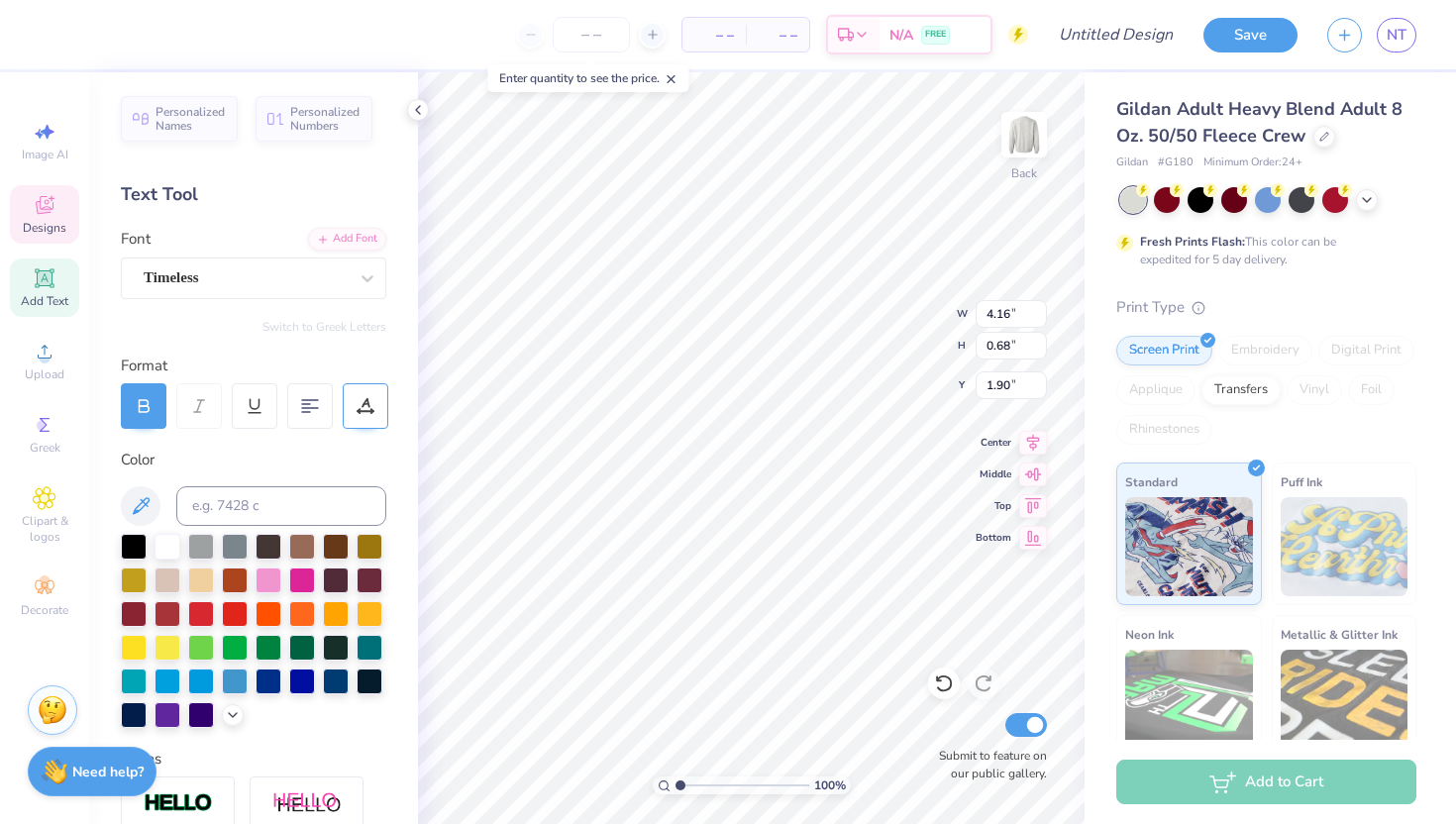 type on "PHI MU X SAE" 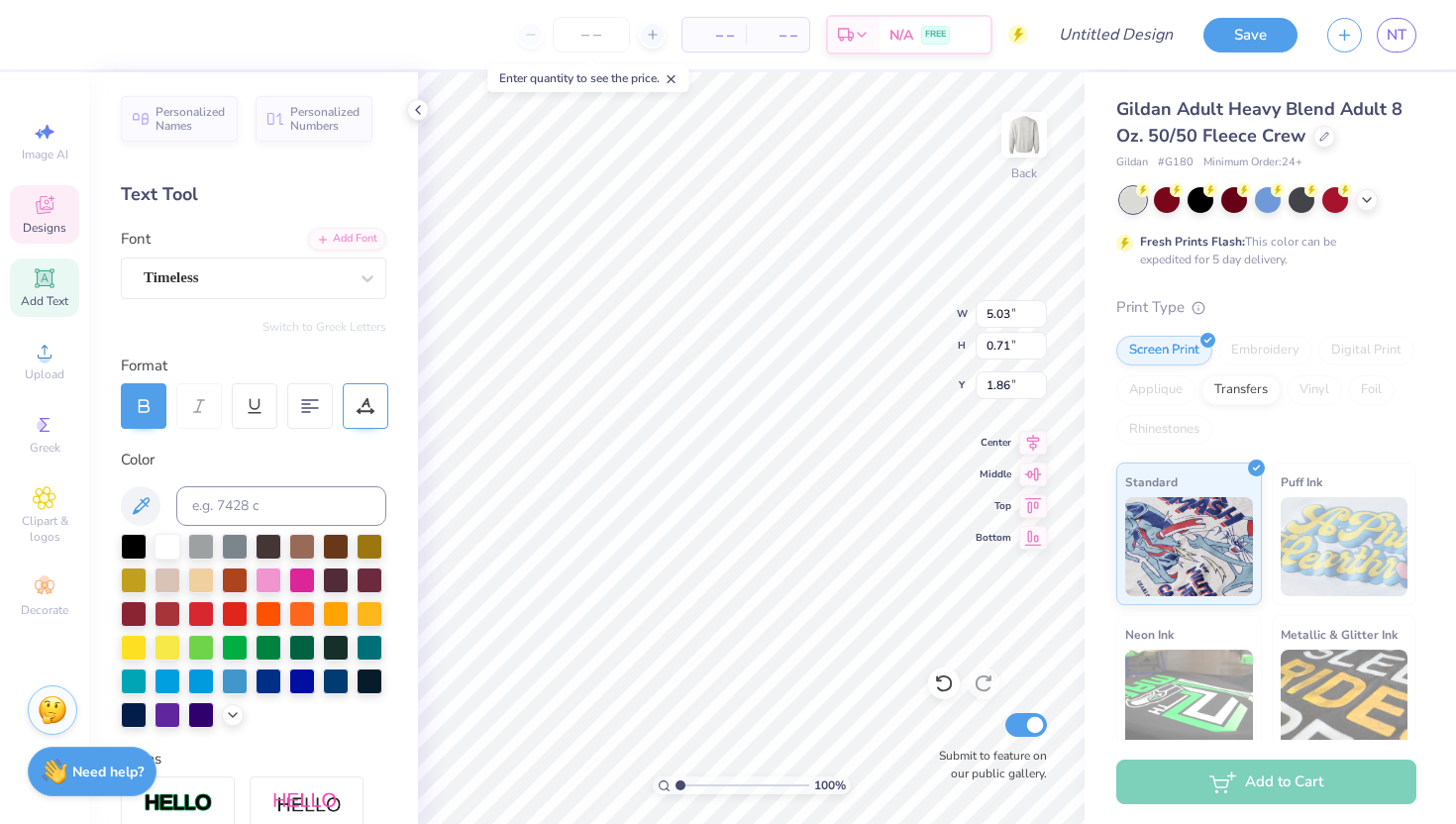 type on "5.03" 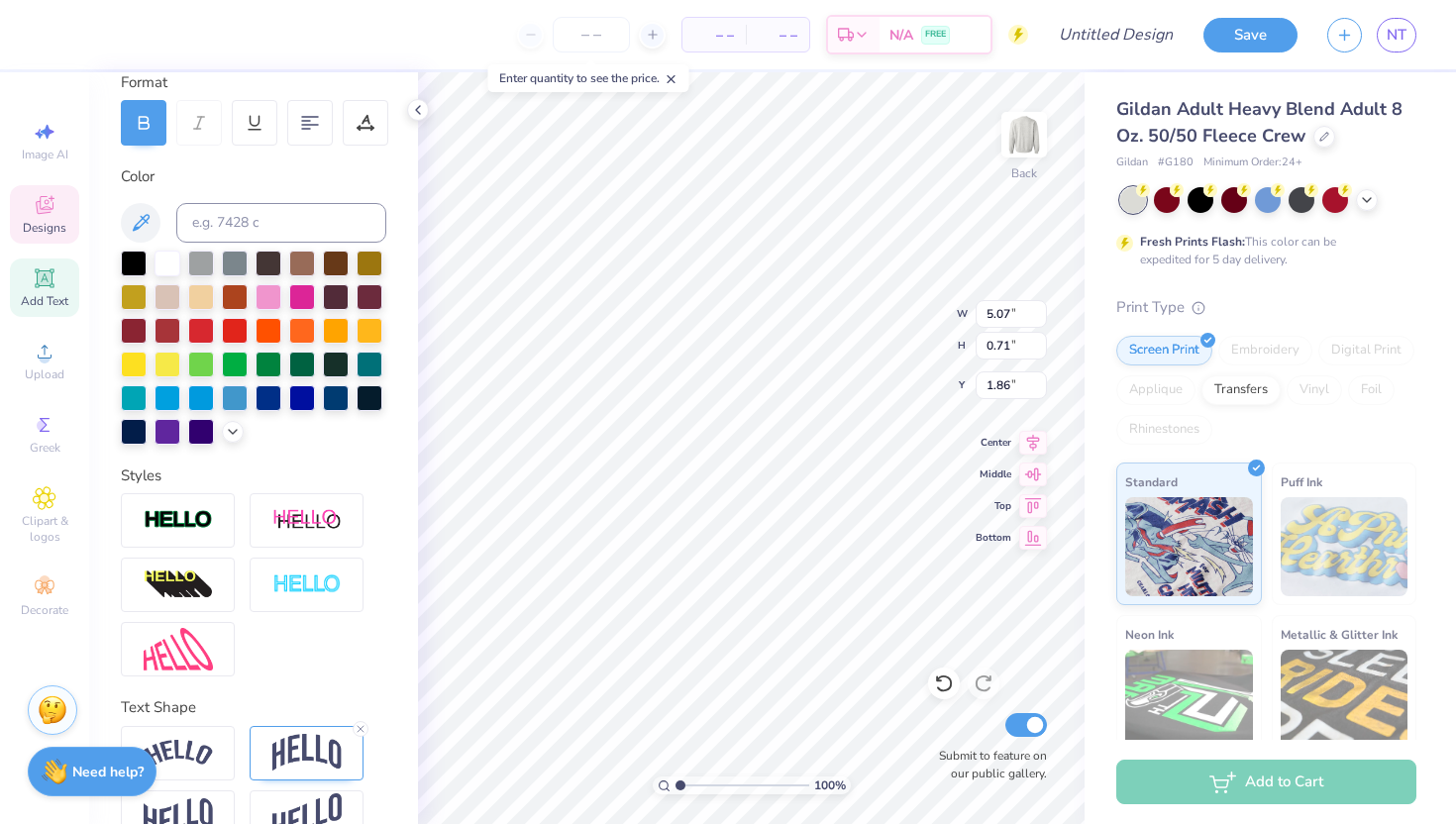 scroll, scrollTop: 327, scrollLeft: 0, axis: vertical 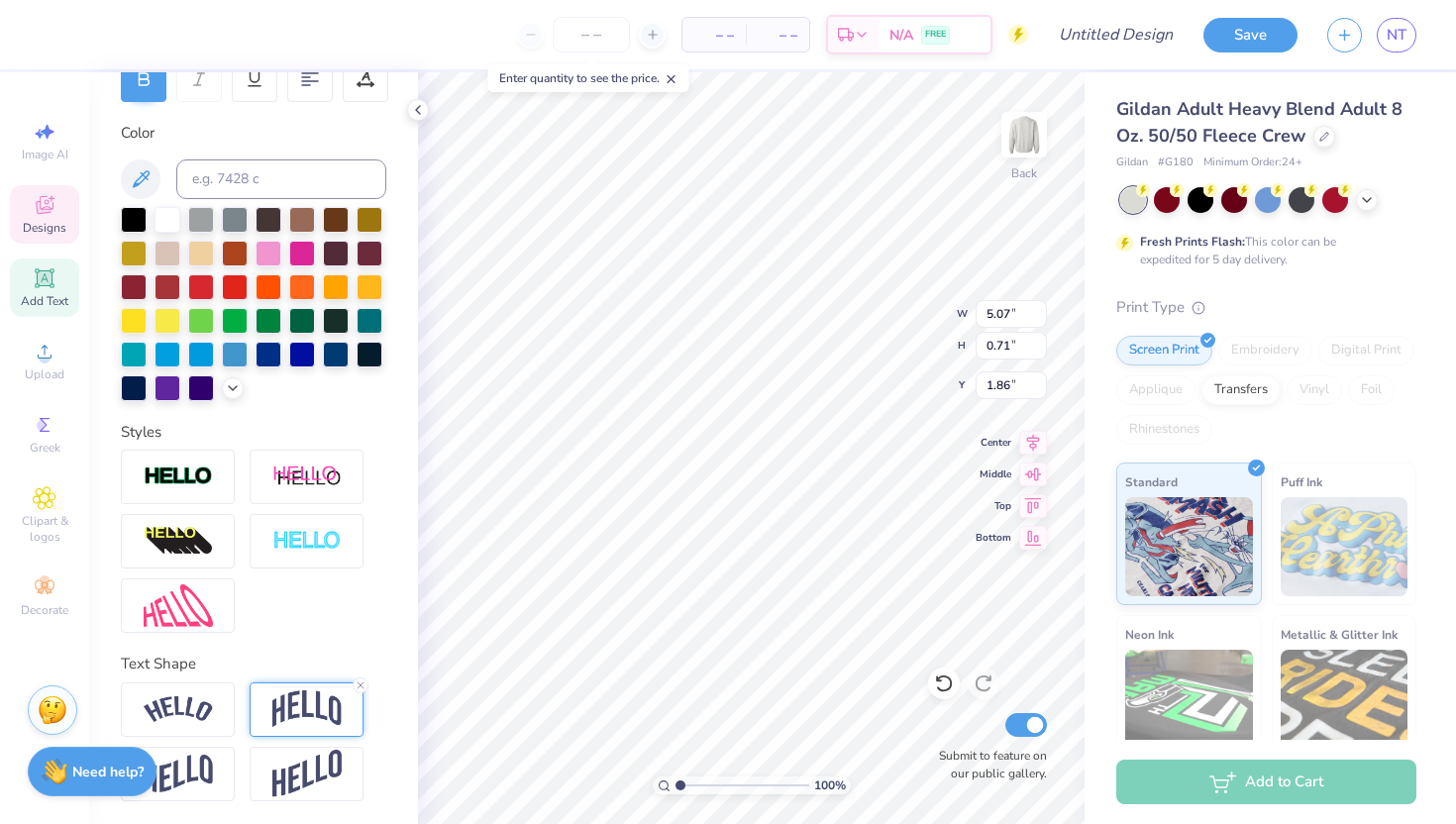 click at bounding box center (307, 709) 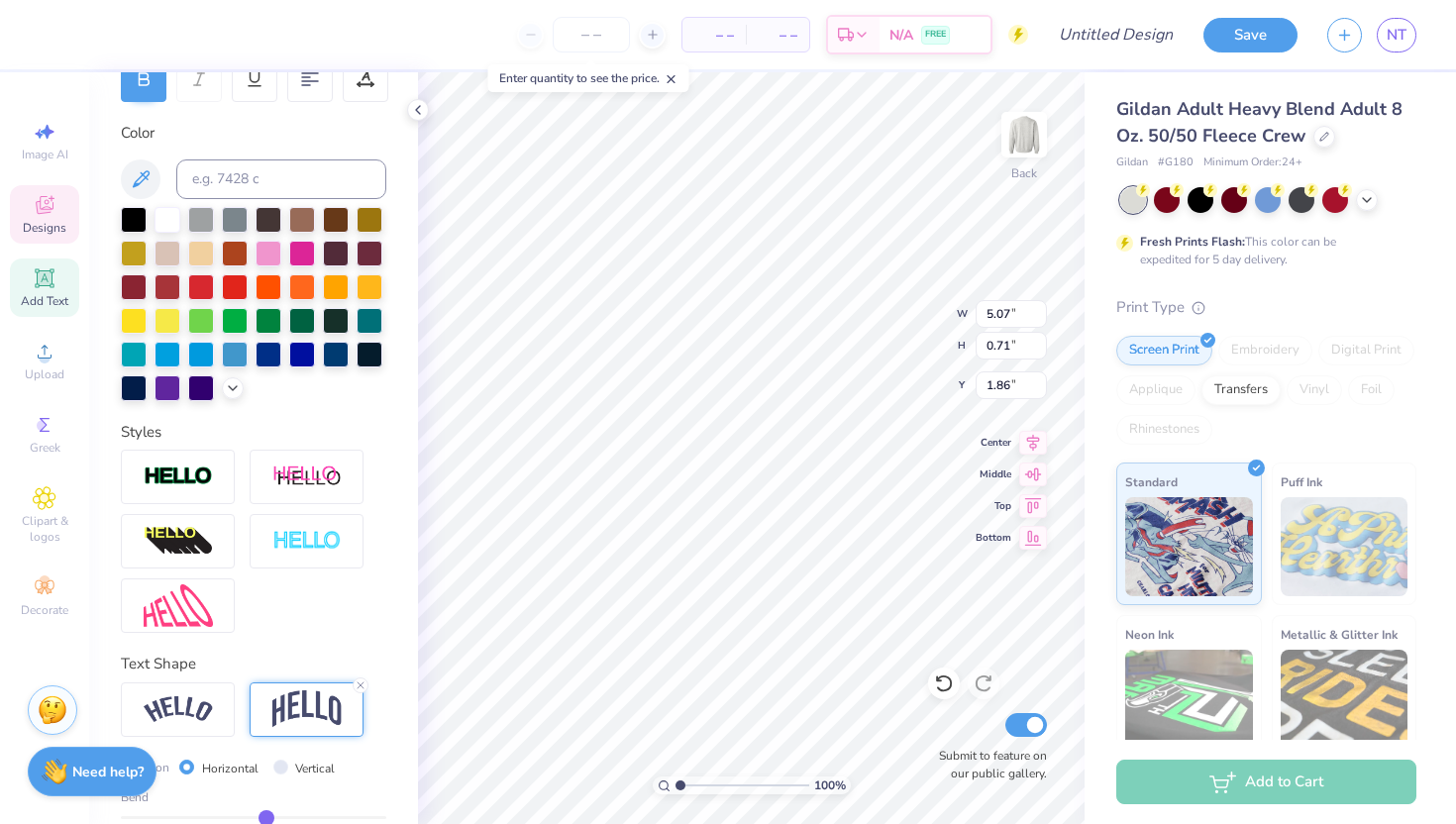 drag, startPoint x: 359, startPoint y: 683, endPoint x: 353, endPoint y: 727, distance: 44.407207 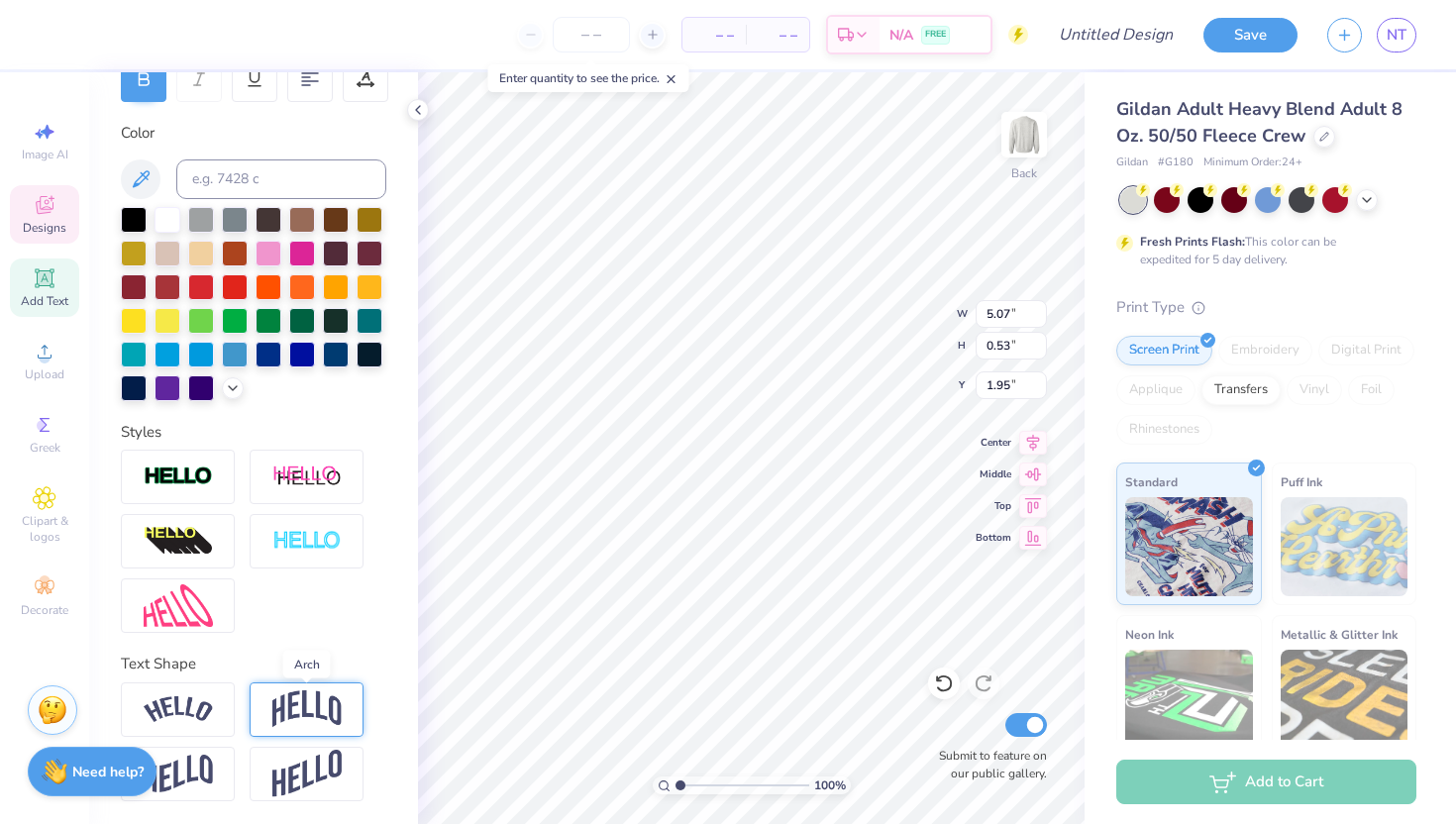 click at bounding box center [307, 709] 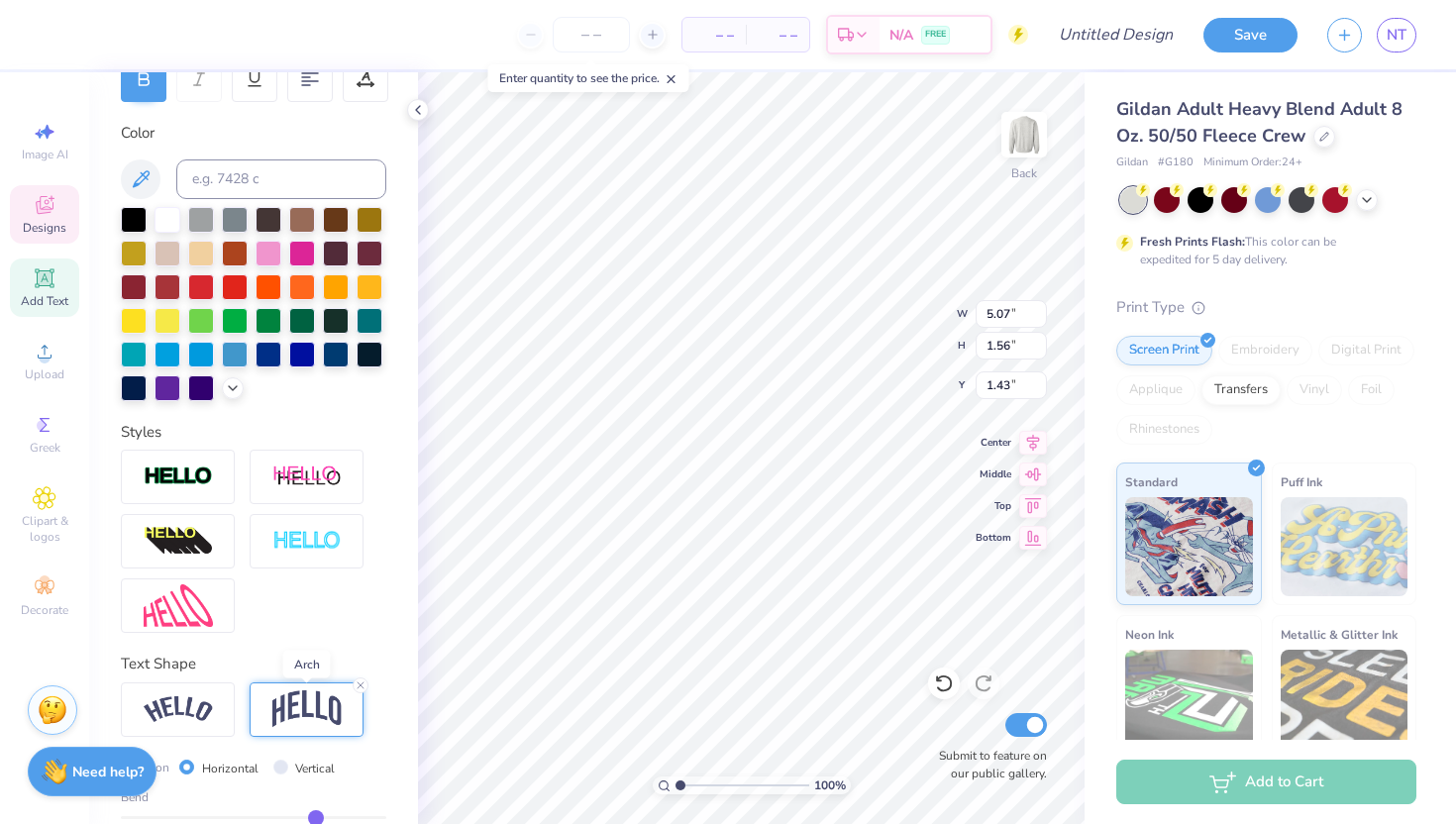 scroll, scrollTop: 443, scrollLeft: 0, axis: vertical 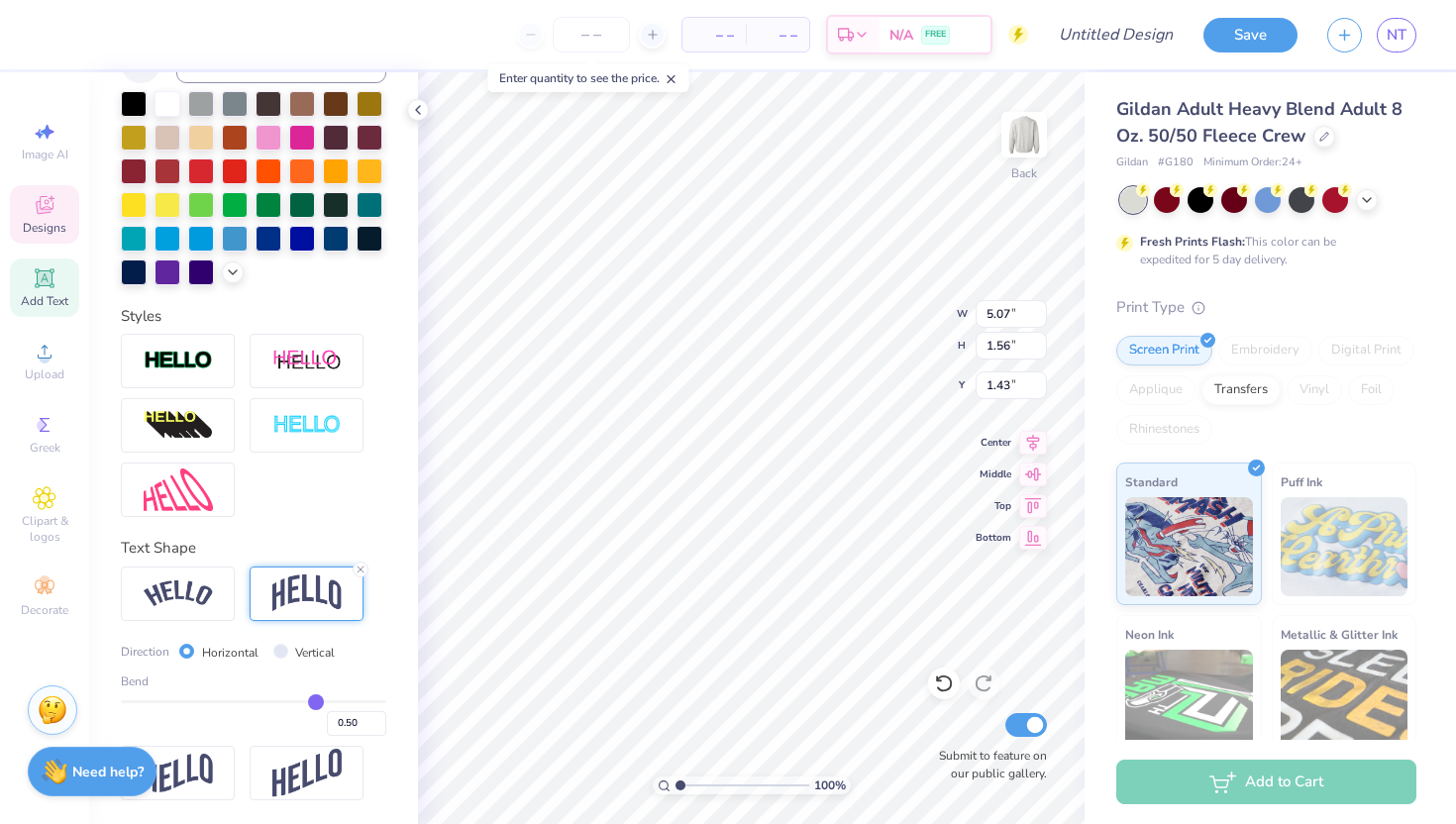 type on "0.49" 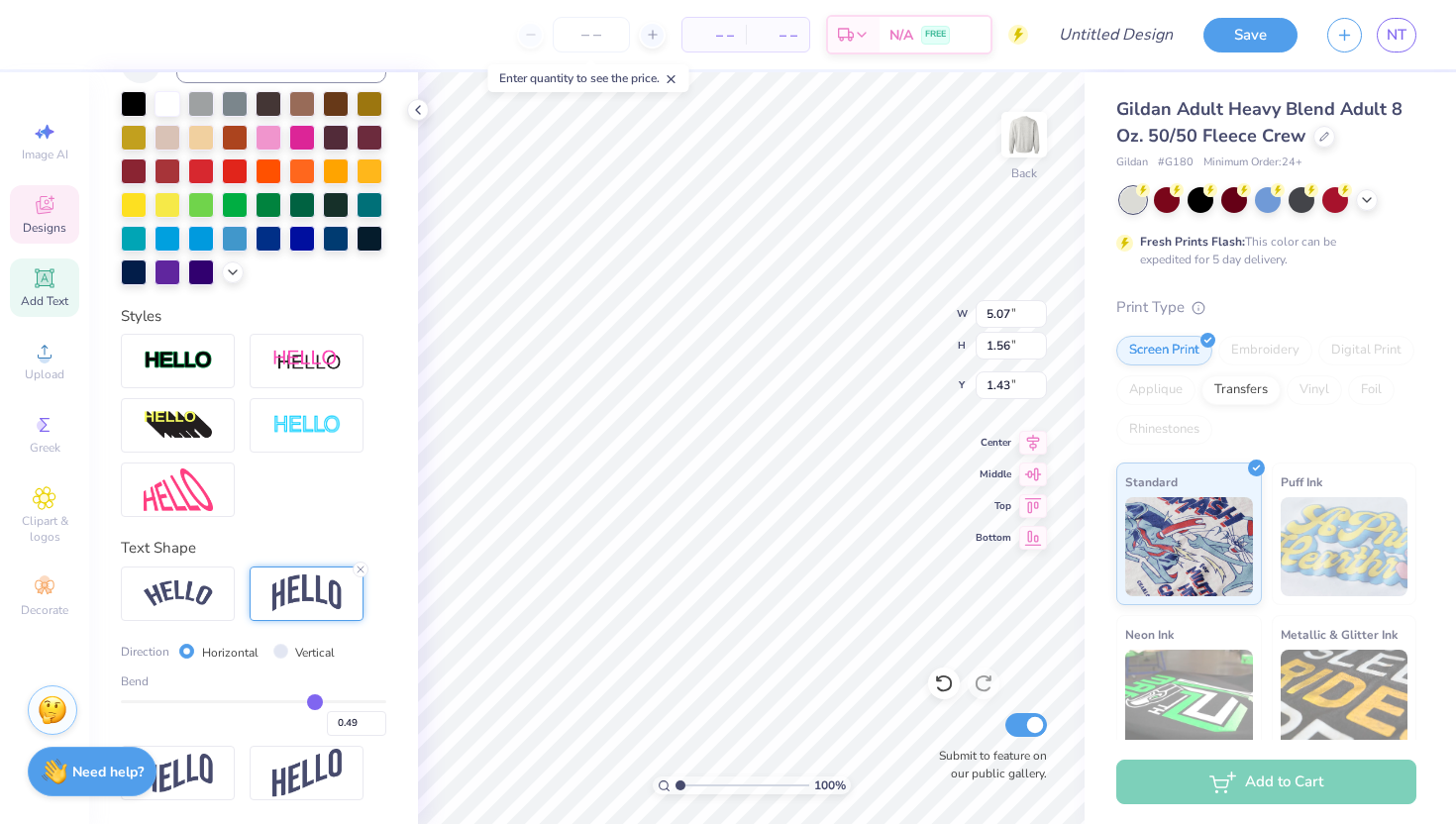 type on "0.48" 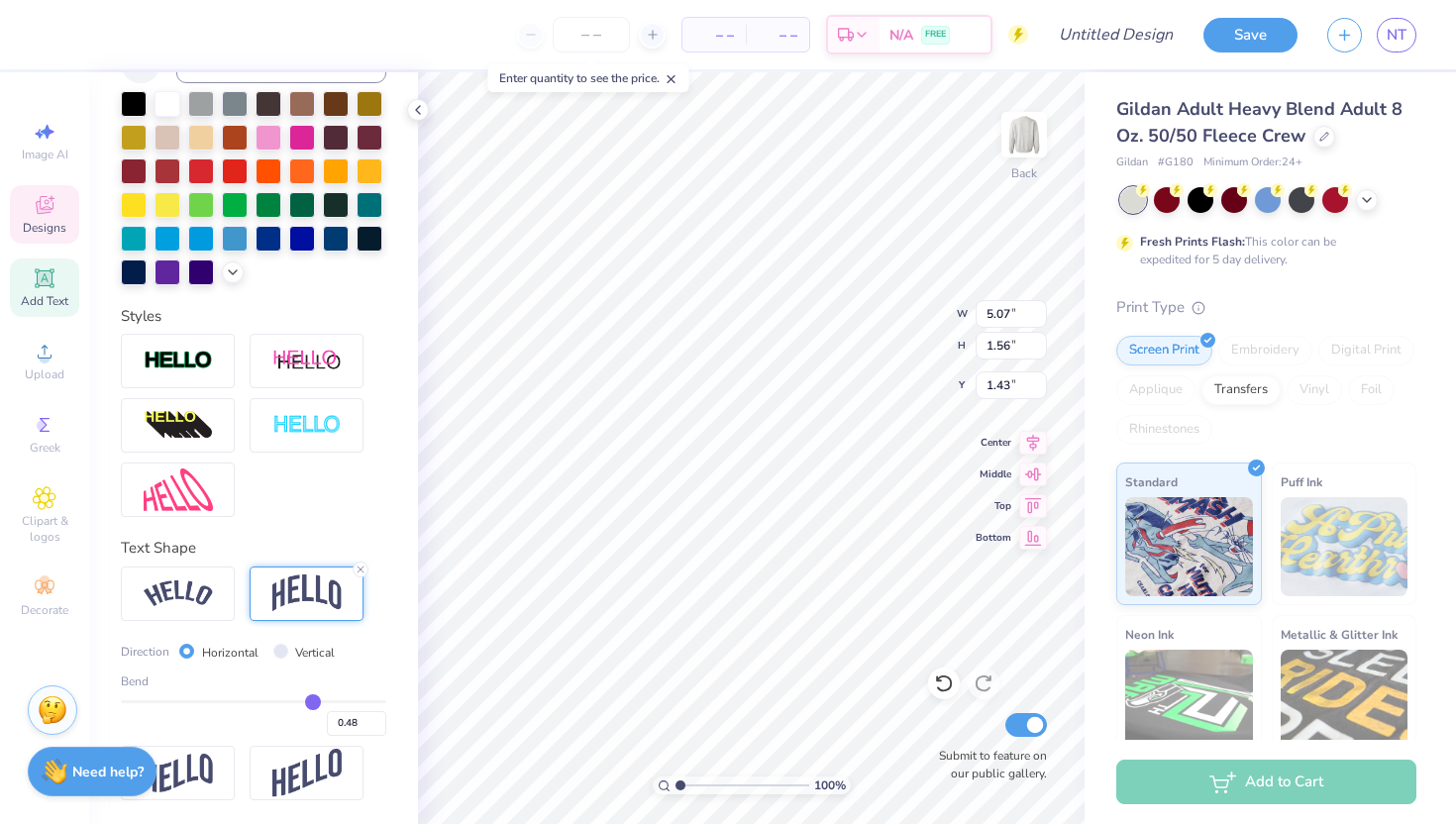 type on "0.46" 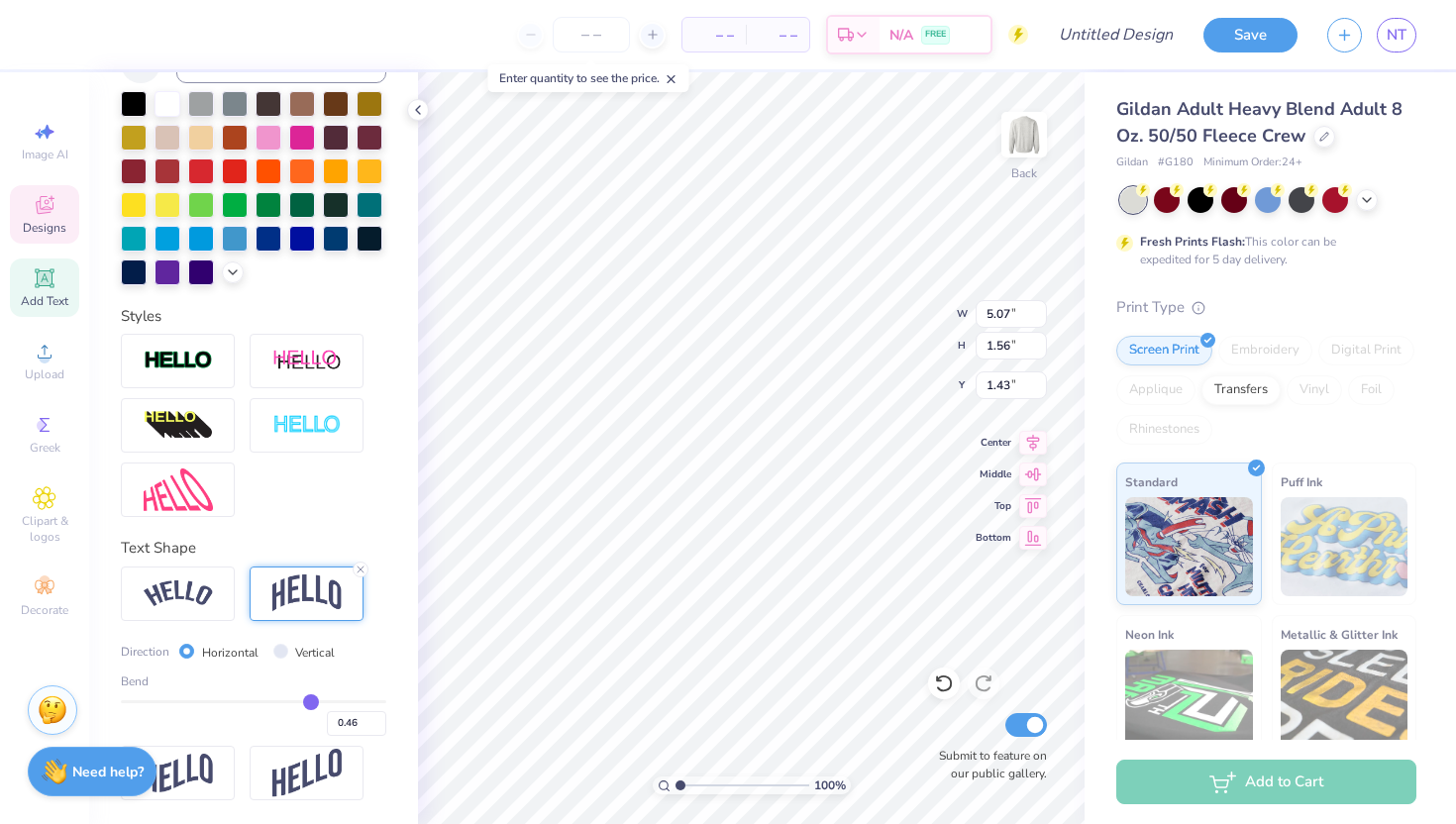 type on "0.45" 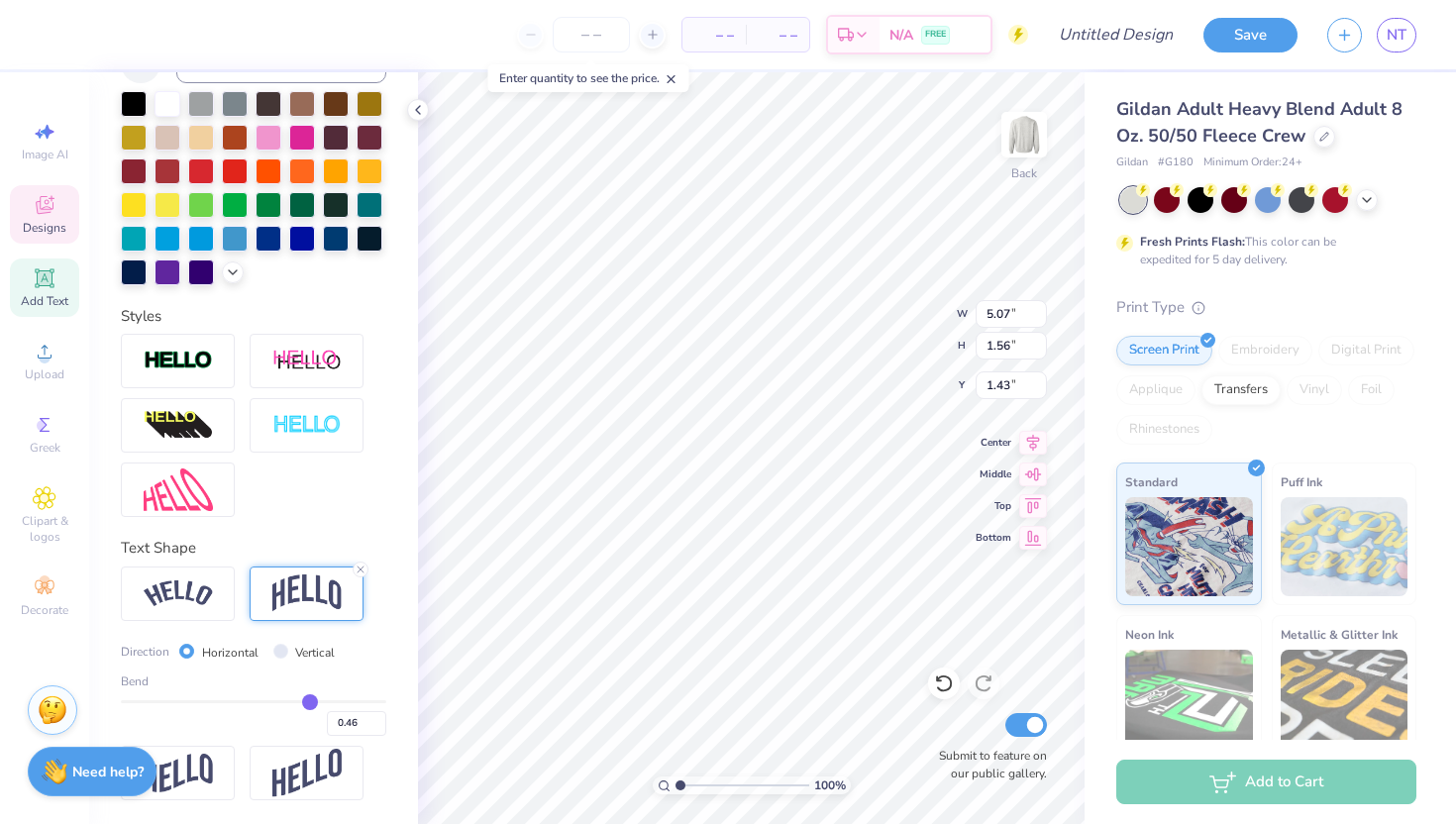 type on "0.45" 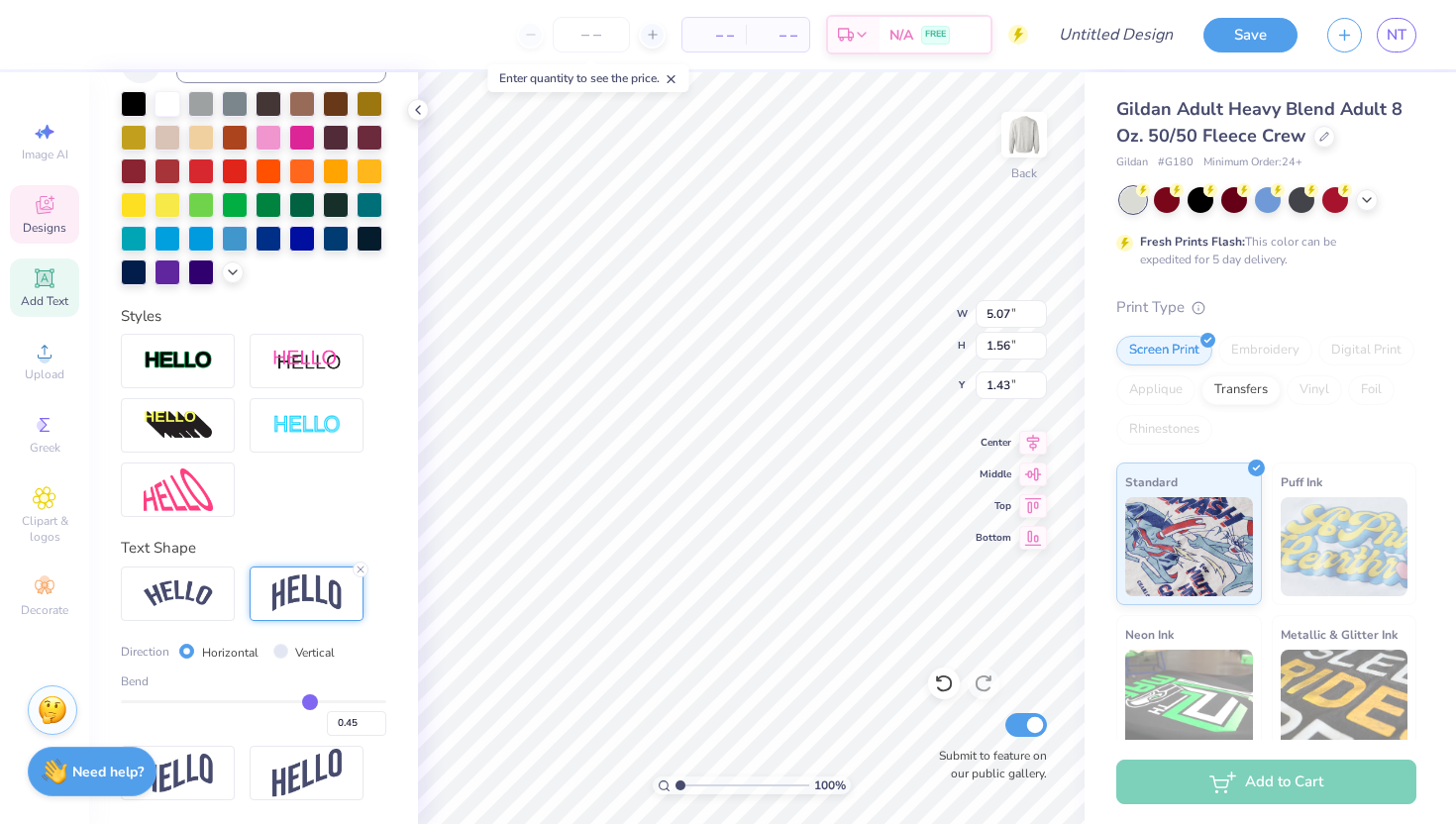 type on "0.44" 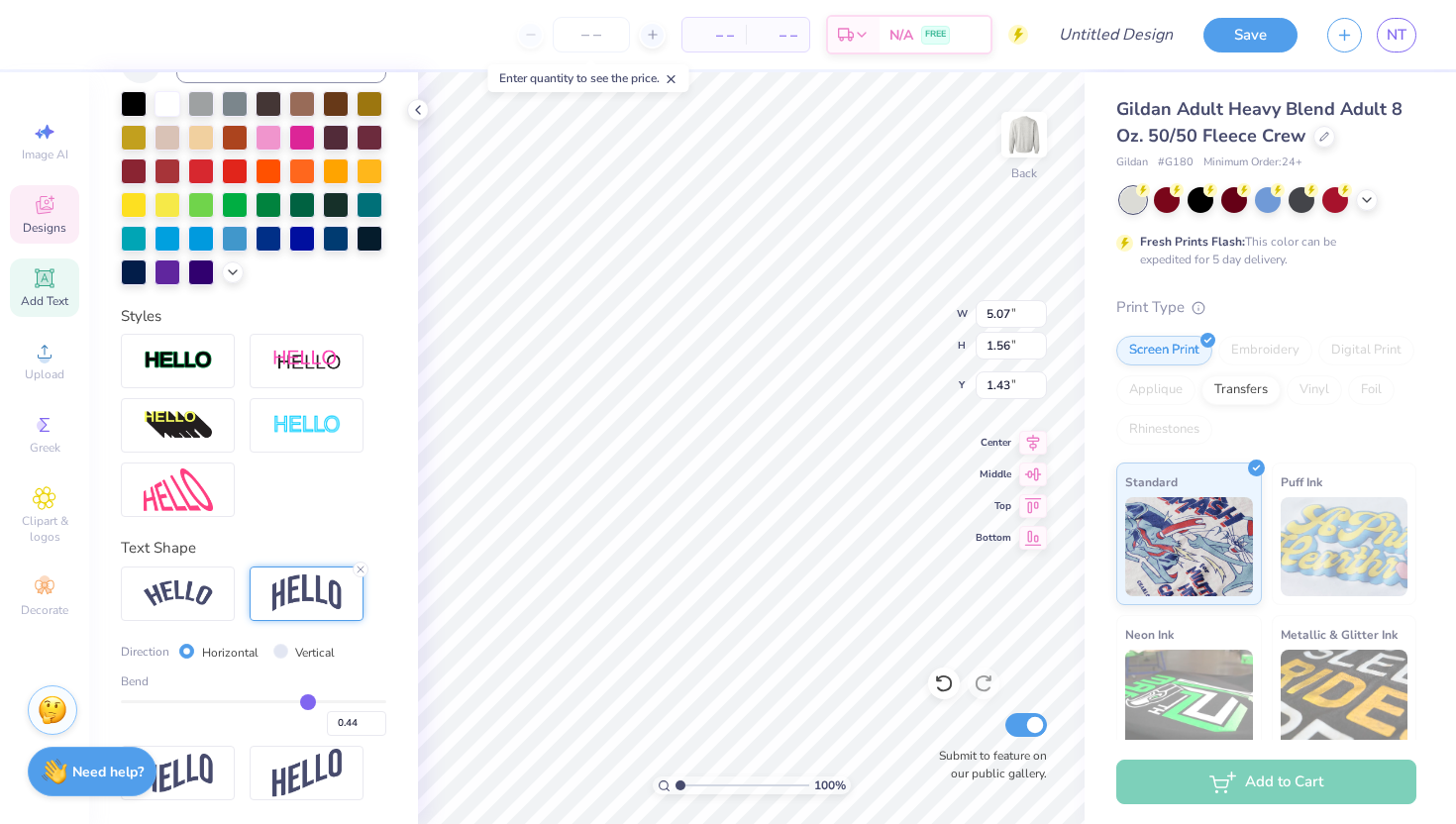 type on "0.43" 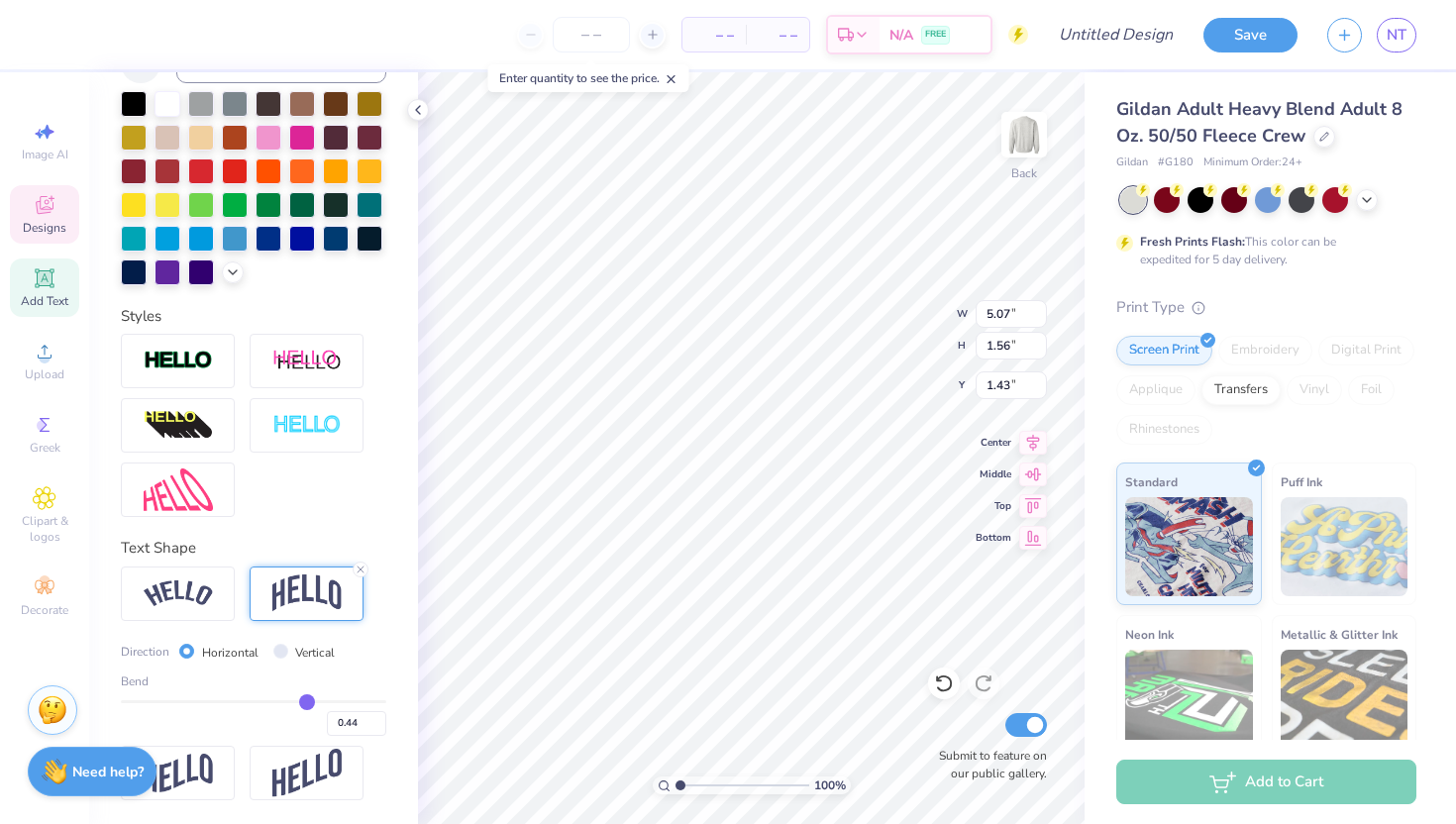 type on "0.43" 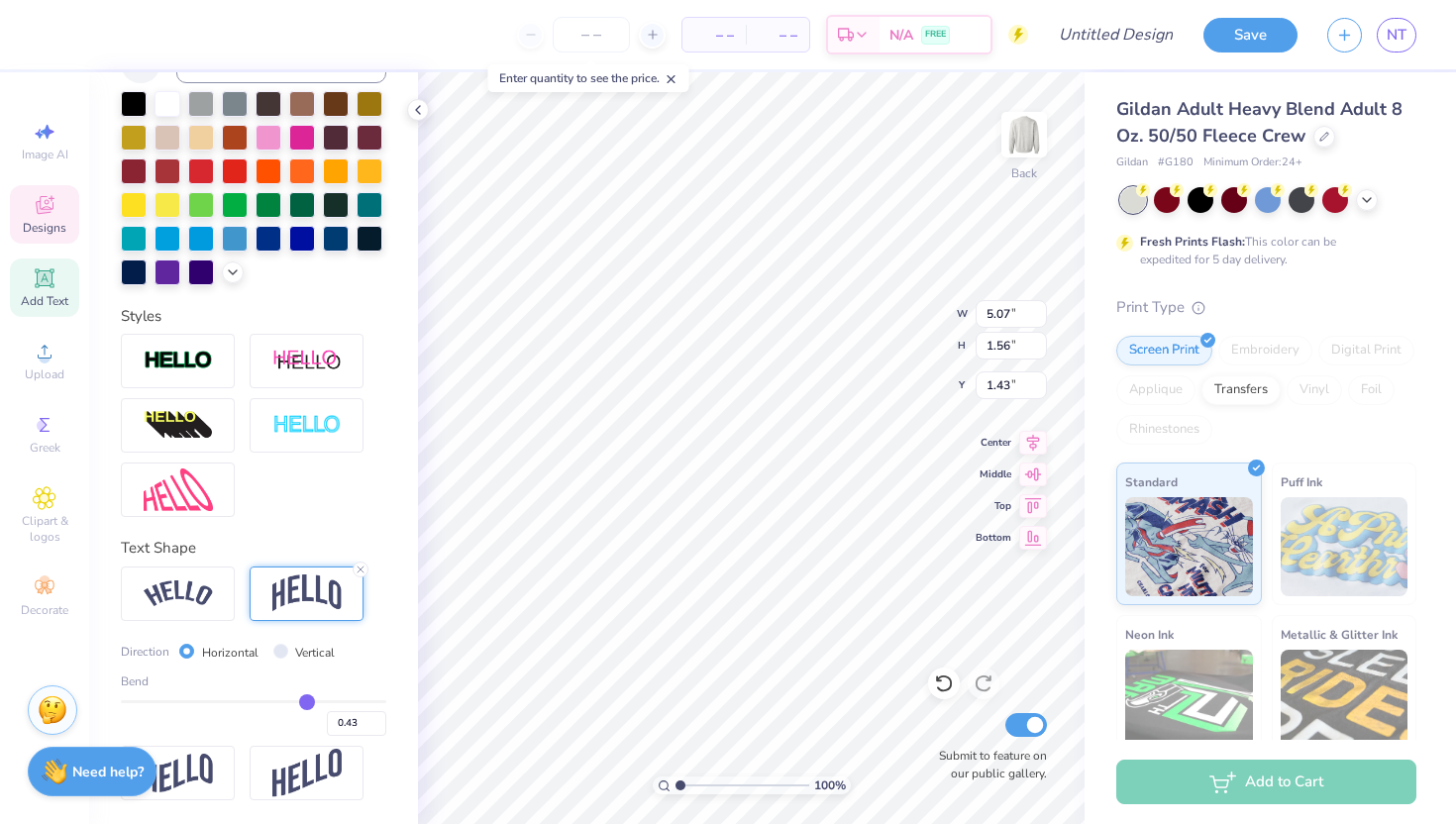type on "0.42" 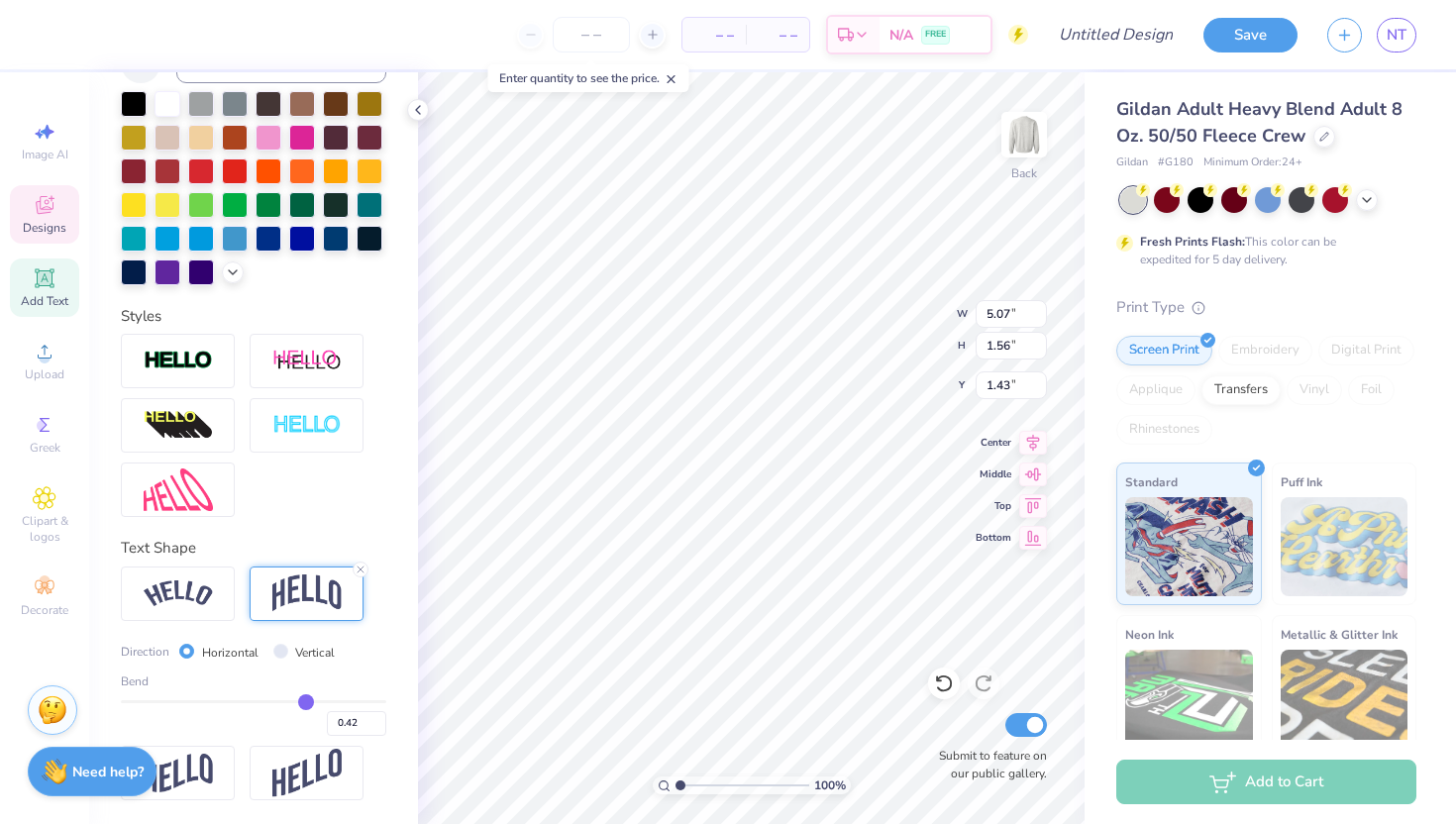 type on "0.41" 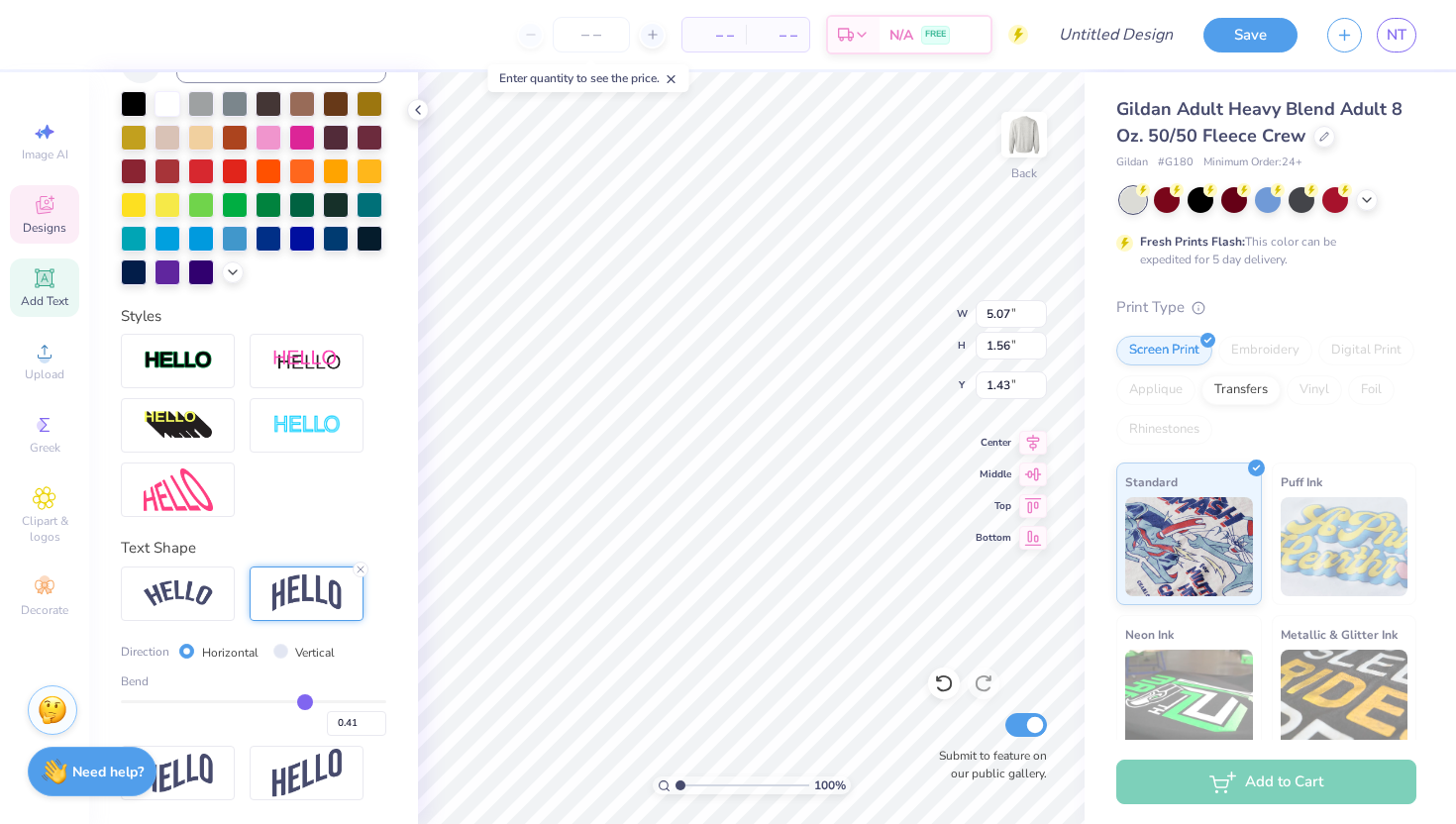 type on "0.4" 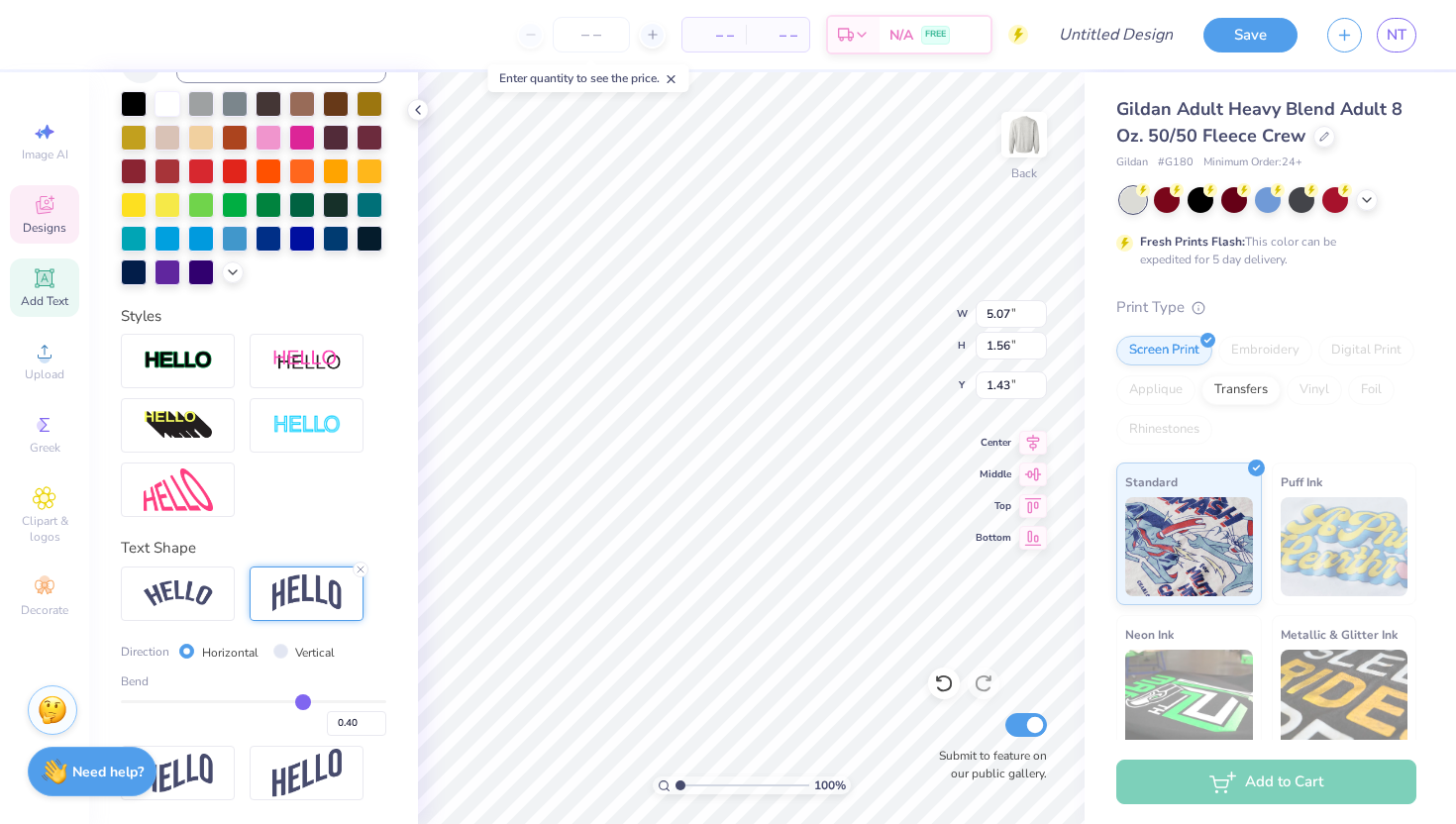 type on "0.39" 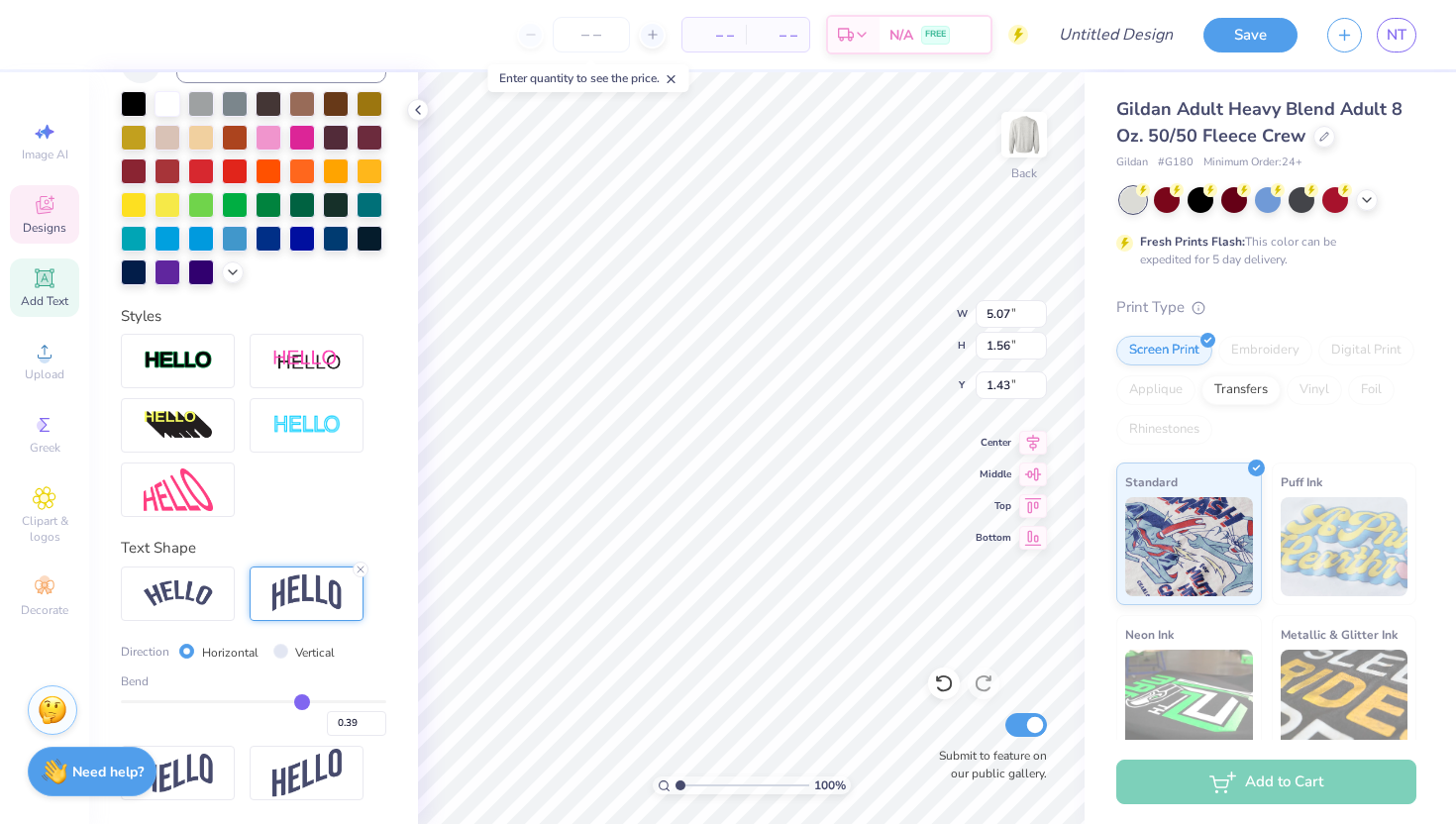 type on "0.38" 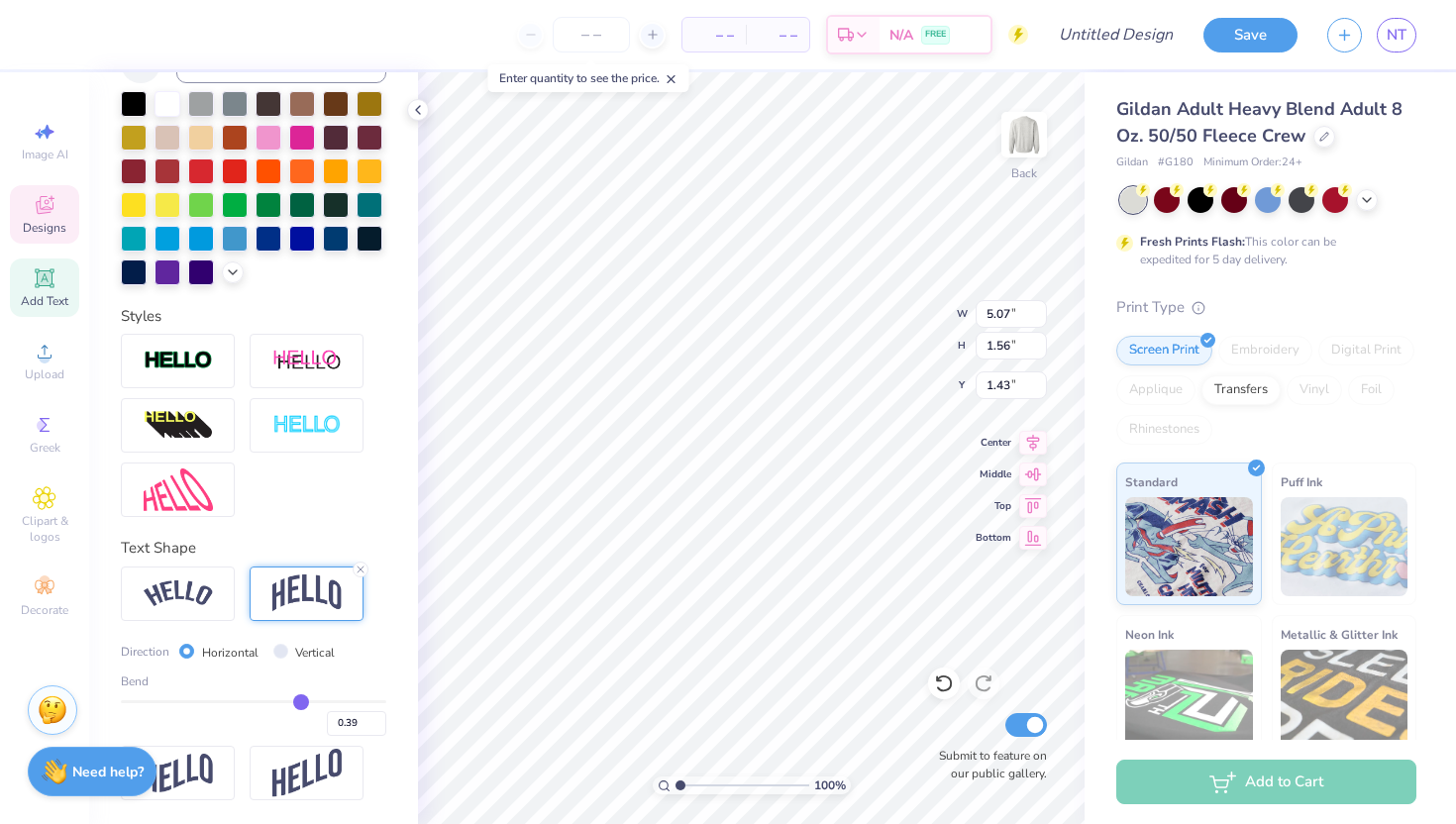 type on "0.38" 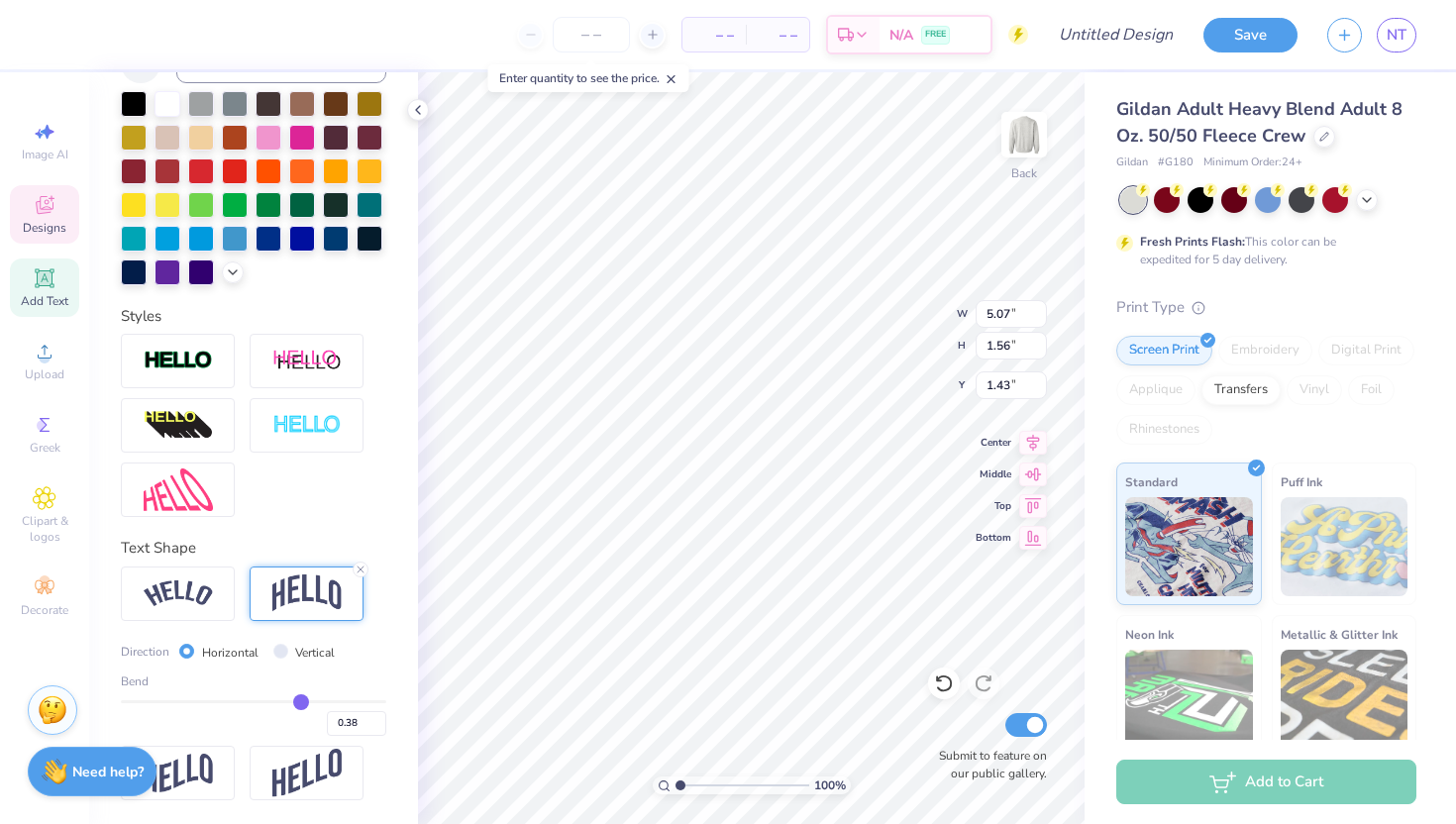 type on "0.37" 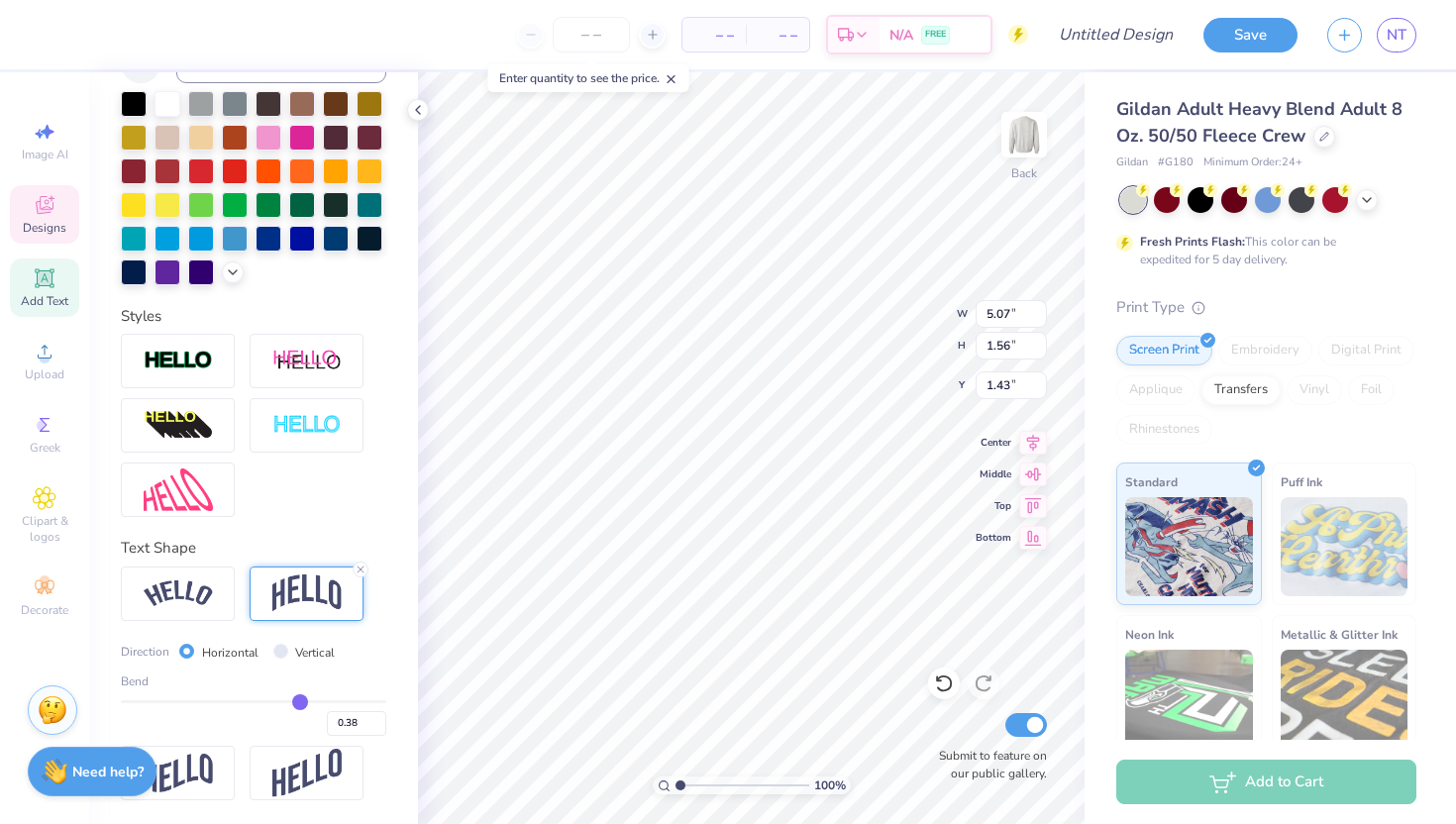 type on "0.37" 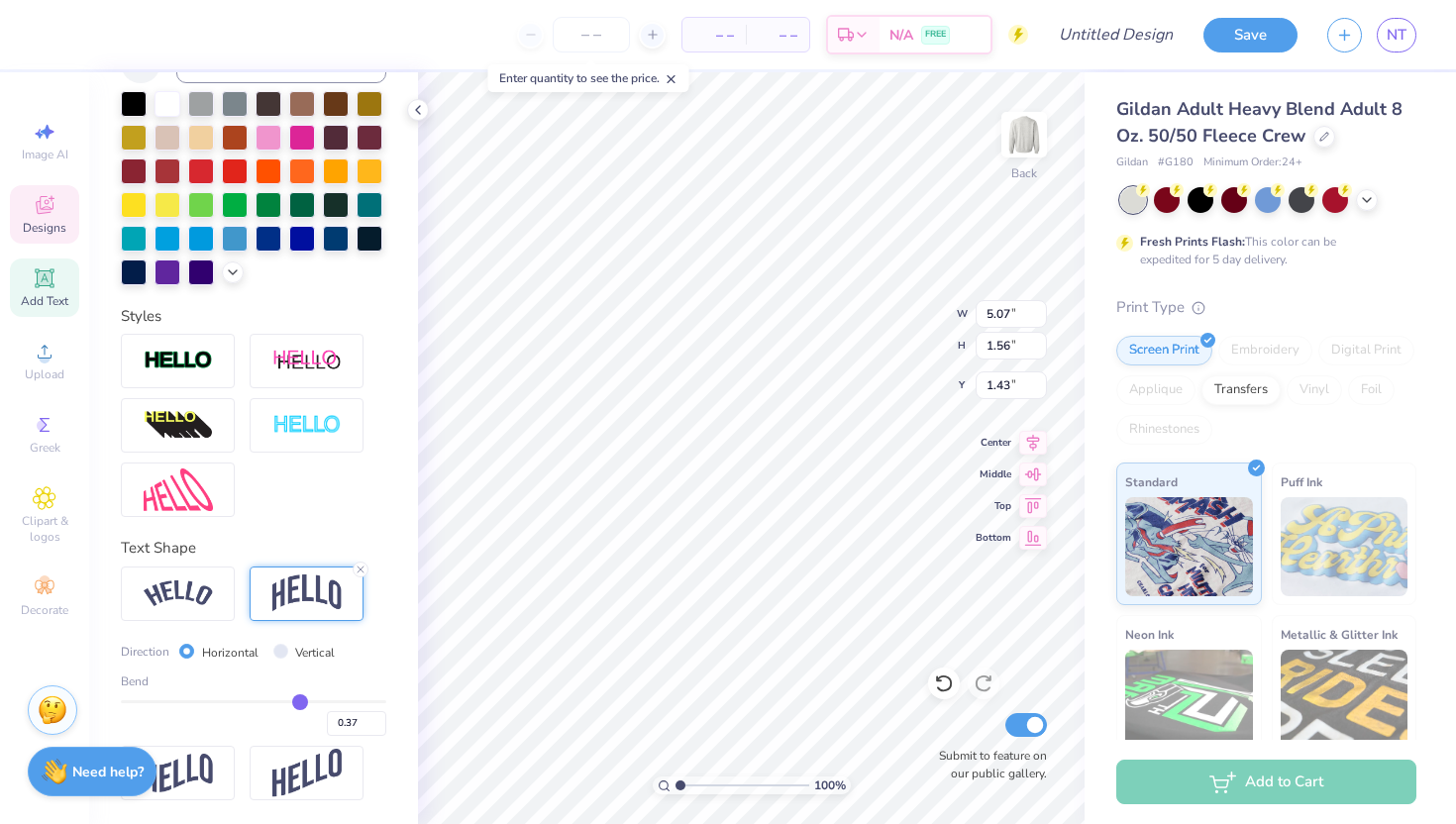 type on "0.36" 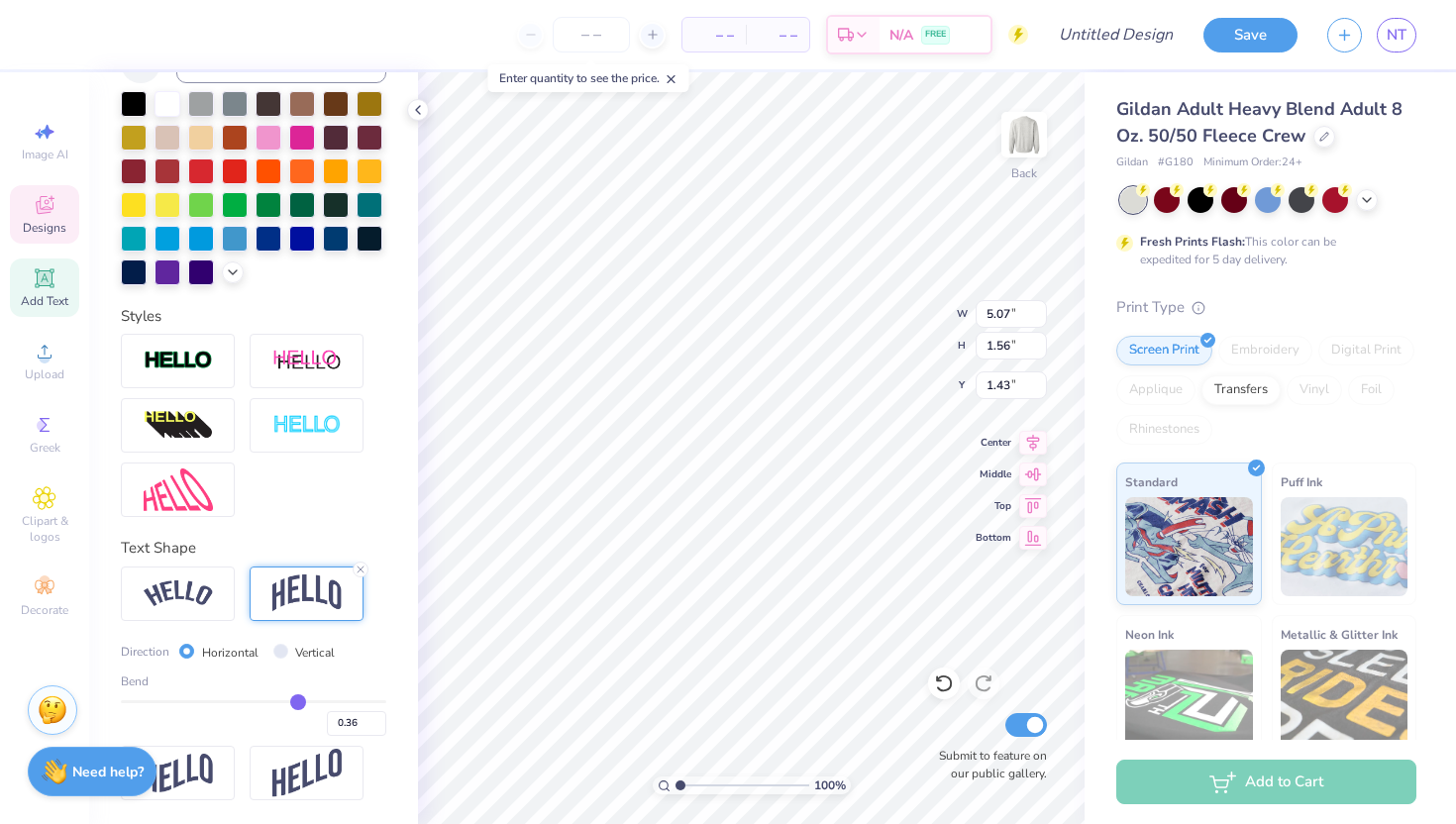 type on "0.35" 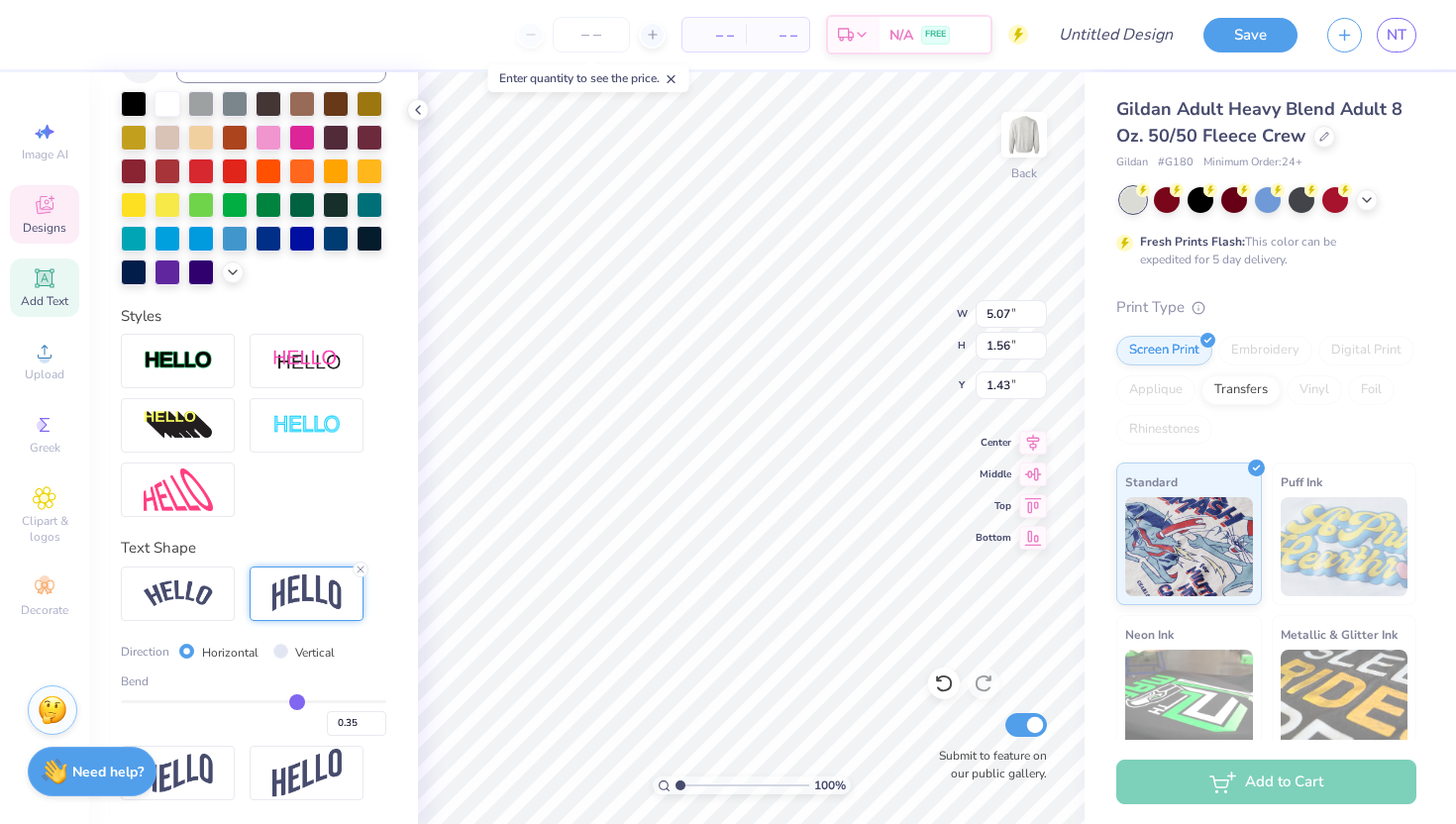 type on "0.34" 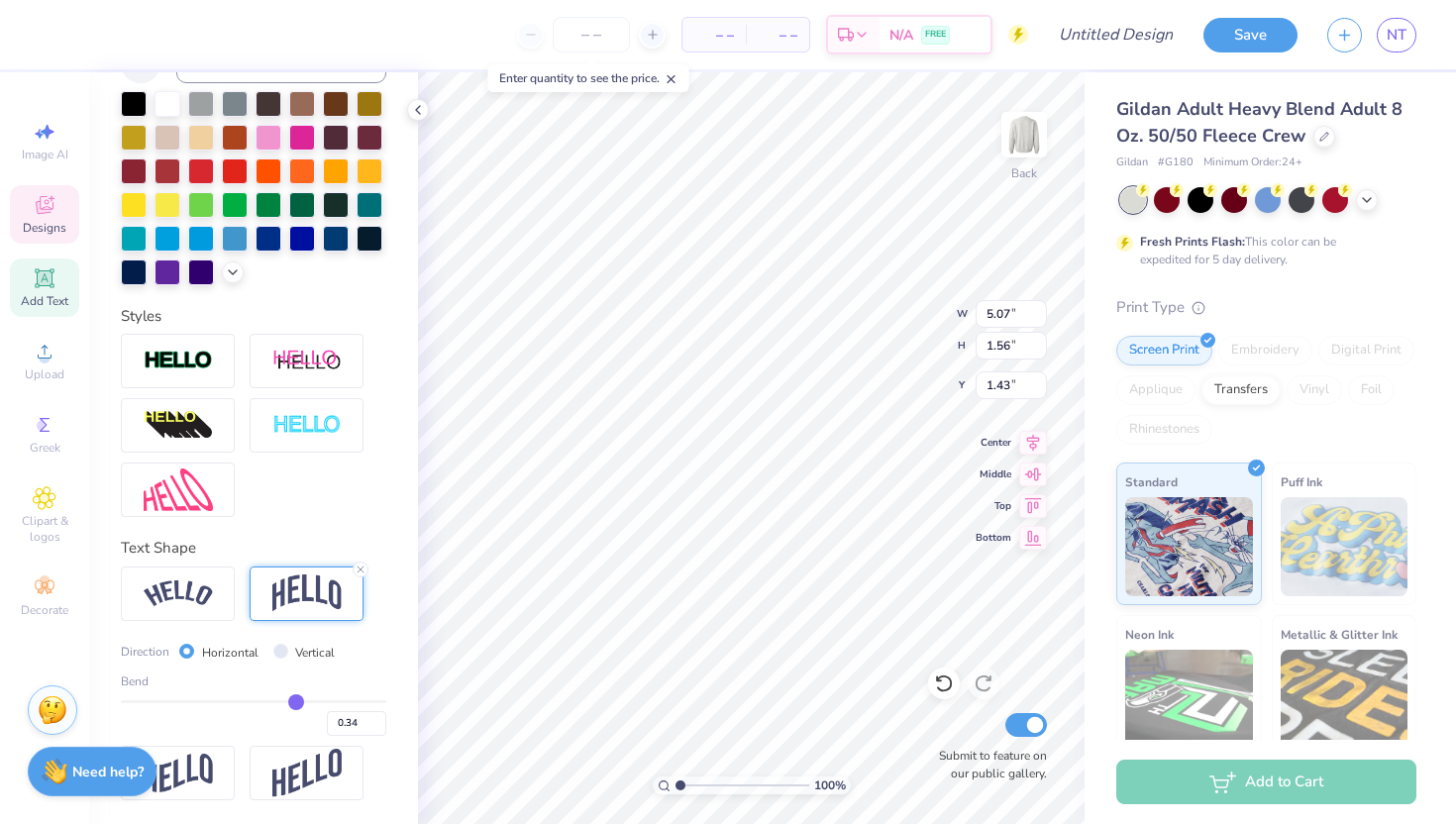 type on "0.33" 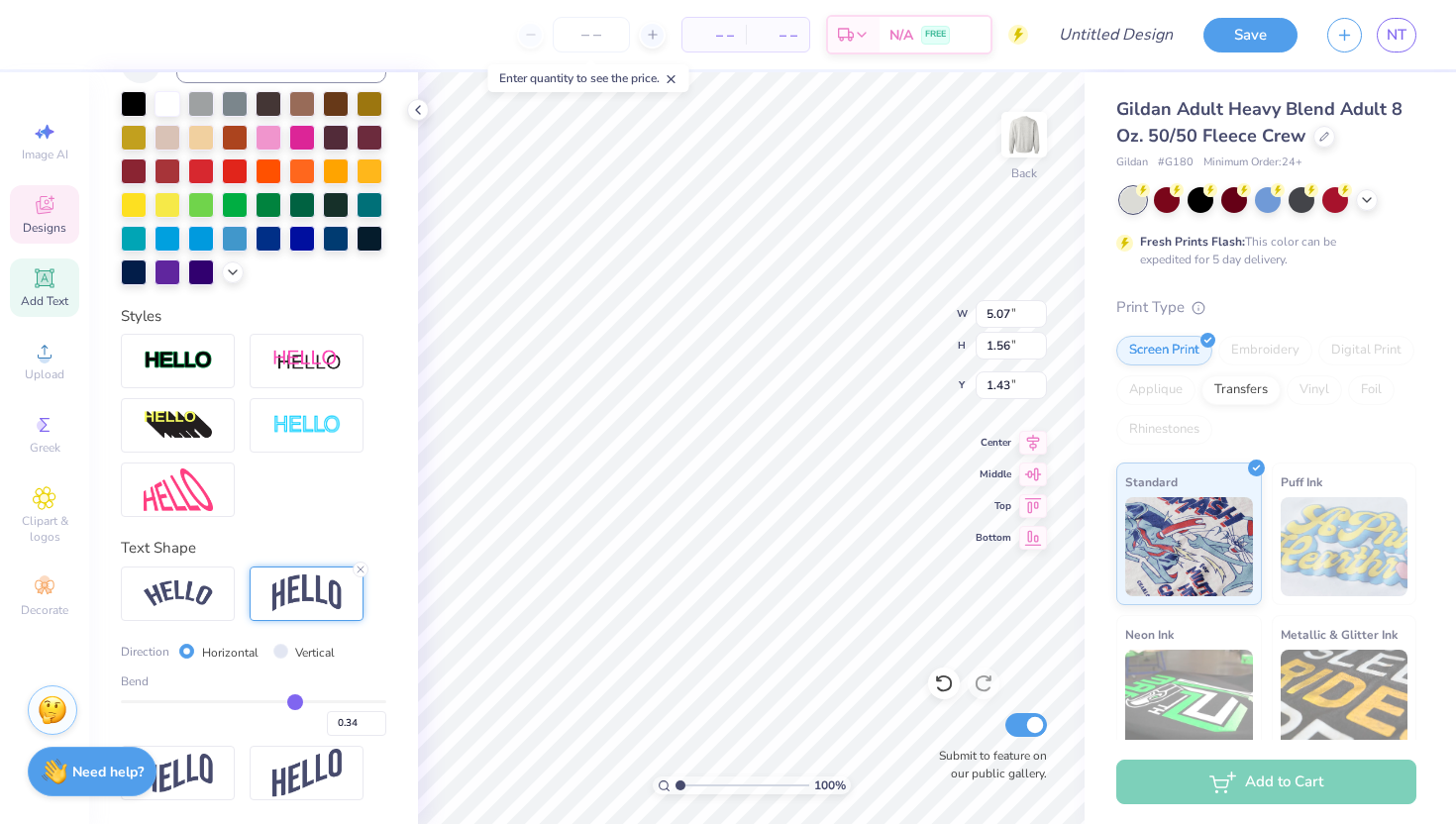 type on "0.33" 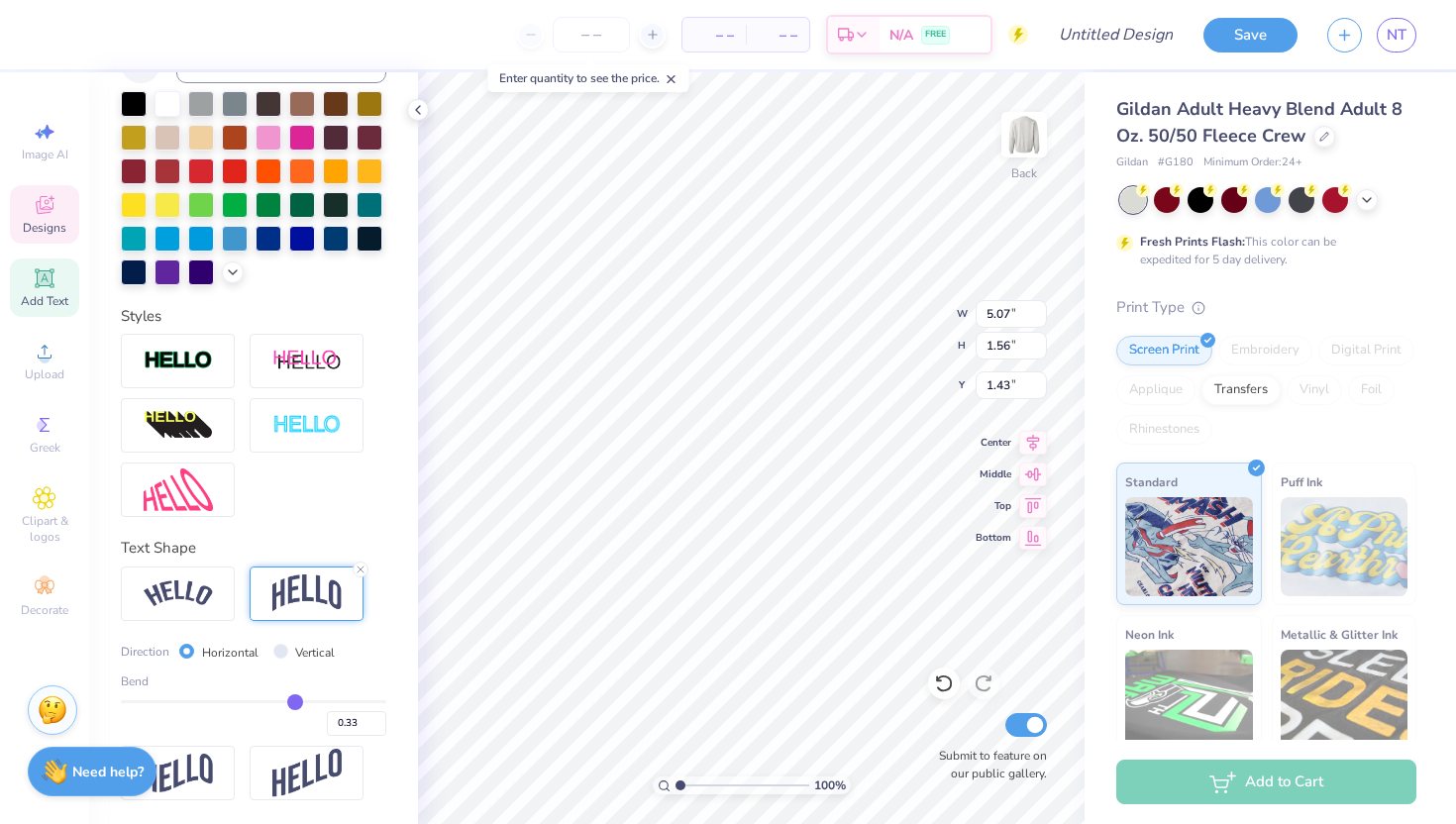 type on "0.32" 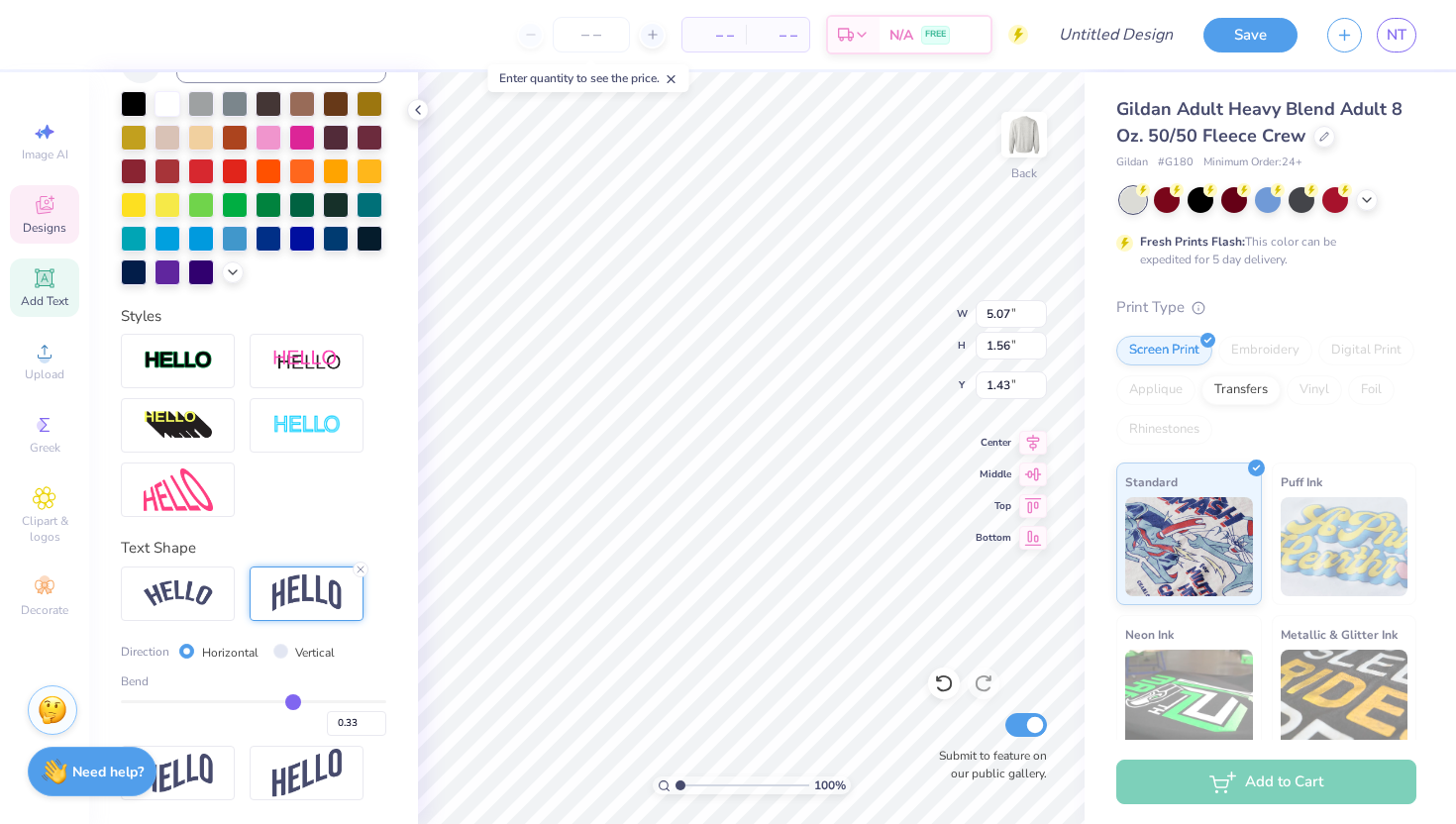 type on "0.32" 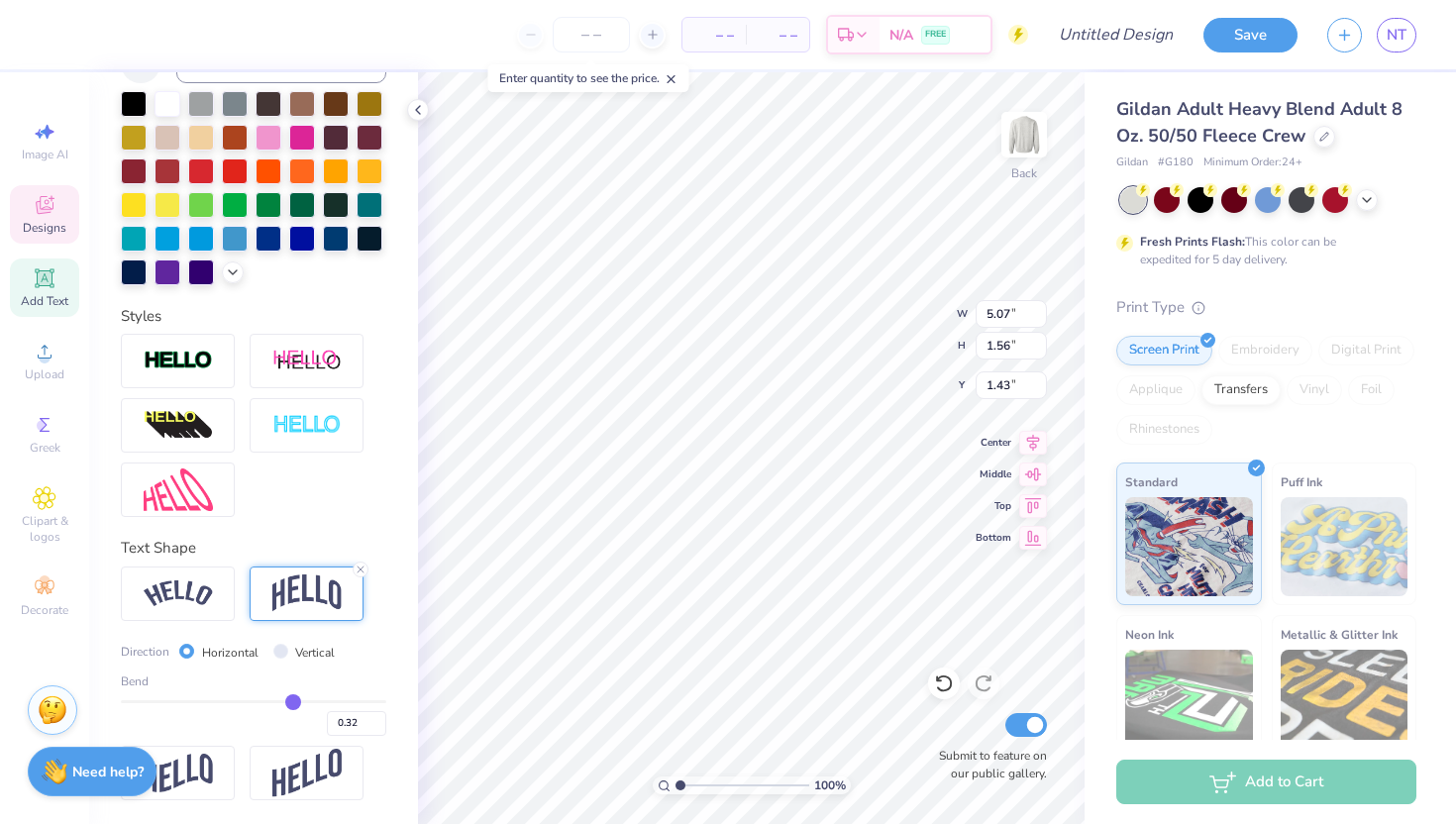 type on "0.31" 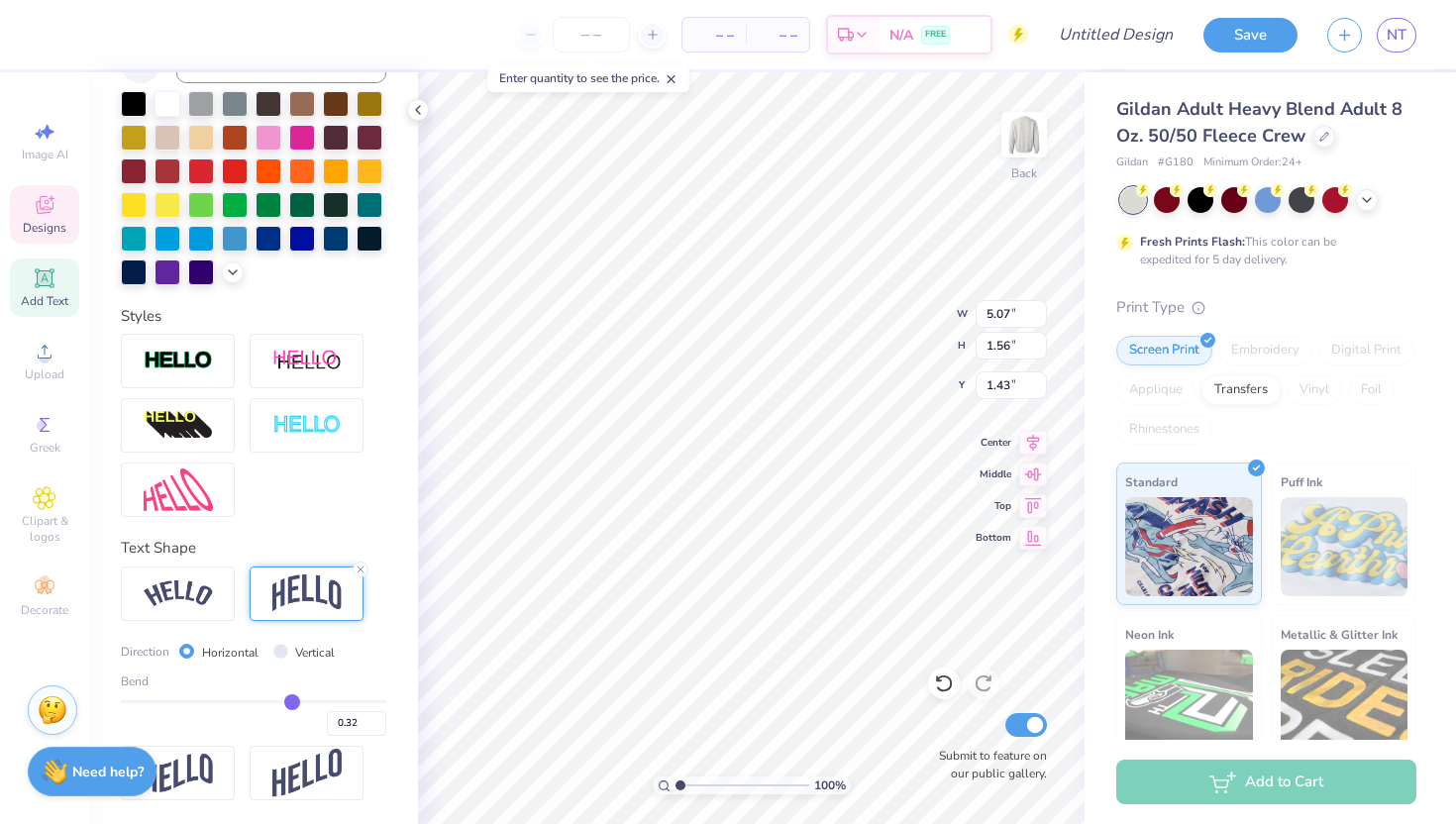 type on "0.31" 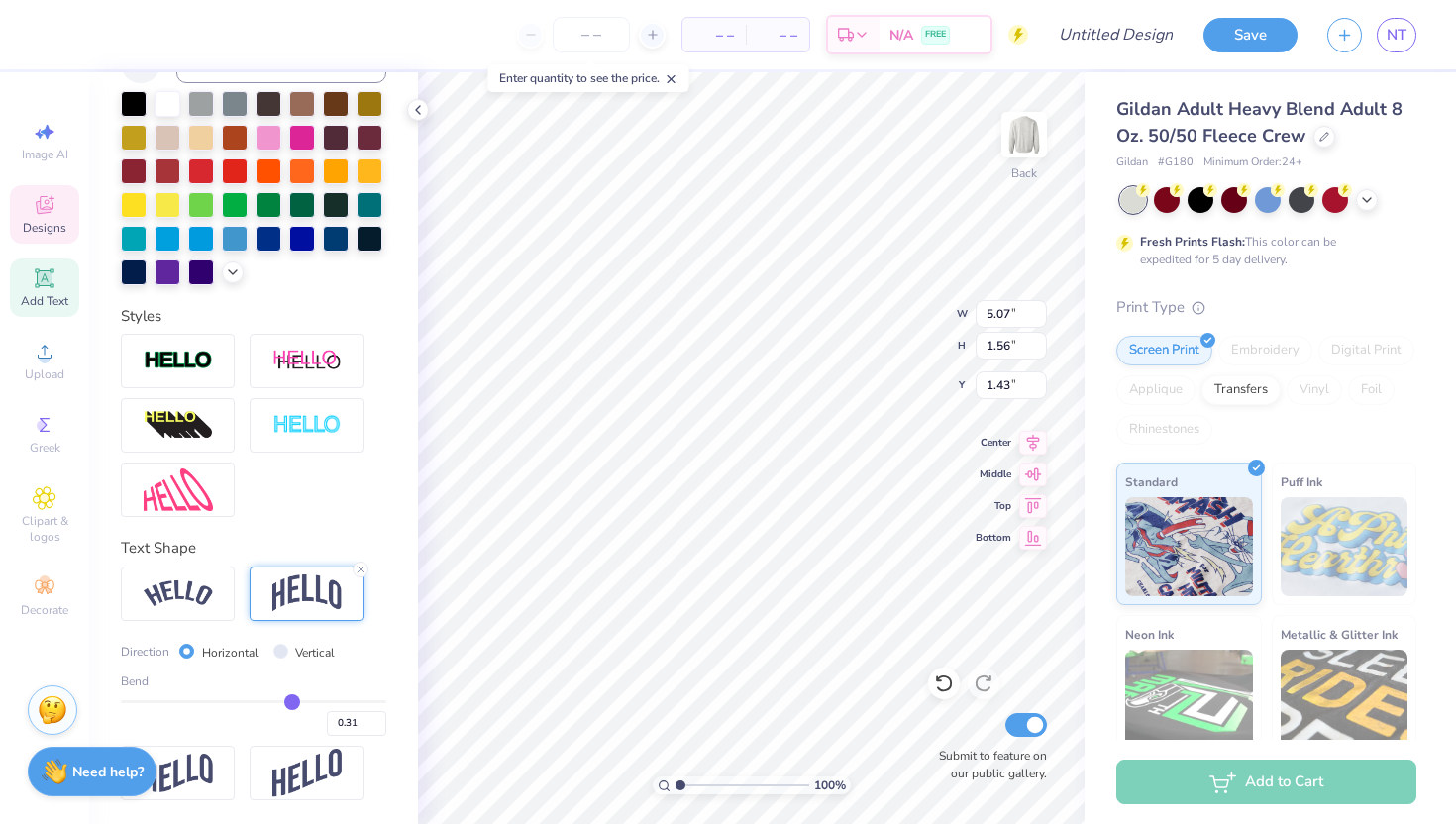 type on "0.3" 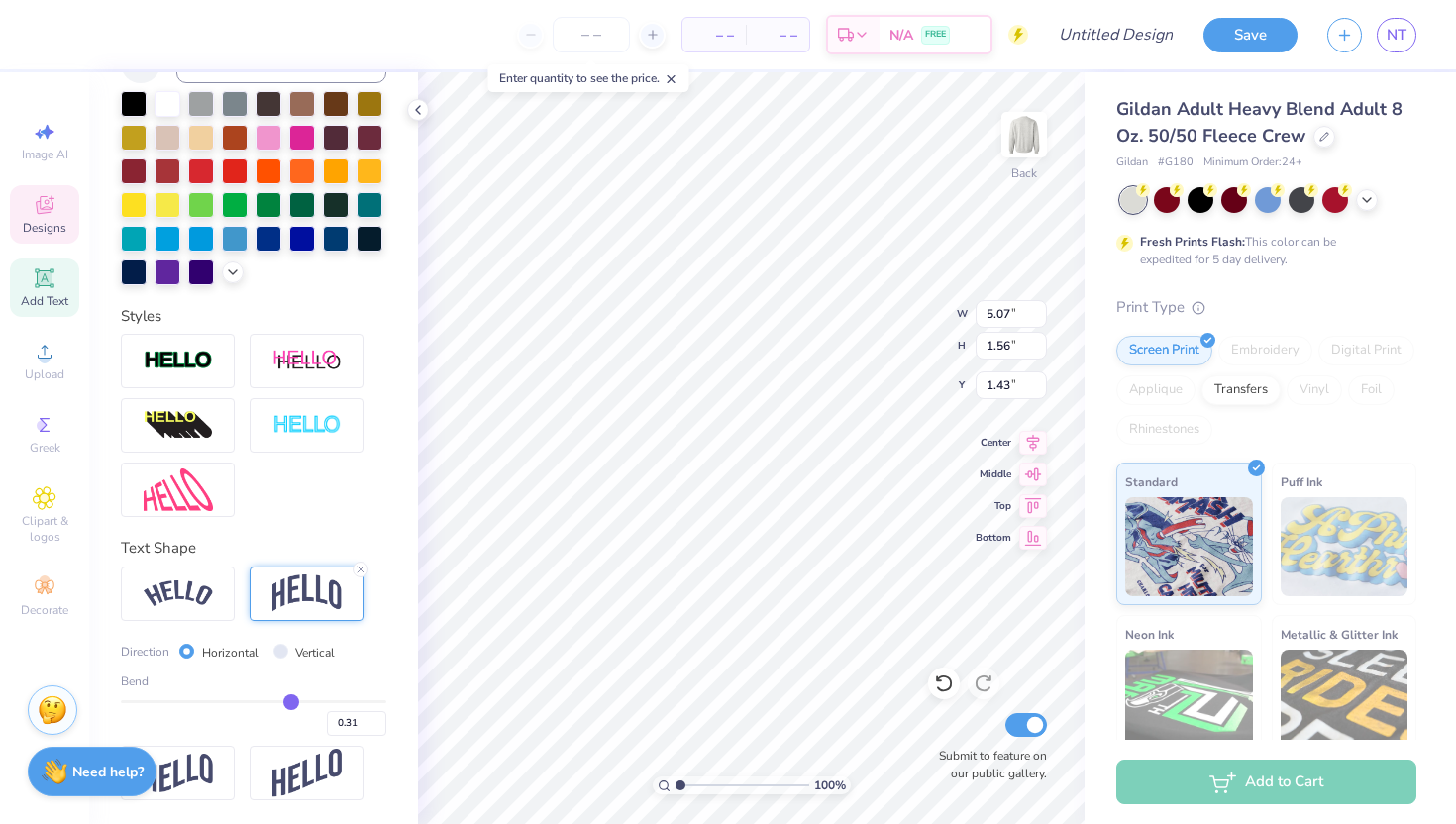 type on "0.30" 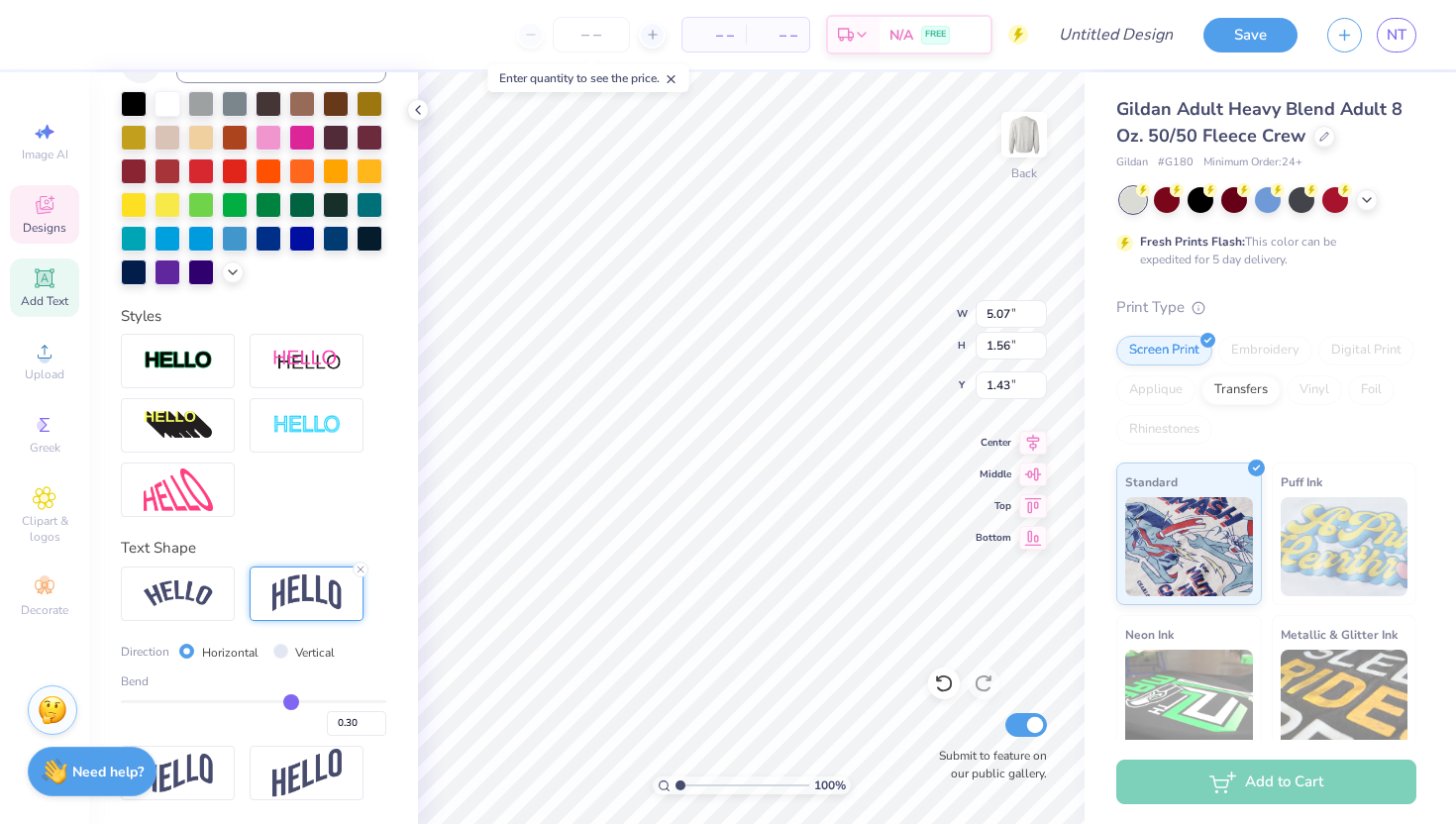 type on "0.29" 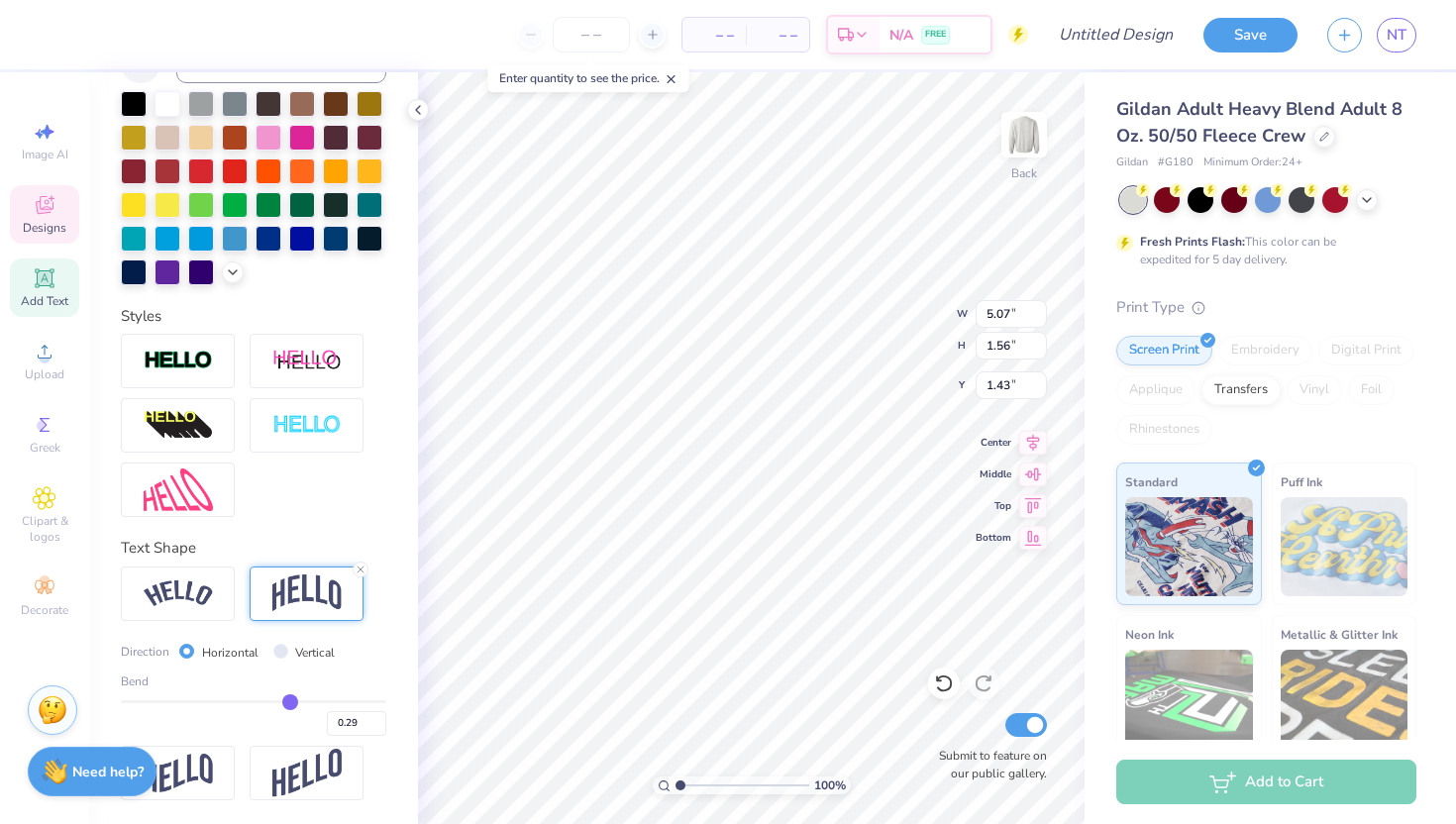 type on "0.27" 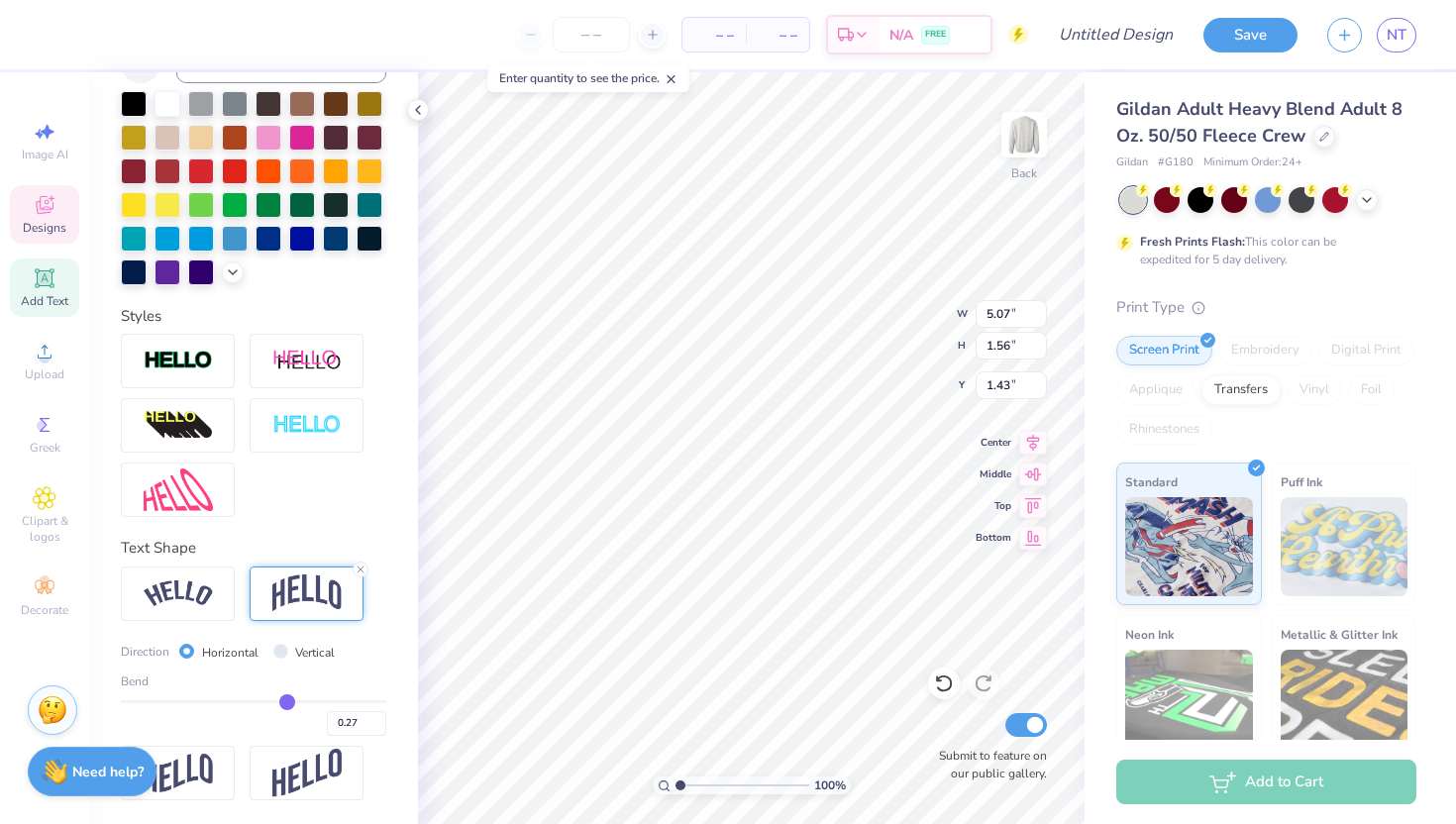 type on "0.26" 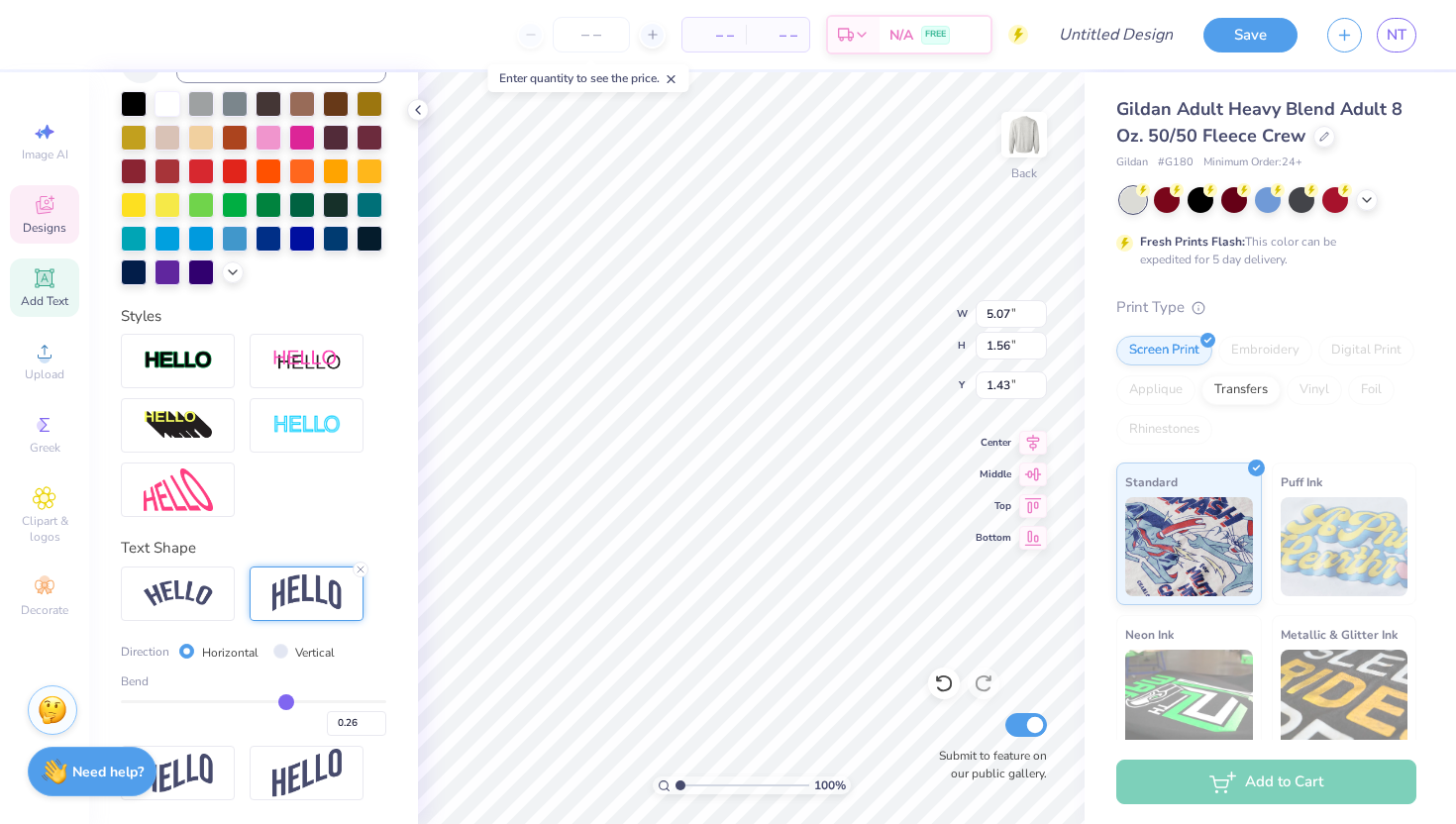 type on "0.24" 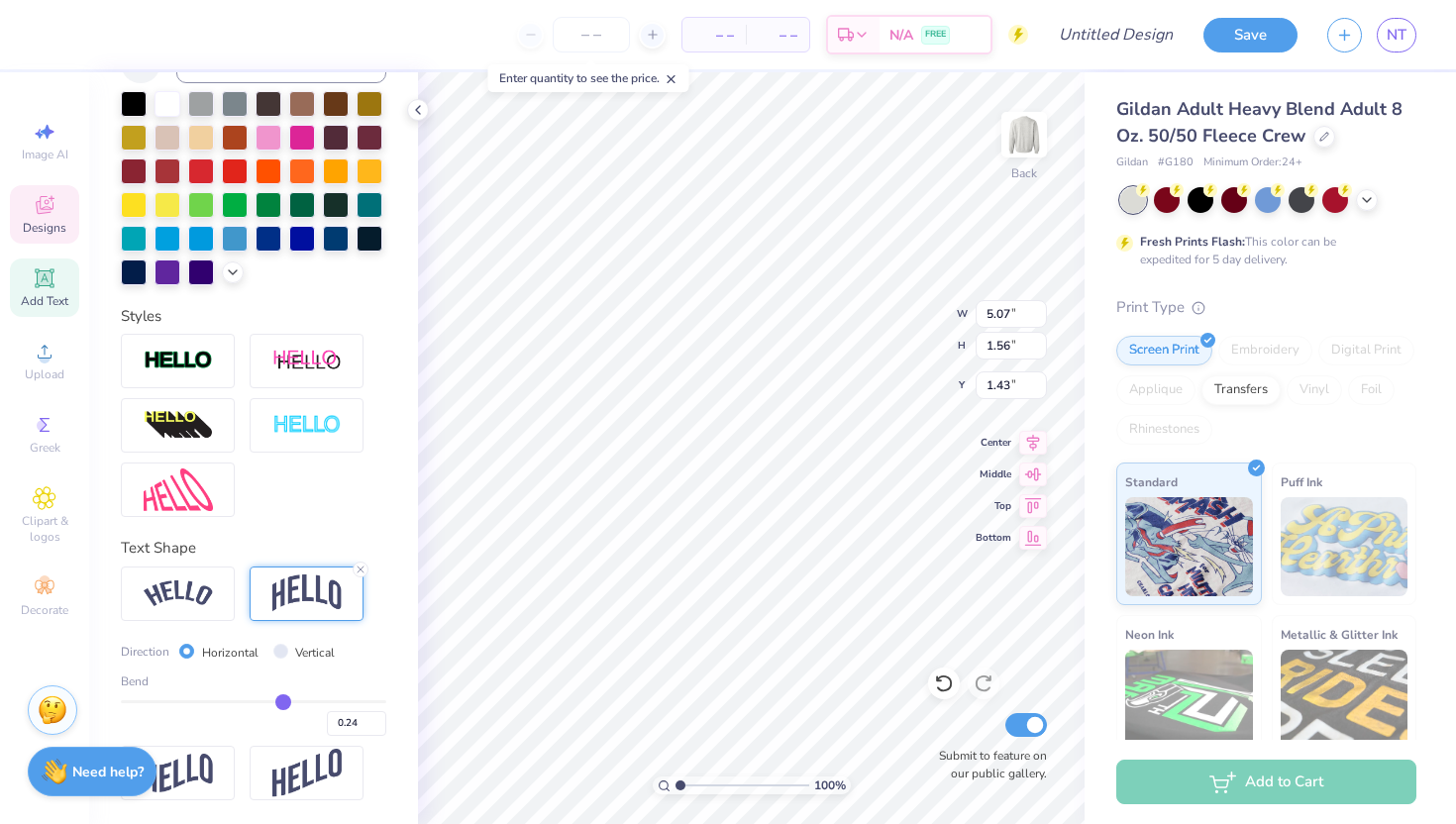 type on "0.23" 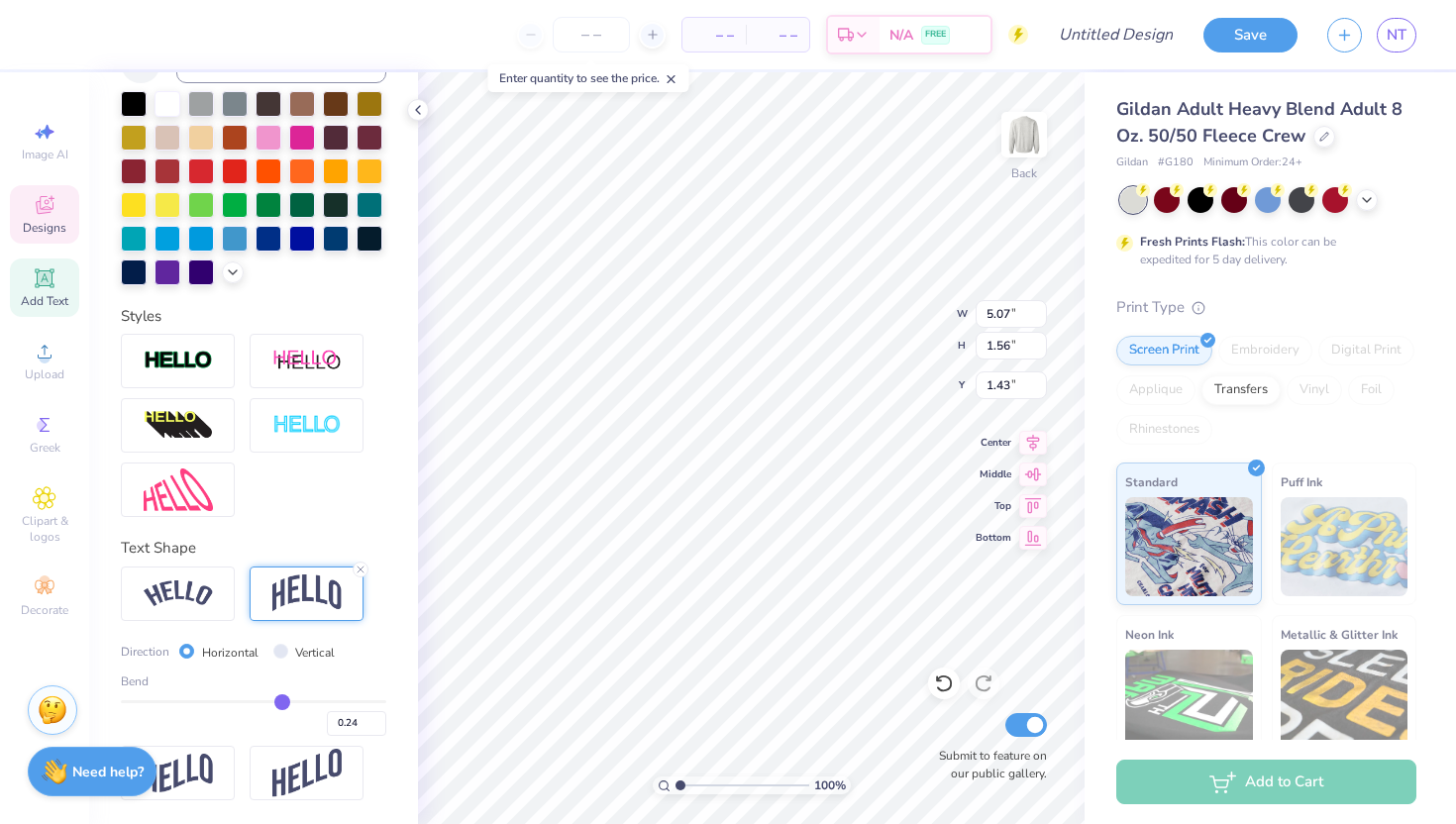 type on "0.23" 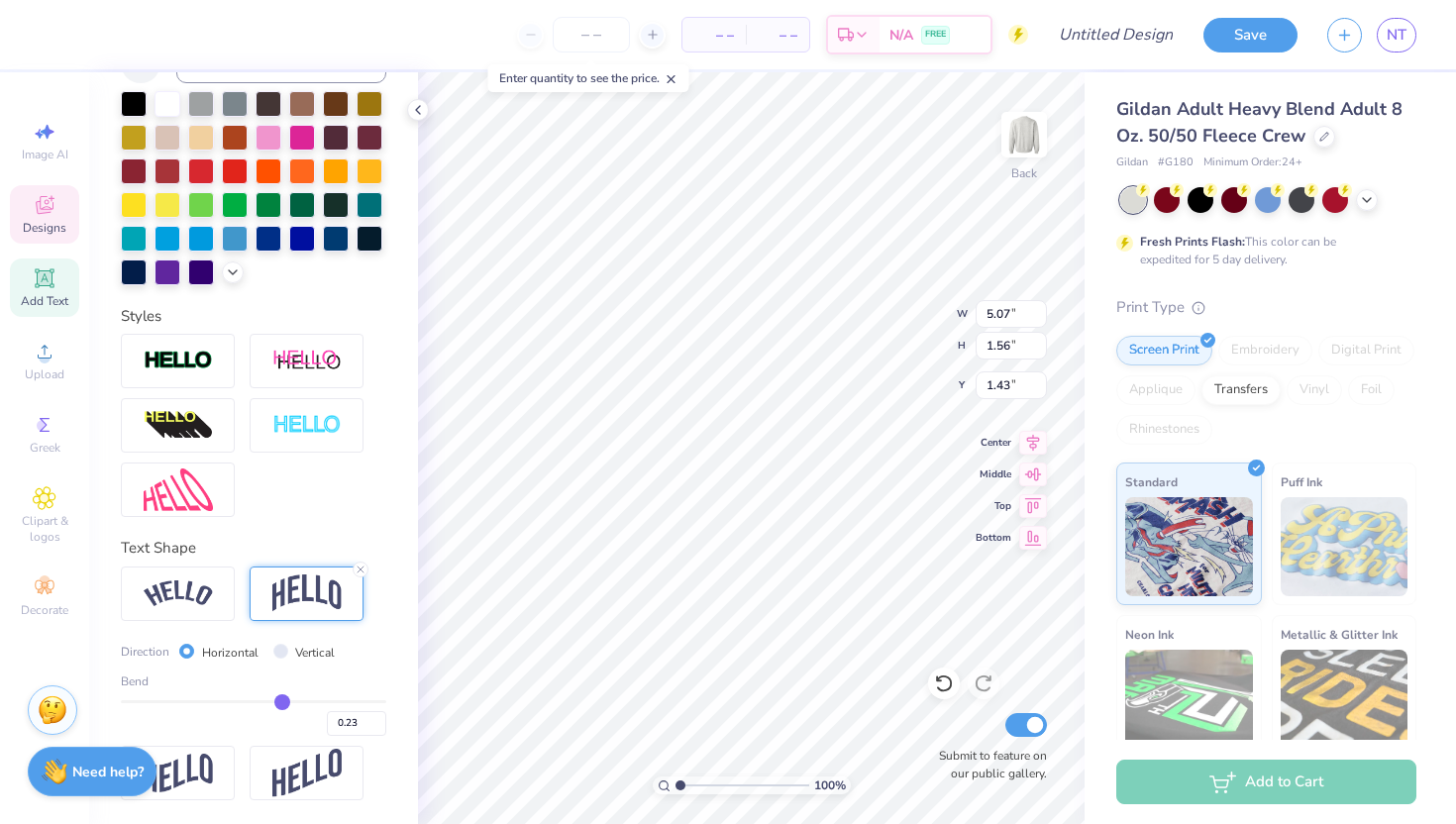 type on "0.21" 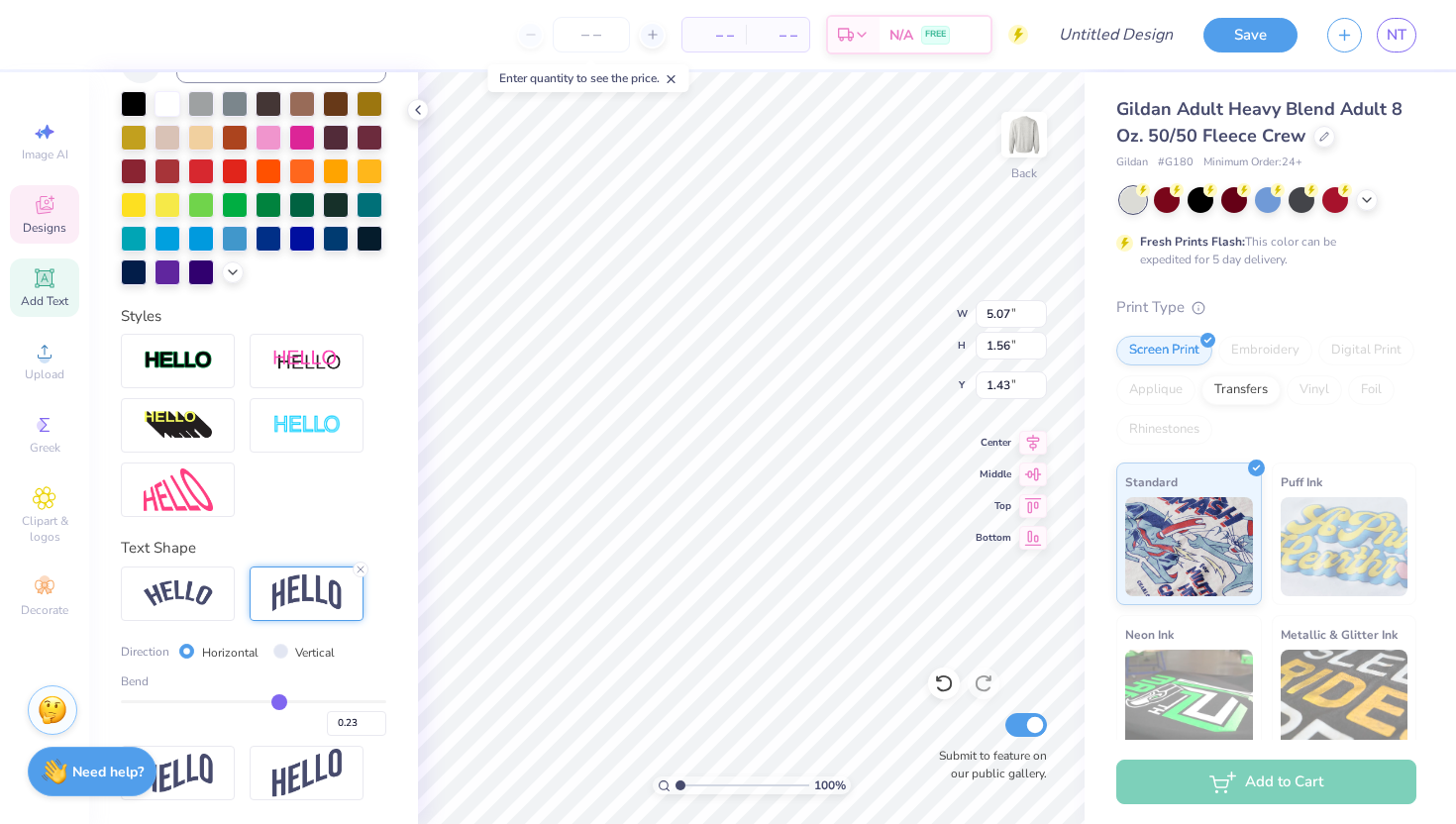 type on "0.21" 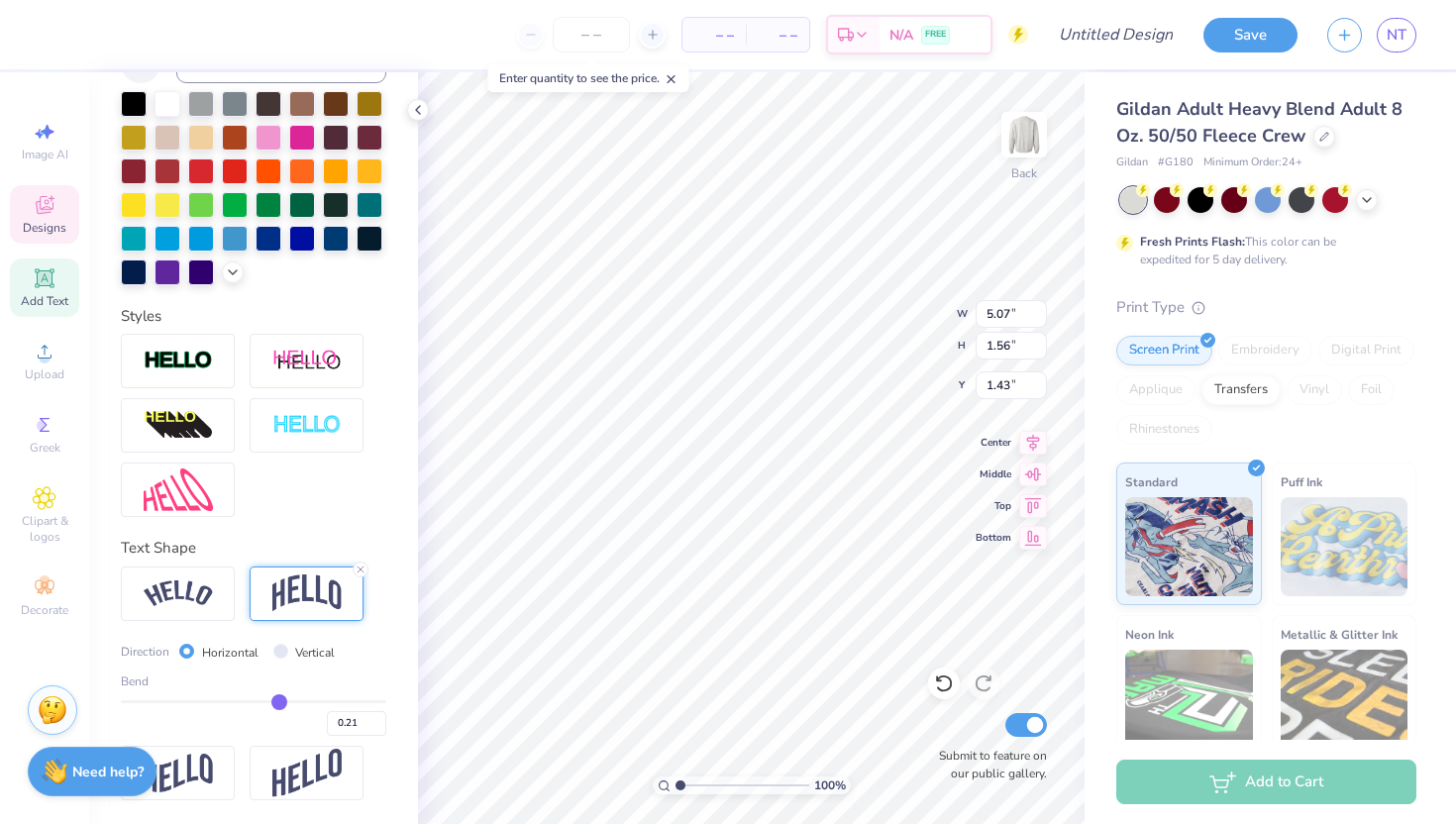 type on "0.2" 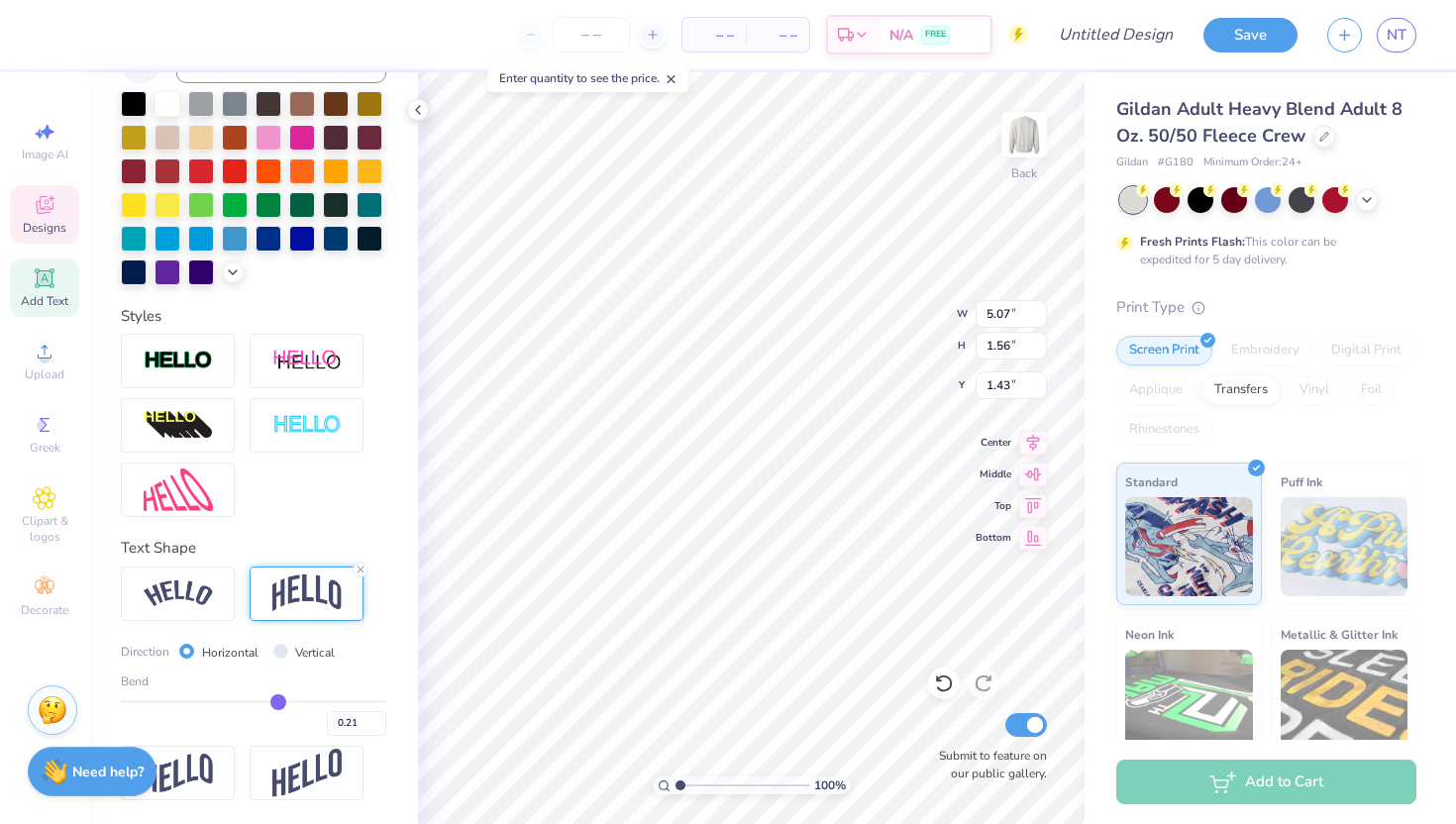 type on "0.20" 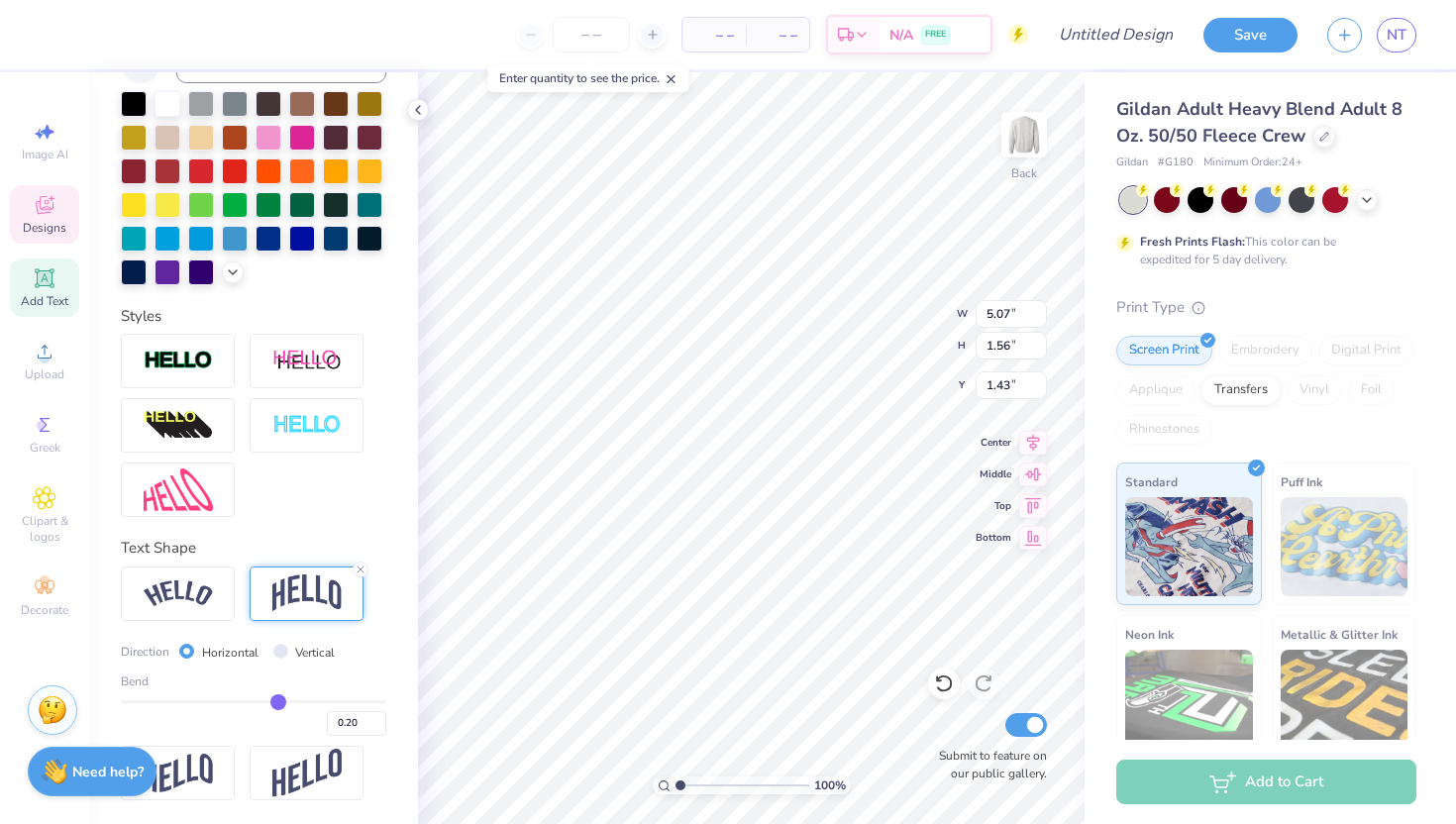 type on "0.18" 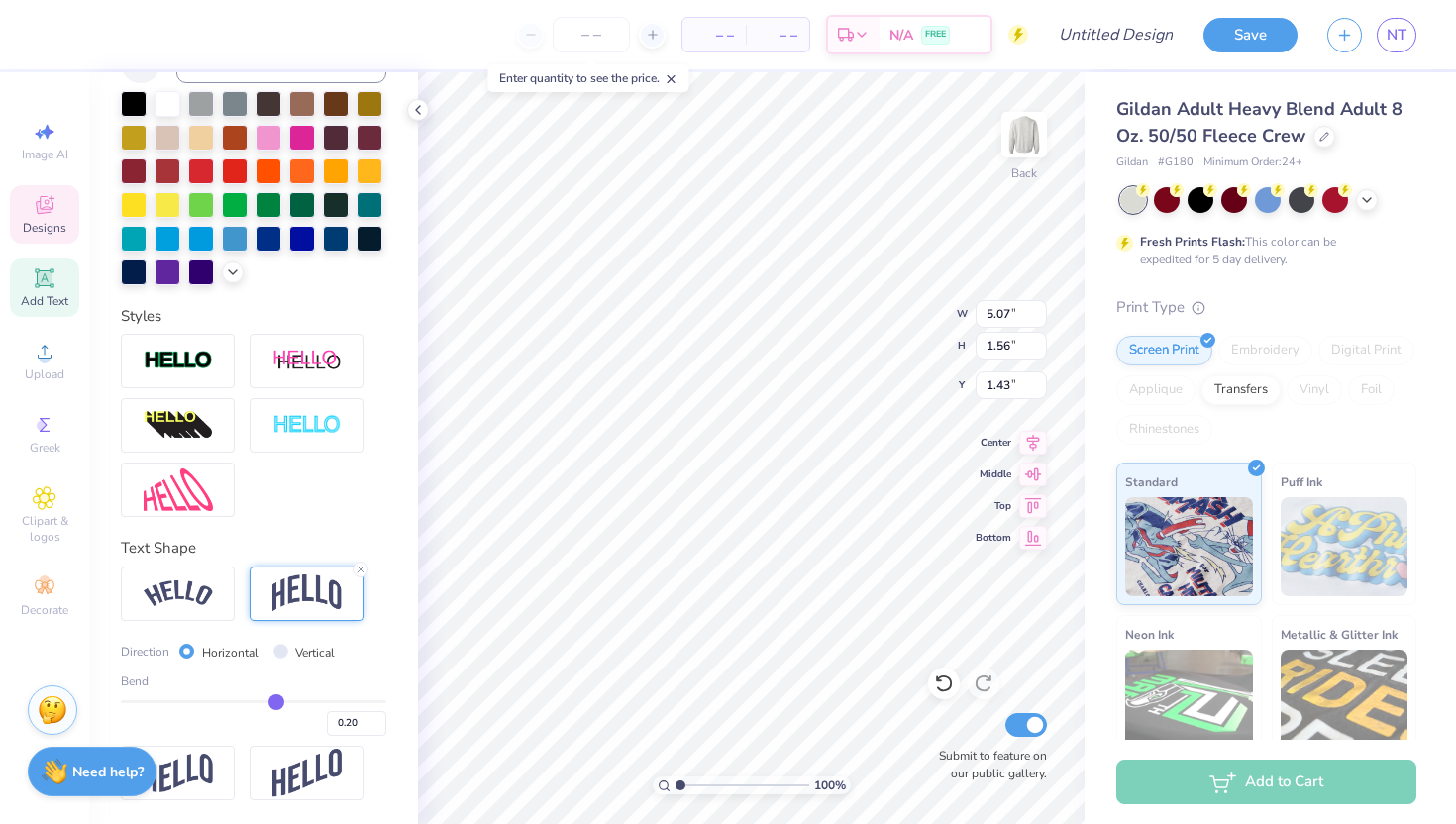 type on "0.18" 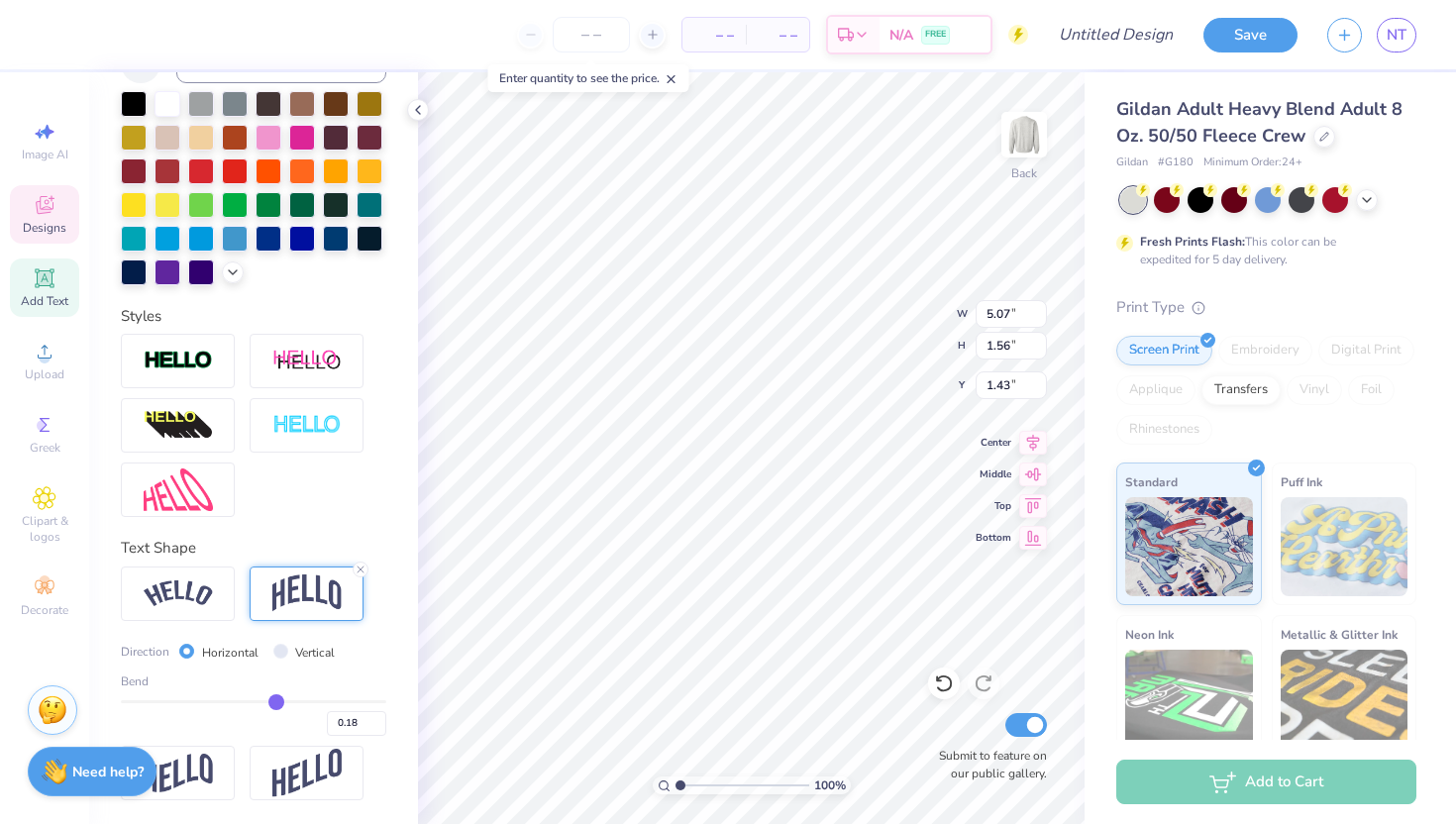 type on "0.17" 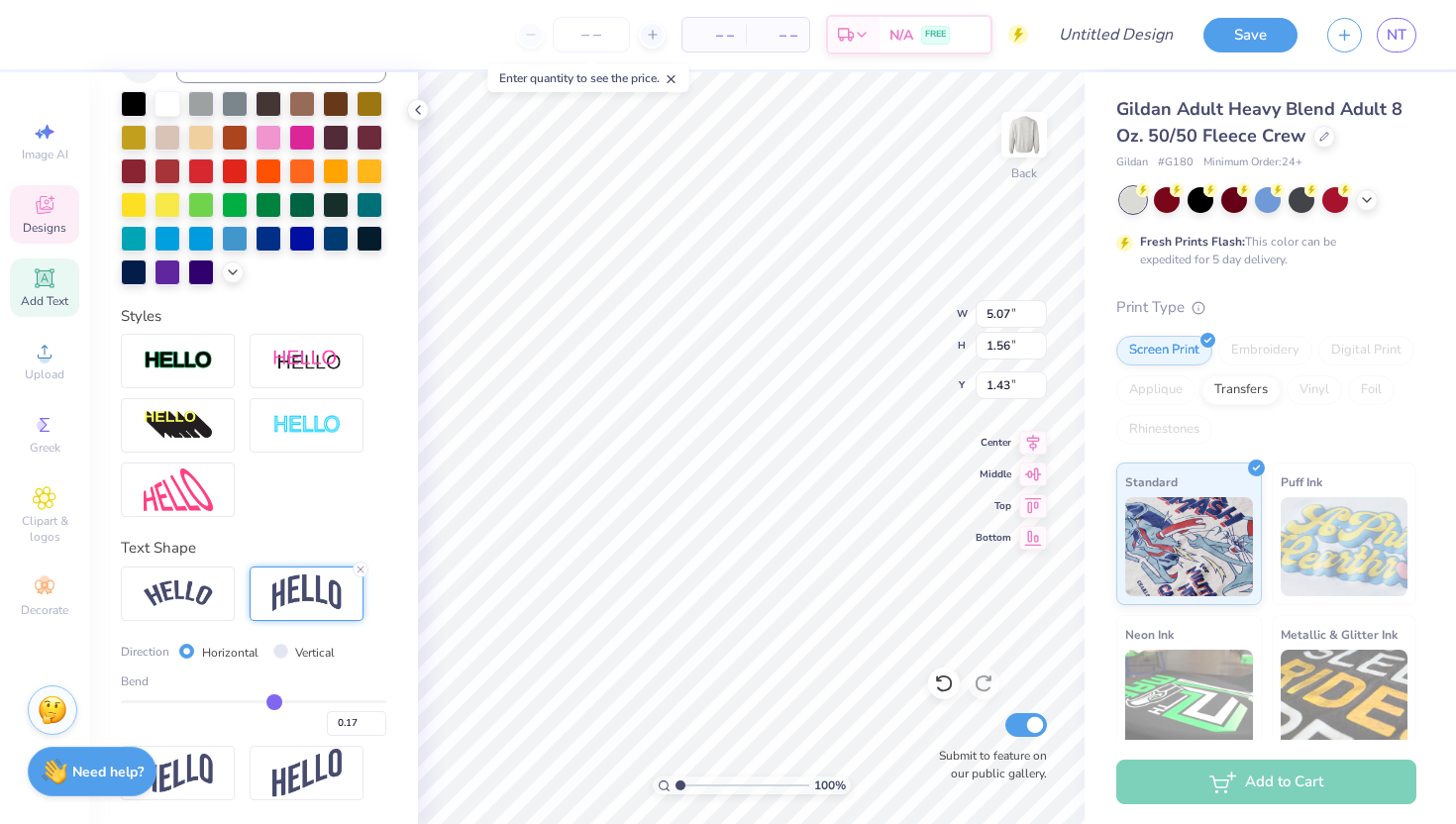 type on "0.16" 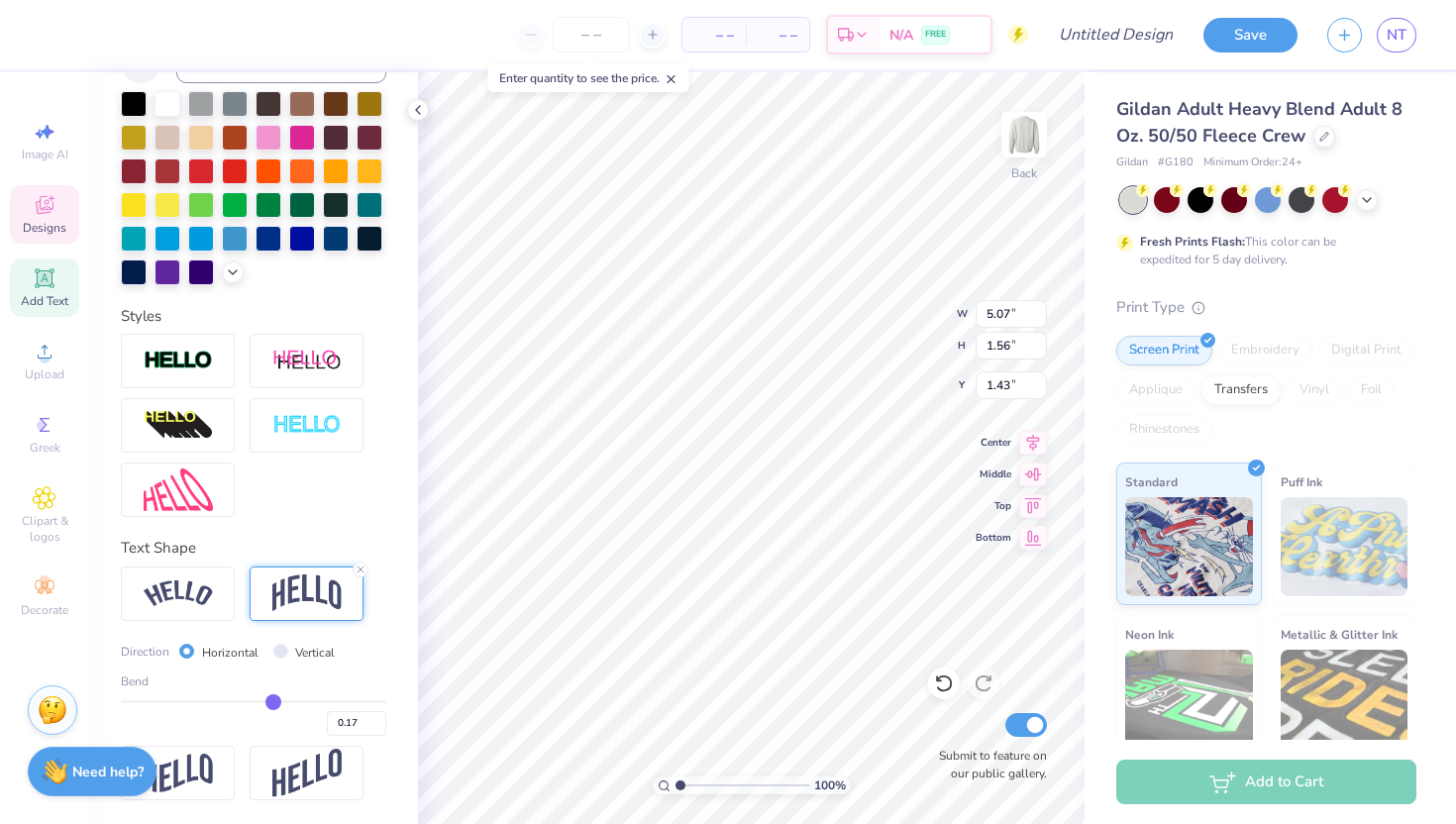 type on "0.16" 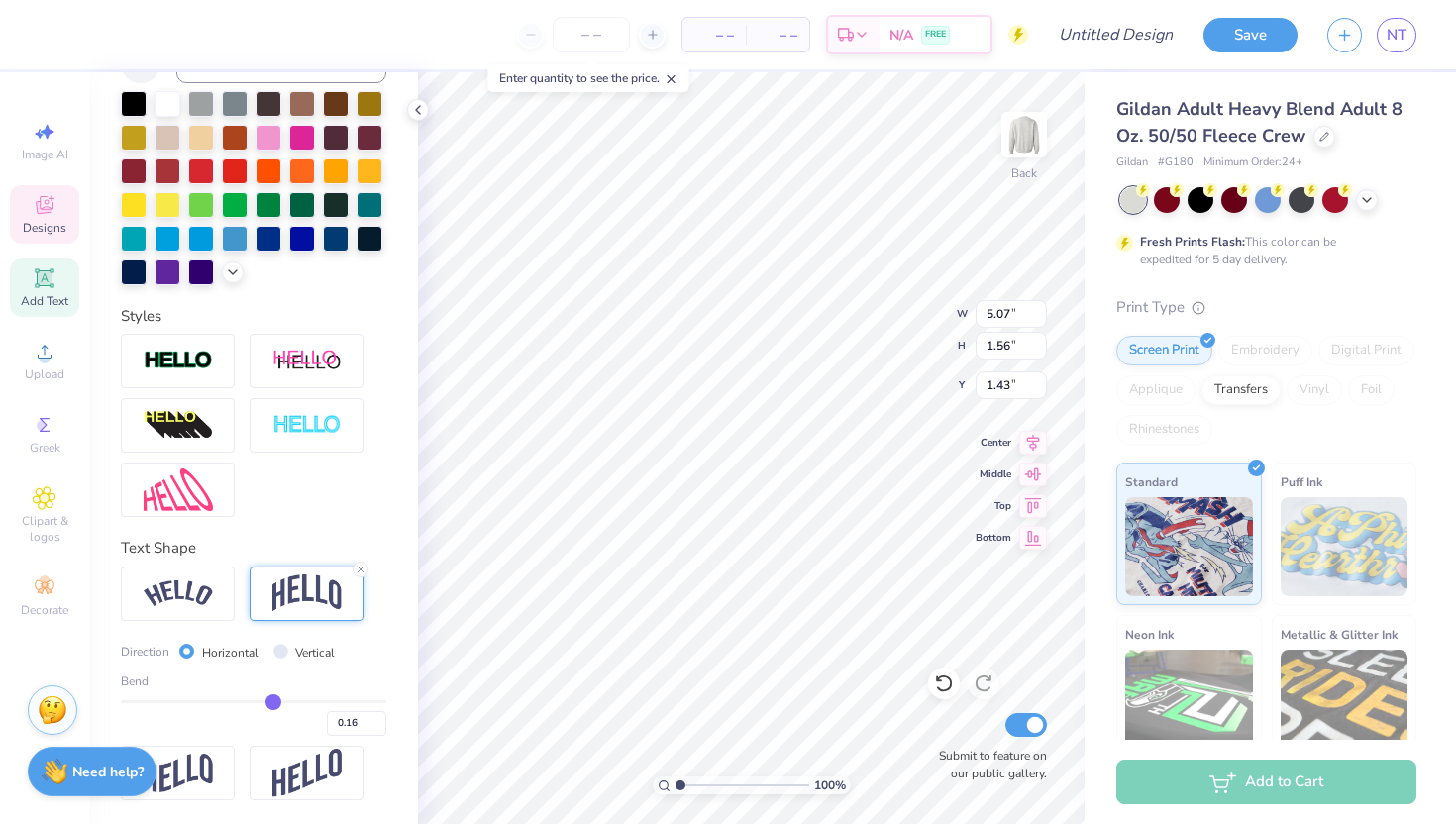 type on "0.15" 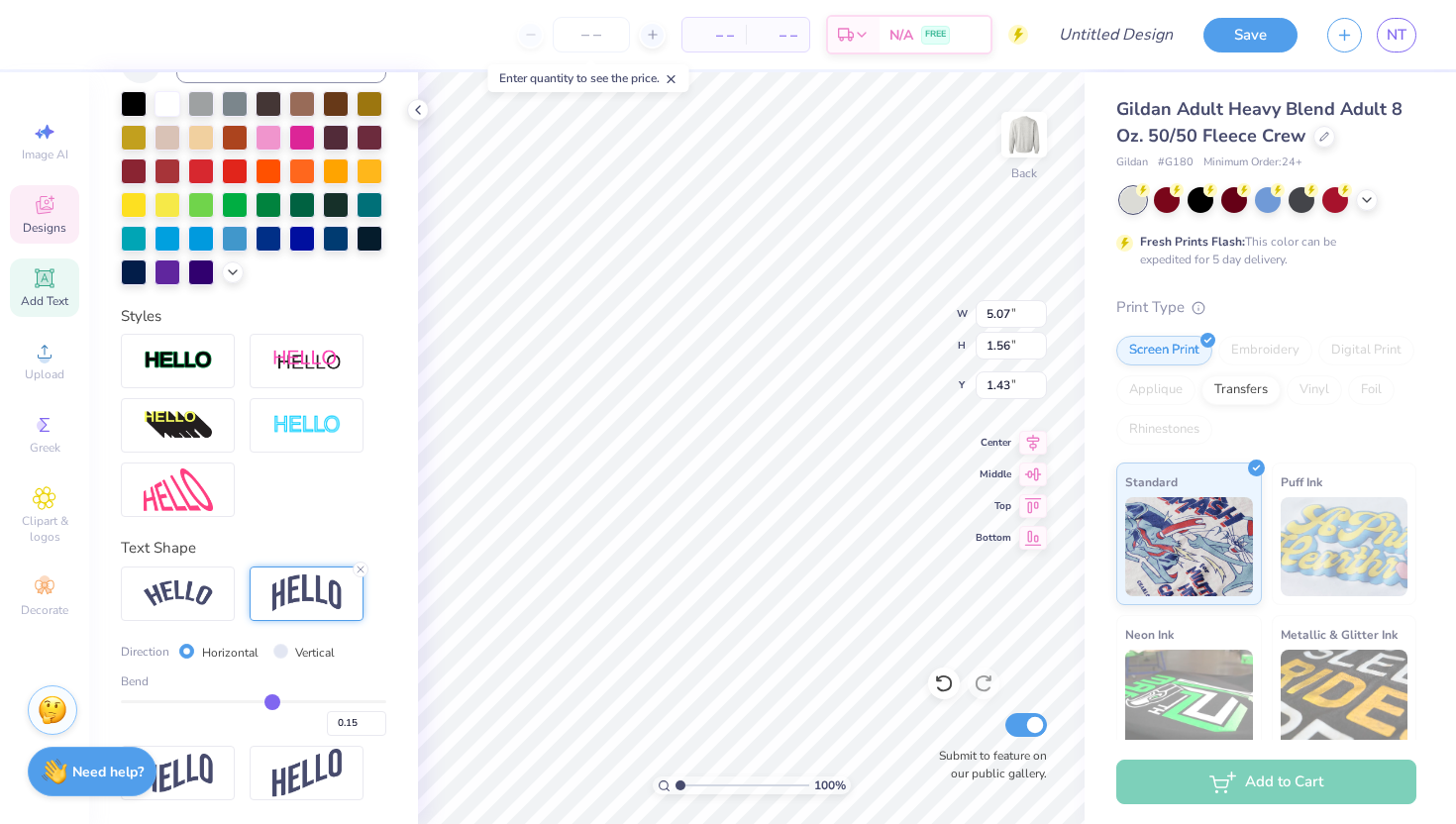 type on "0.14" 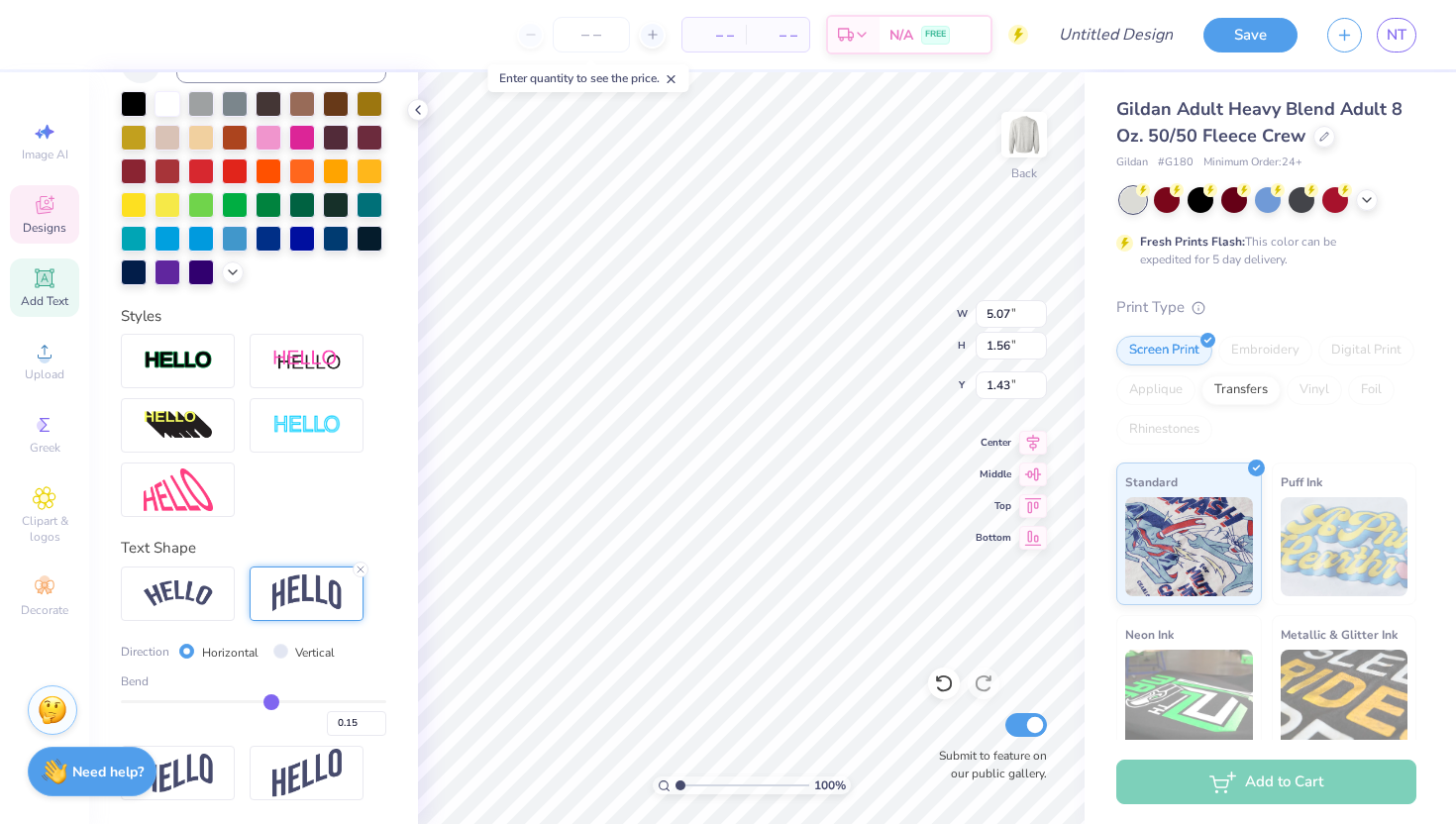 type on "0.14" 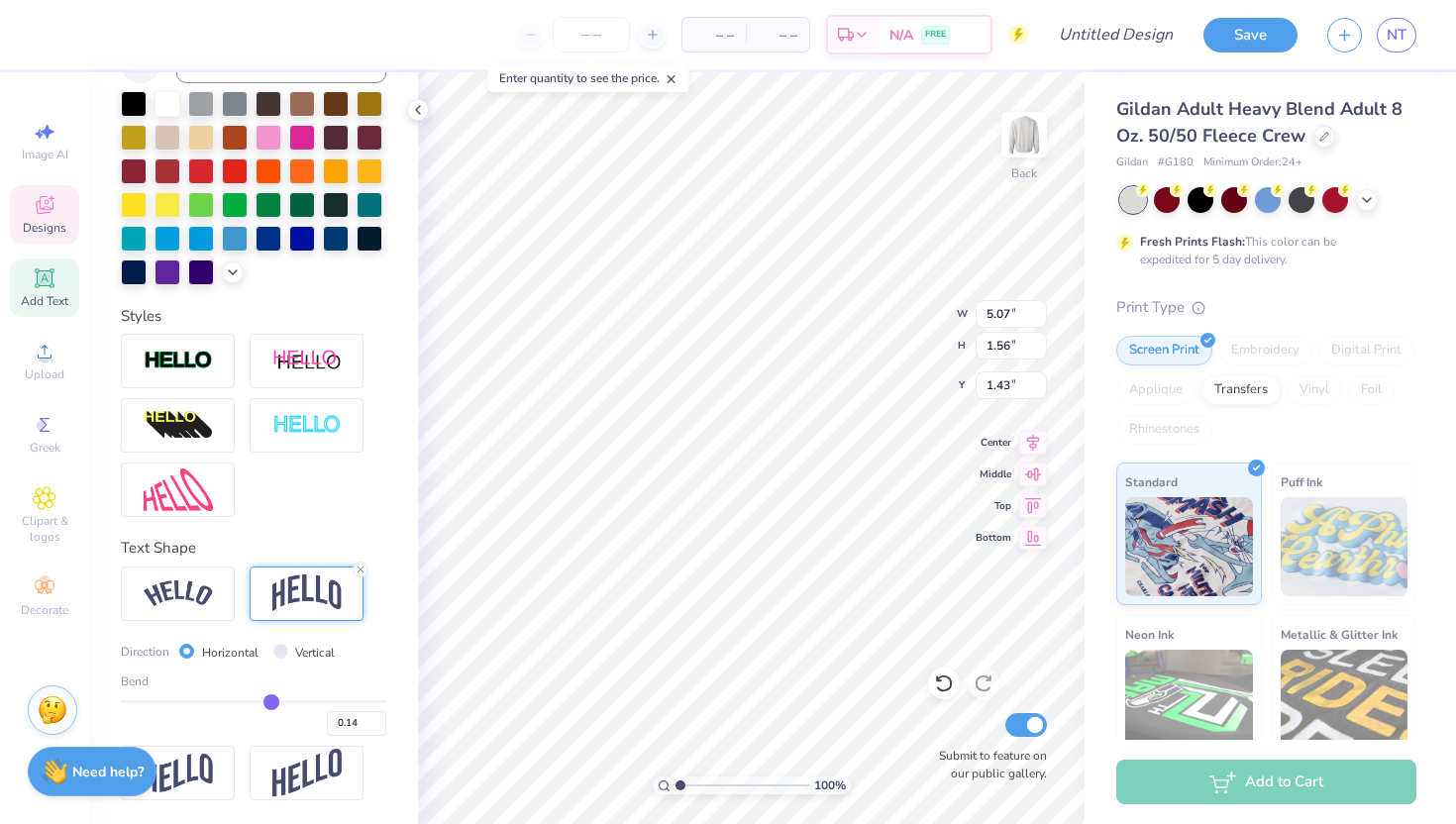 drag, startPoint x: 315, startPoint y: 703, endPoint x: 270, endPoint y: 703, distance: 45 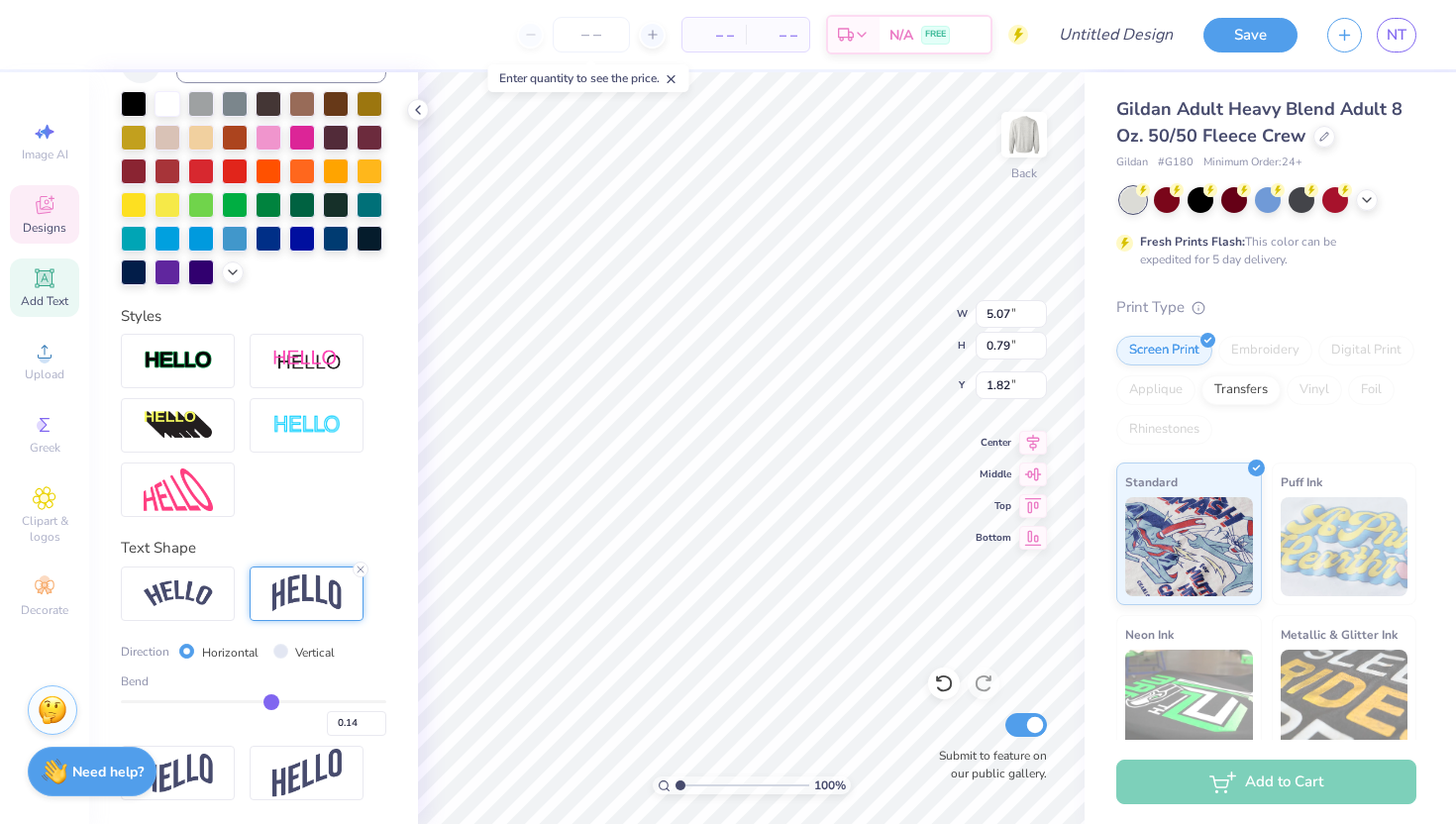 type on "0.15" 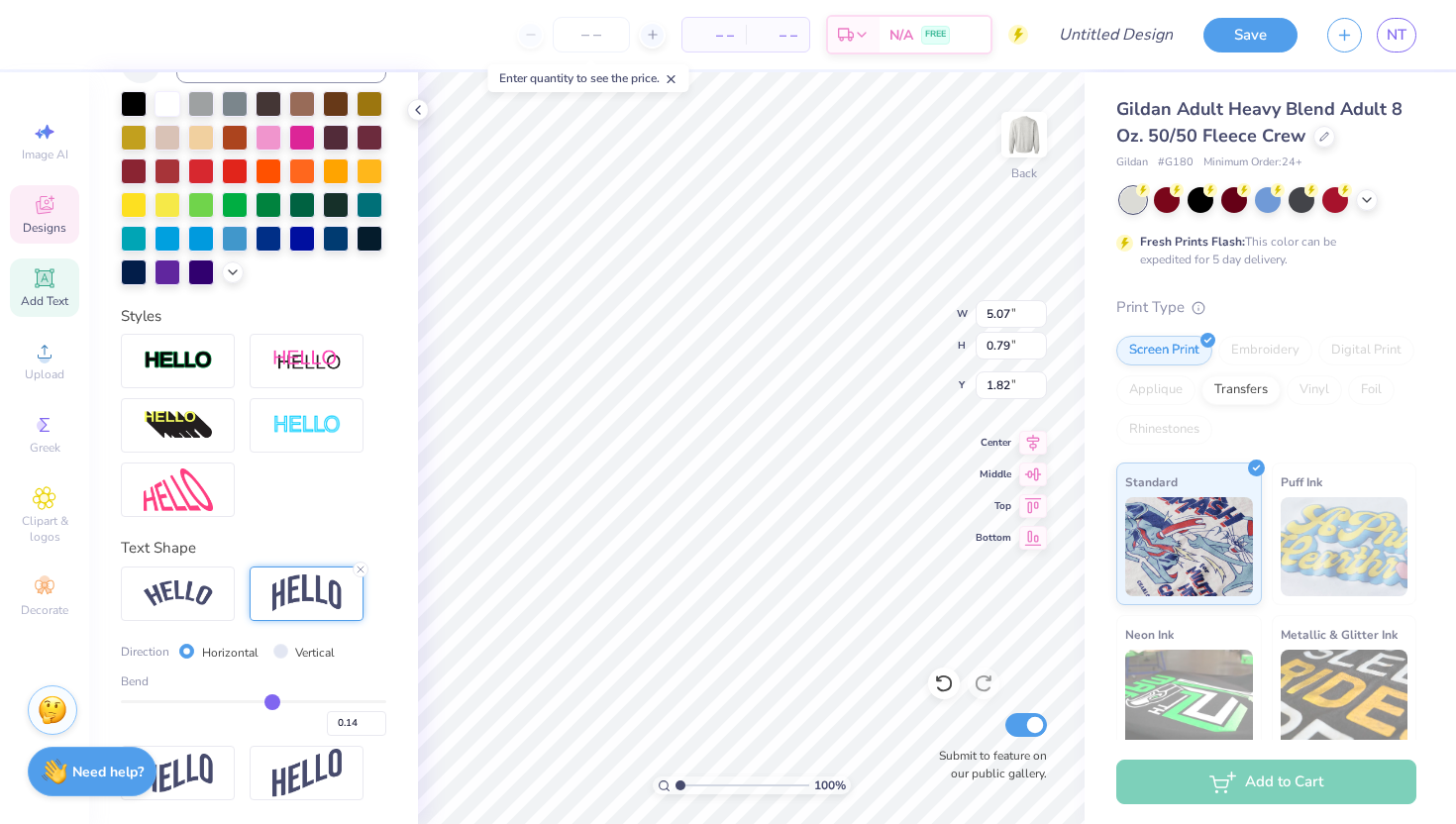 type on "0.15" 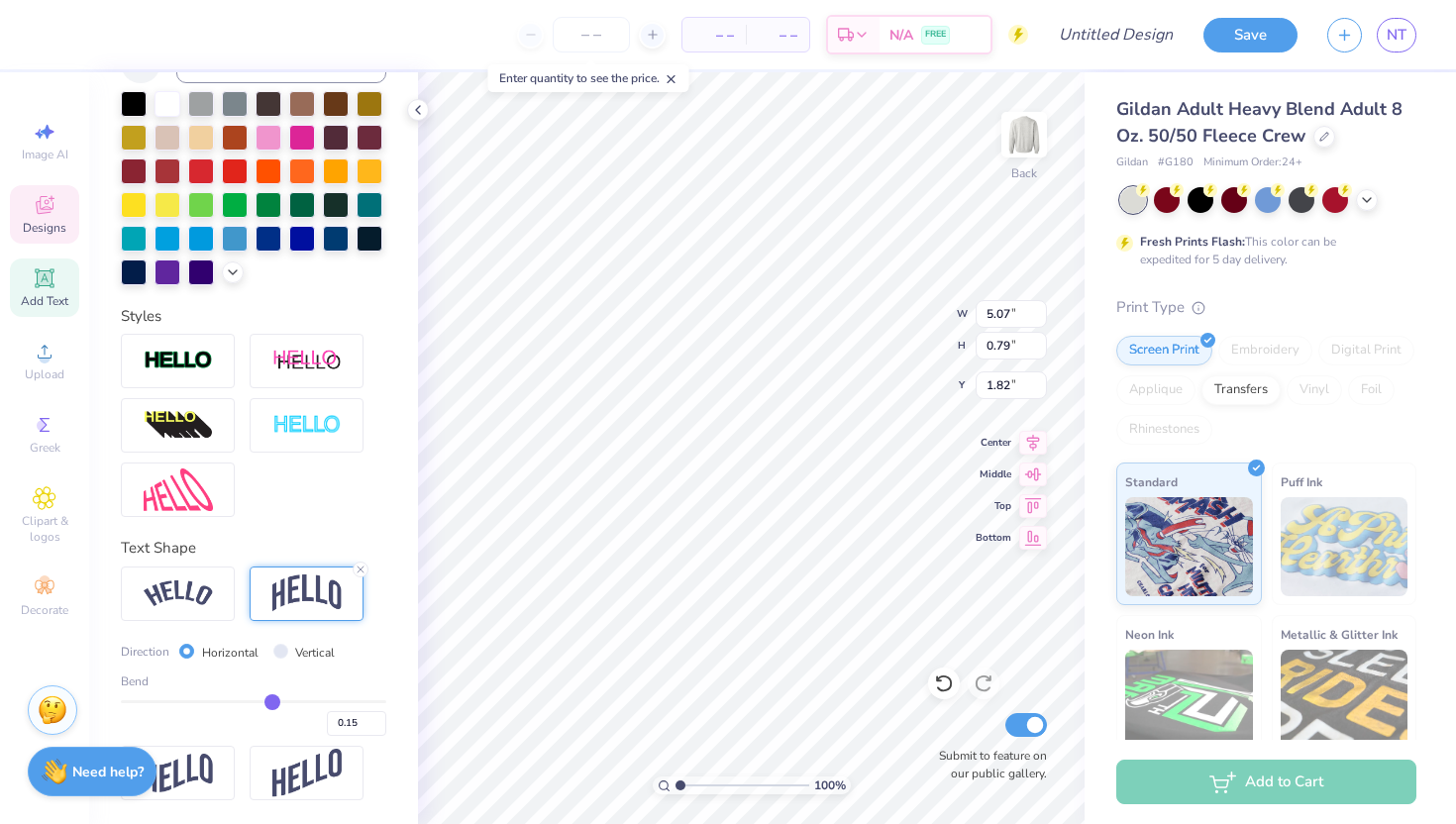 type on "0.16" 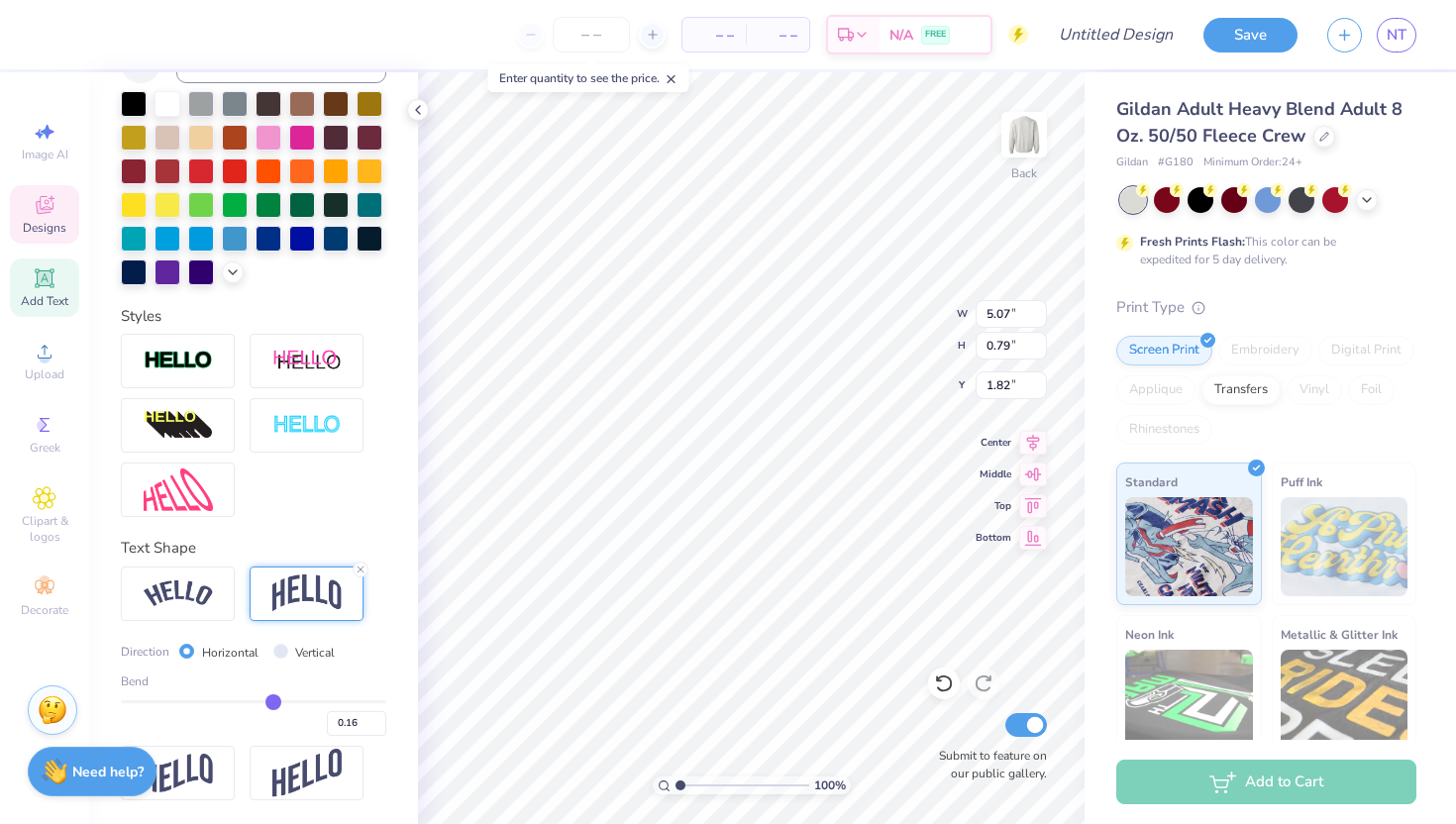 type on "0.17" 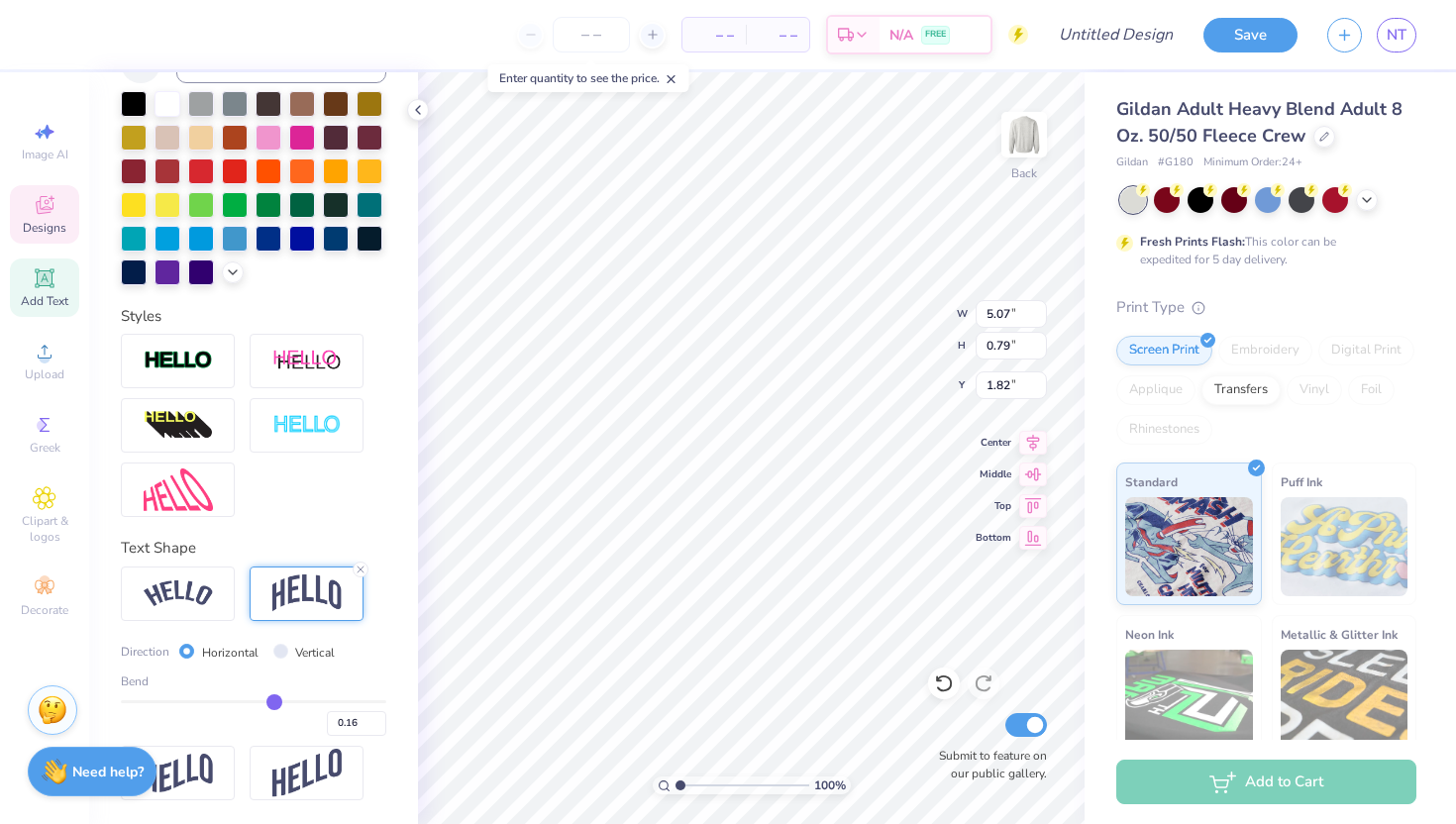 type on "0.17" 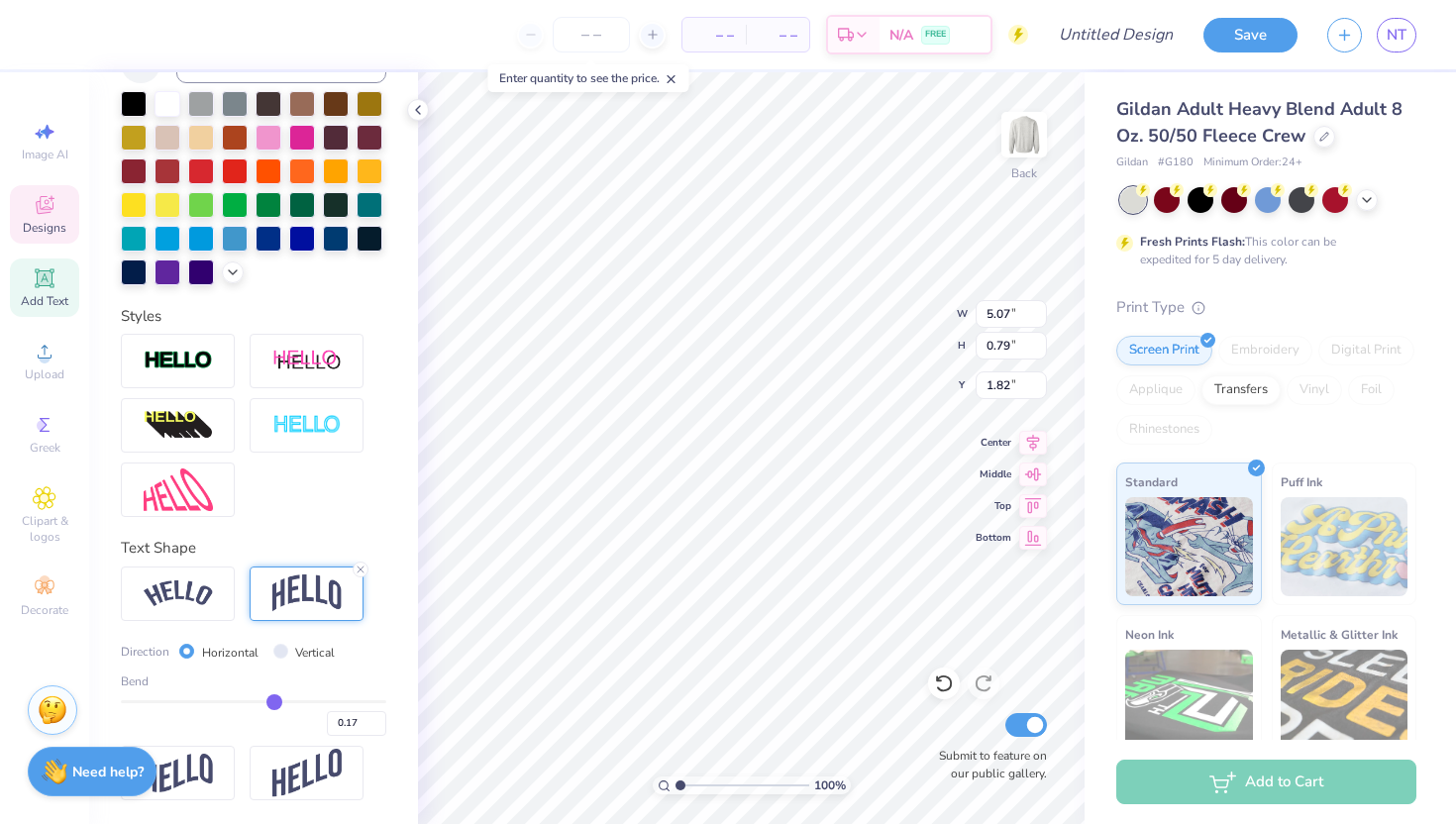 type on "0.18" 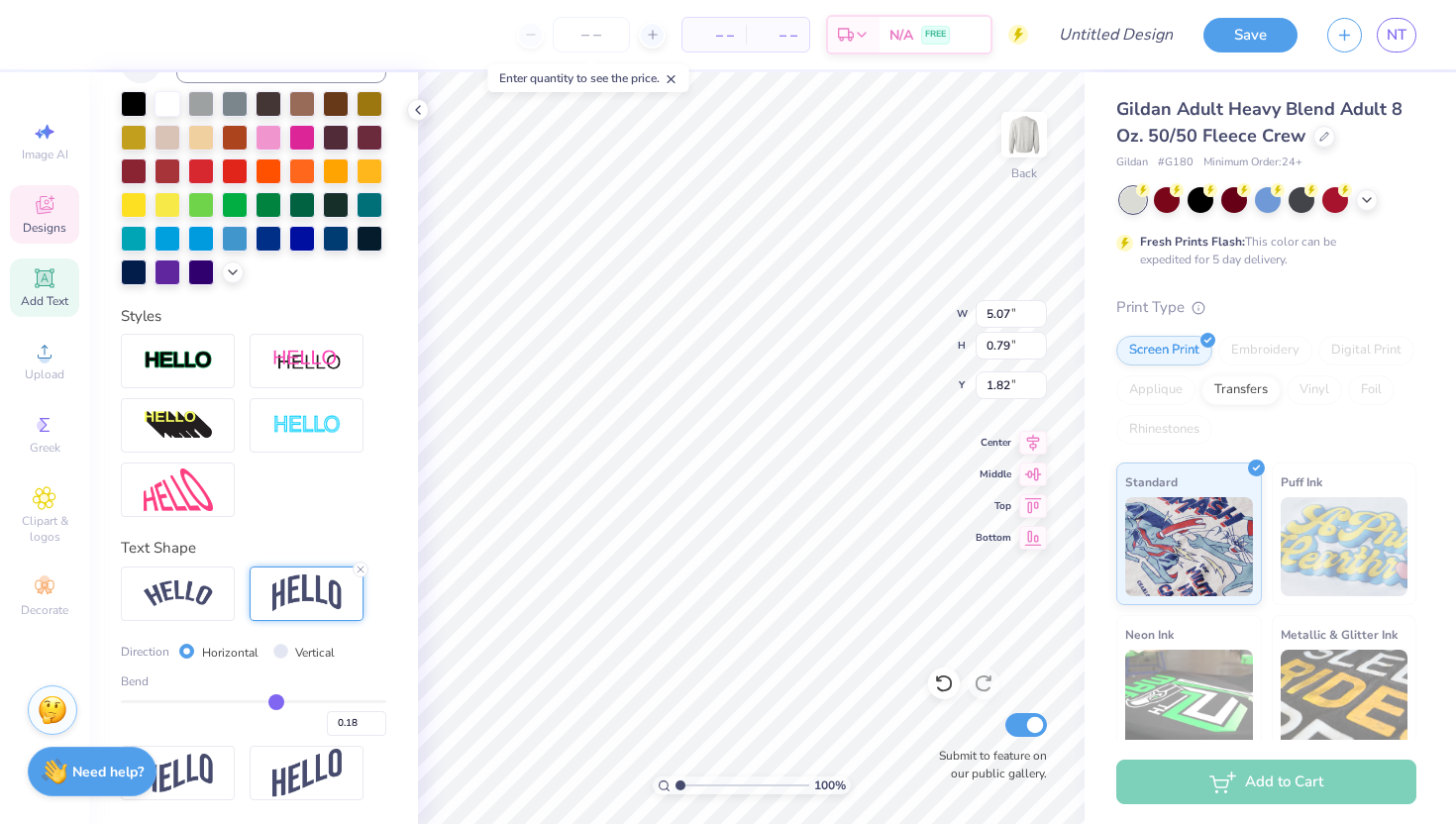 type on "0.19" 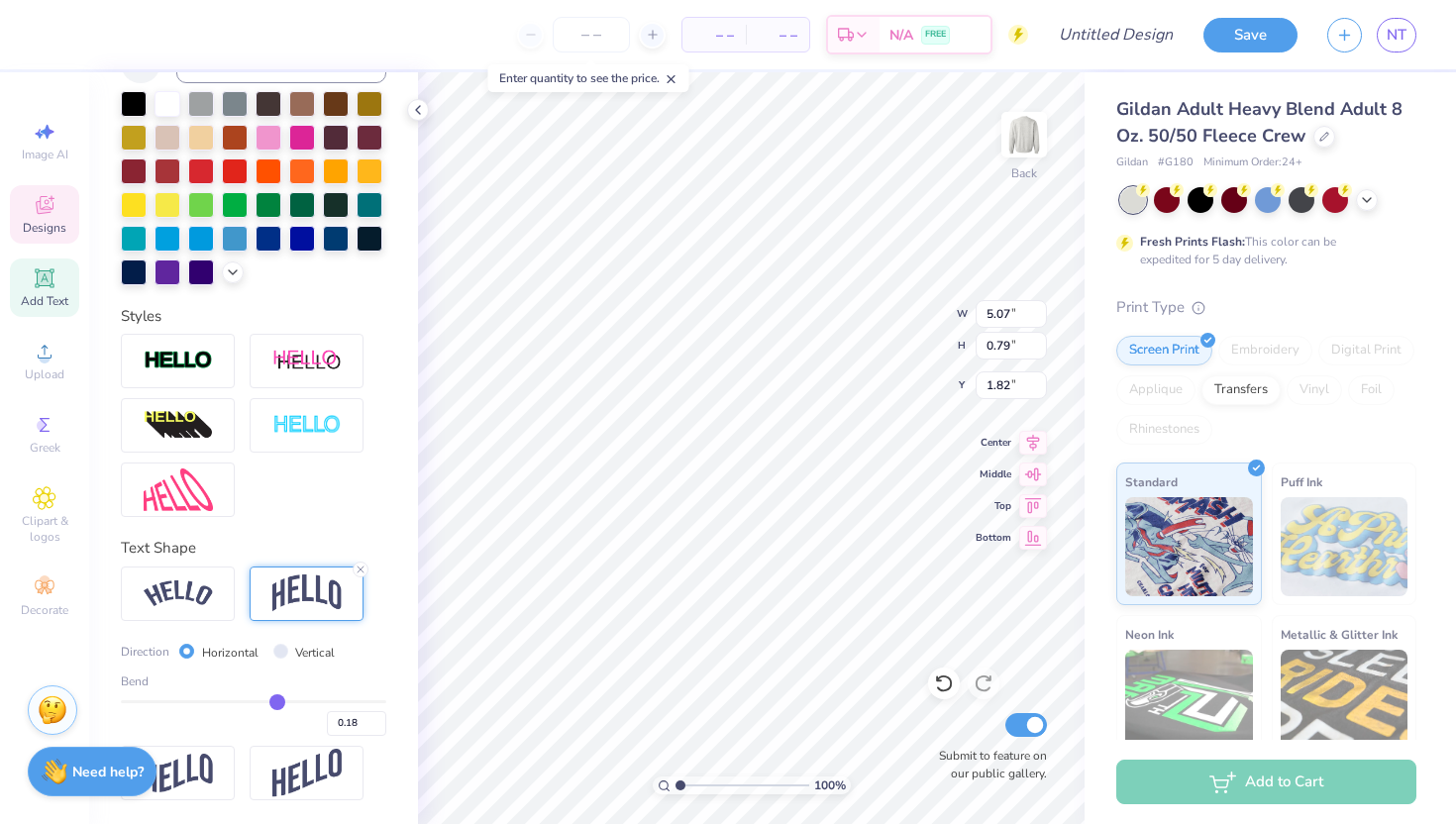 type on "0.19" 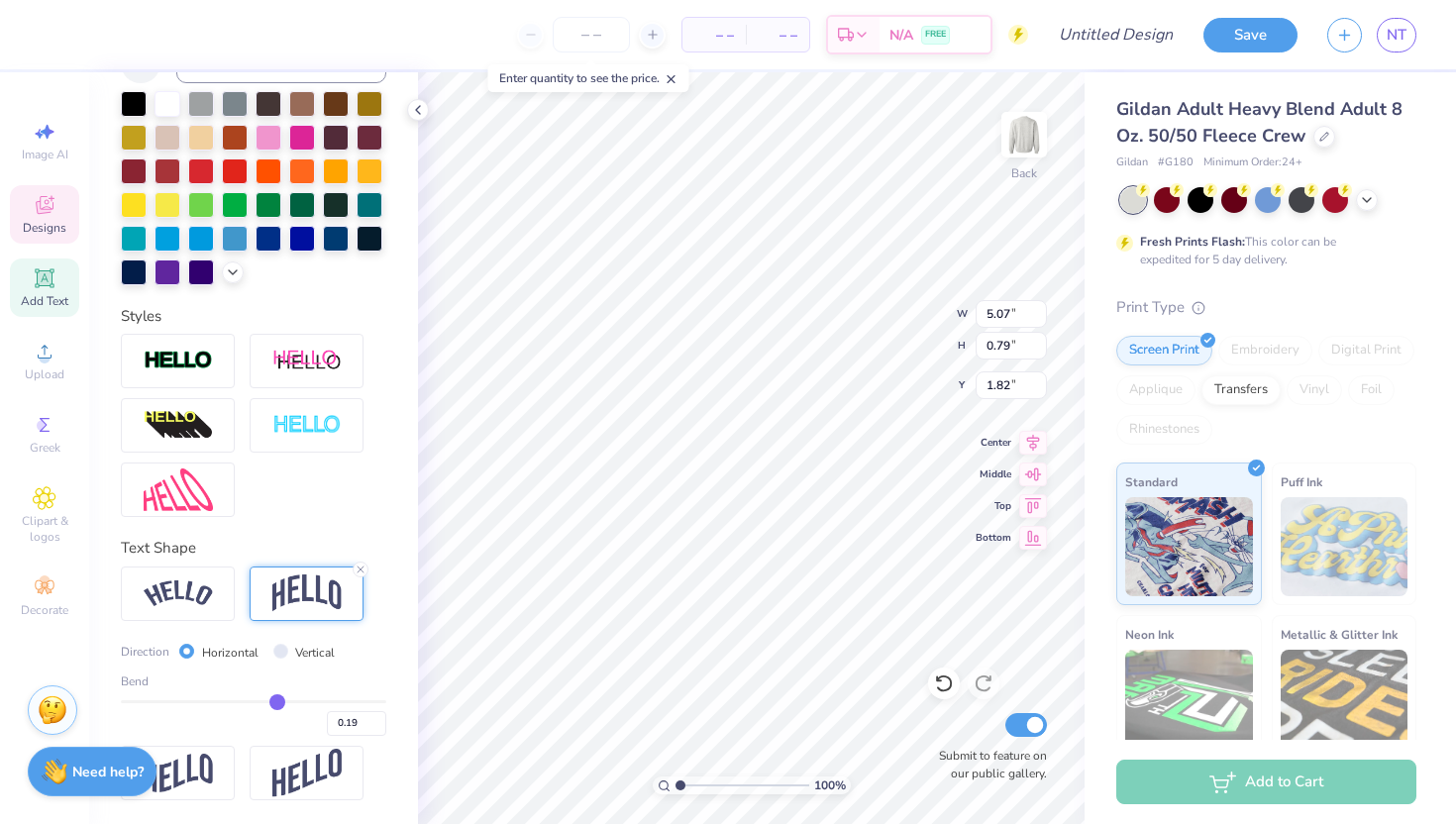type on "0.2" 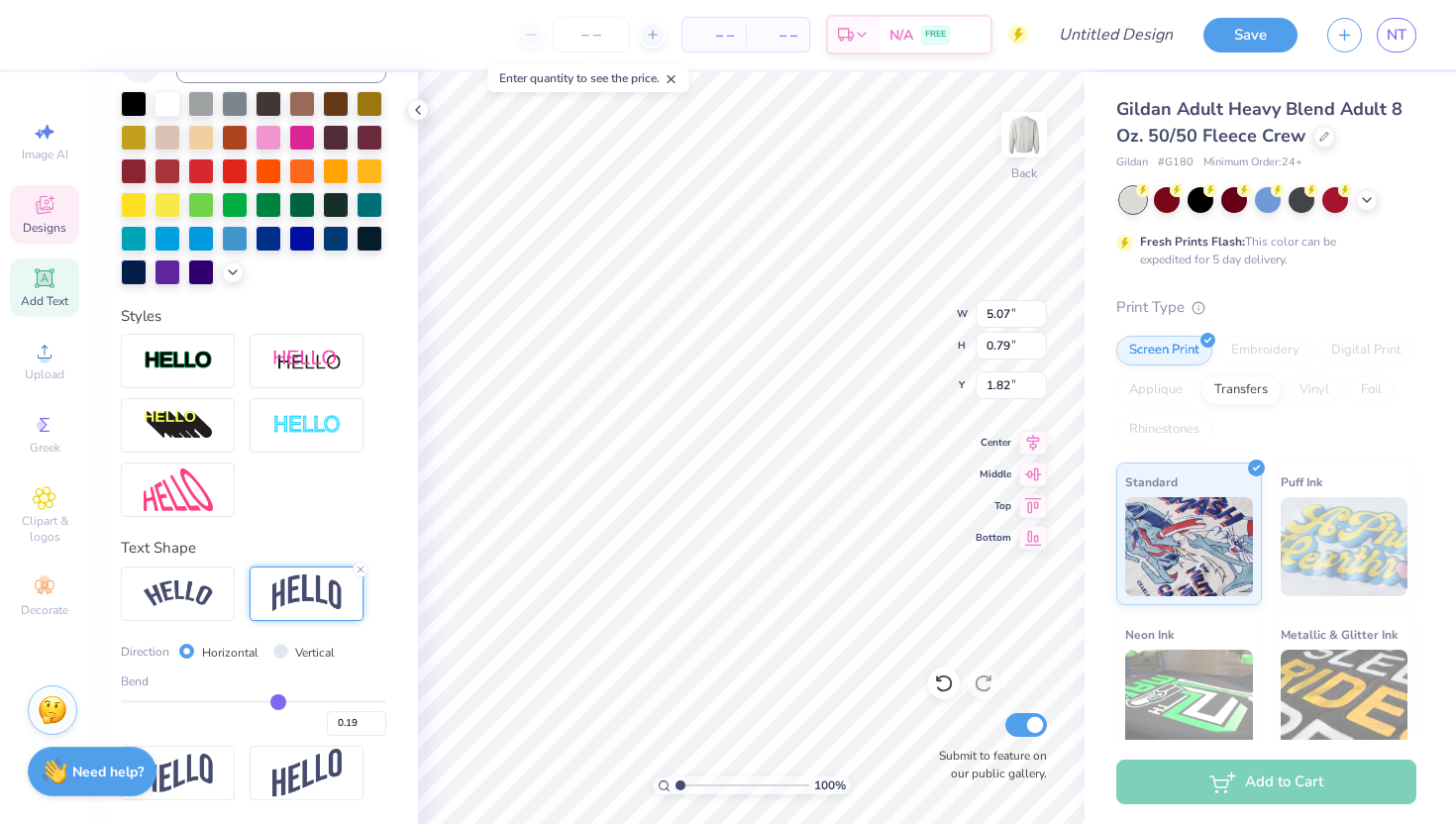 type on "0.20" 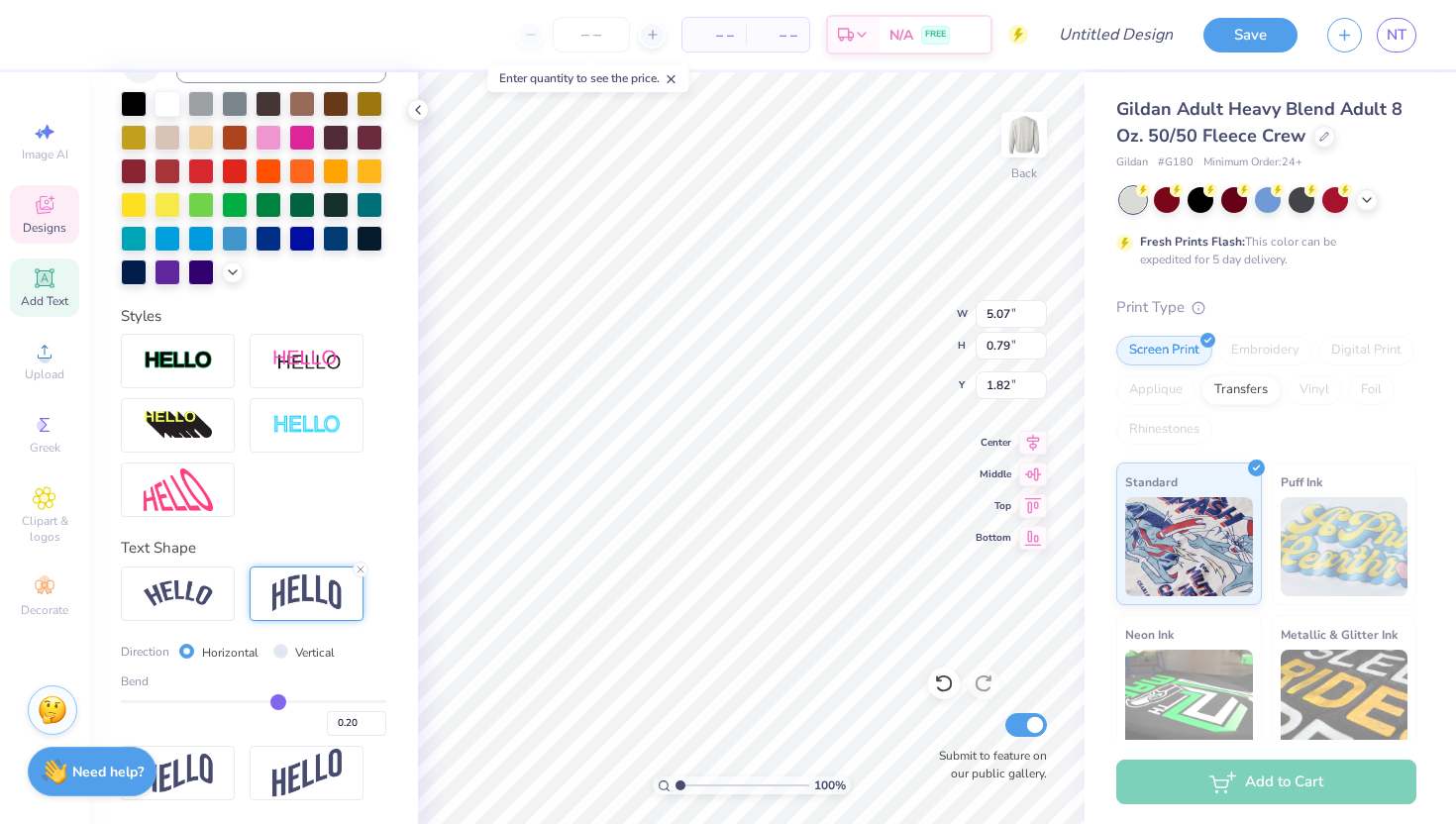 type on "0.21" 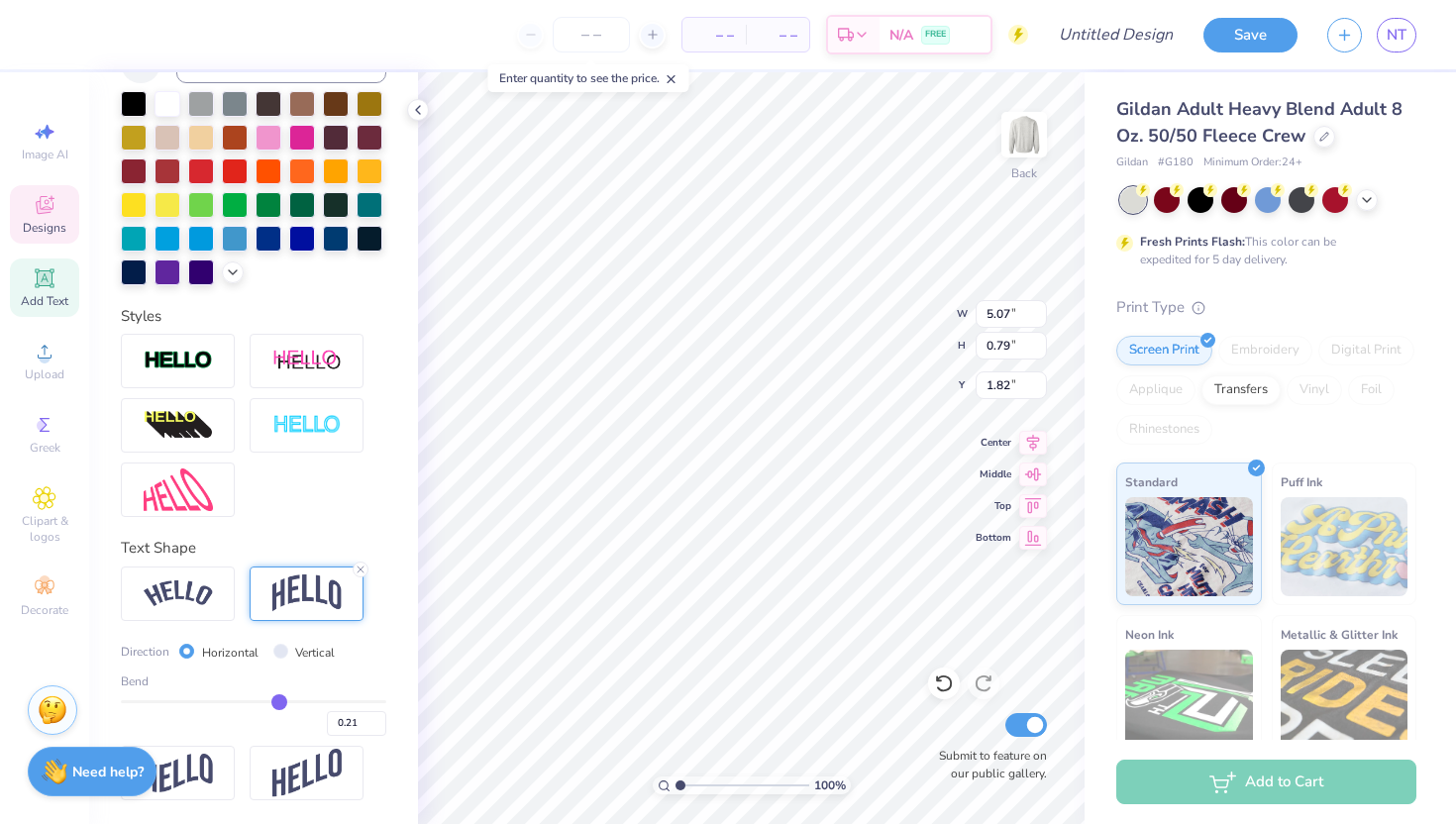 type on "0.22" 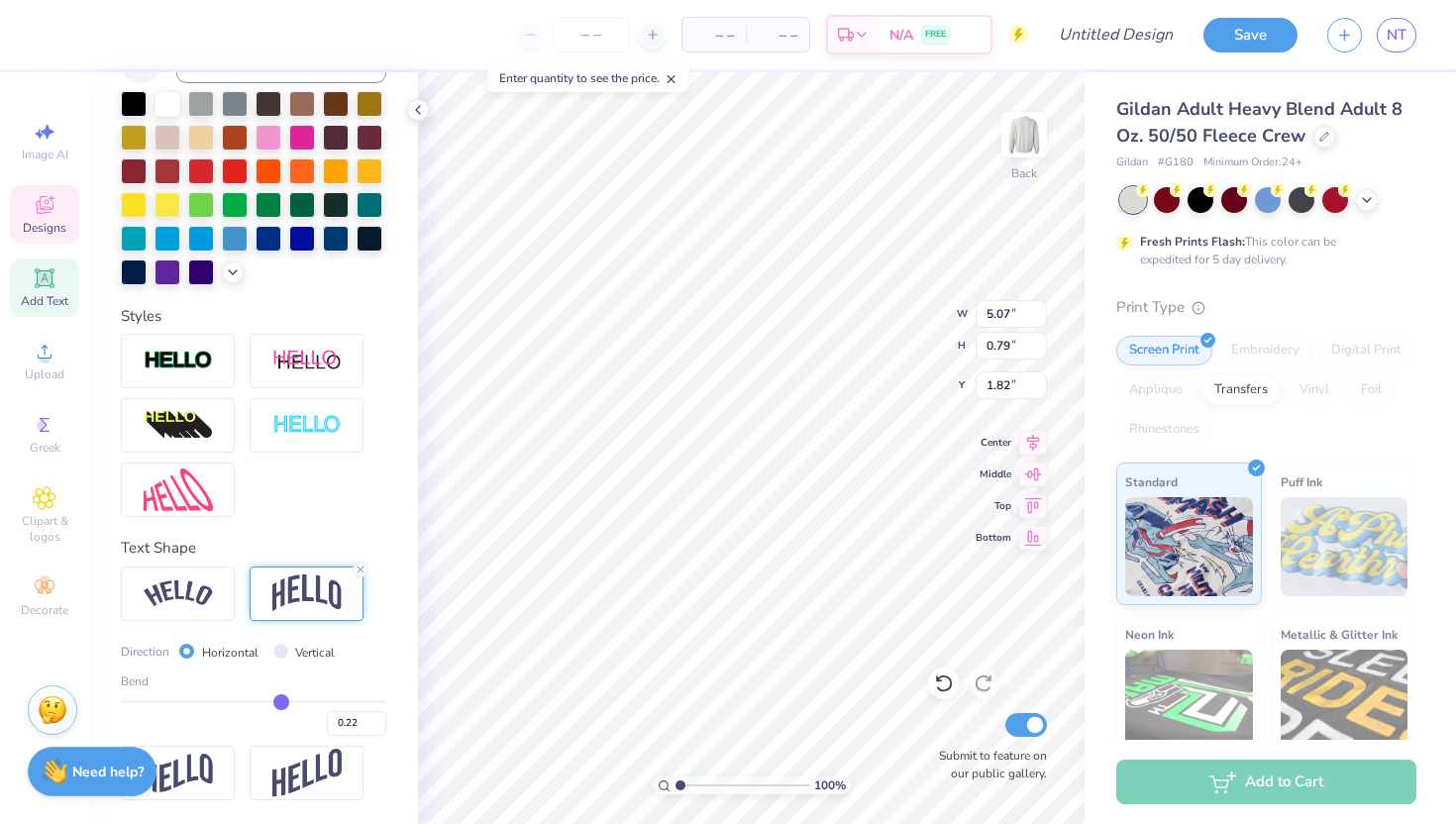 type on "0.23" 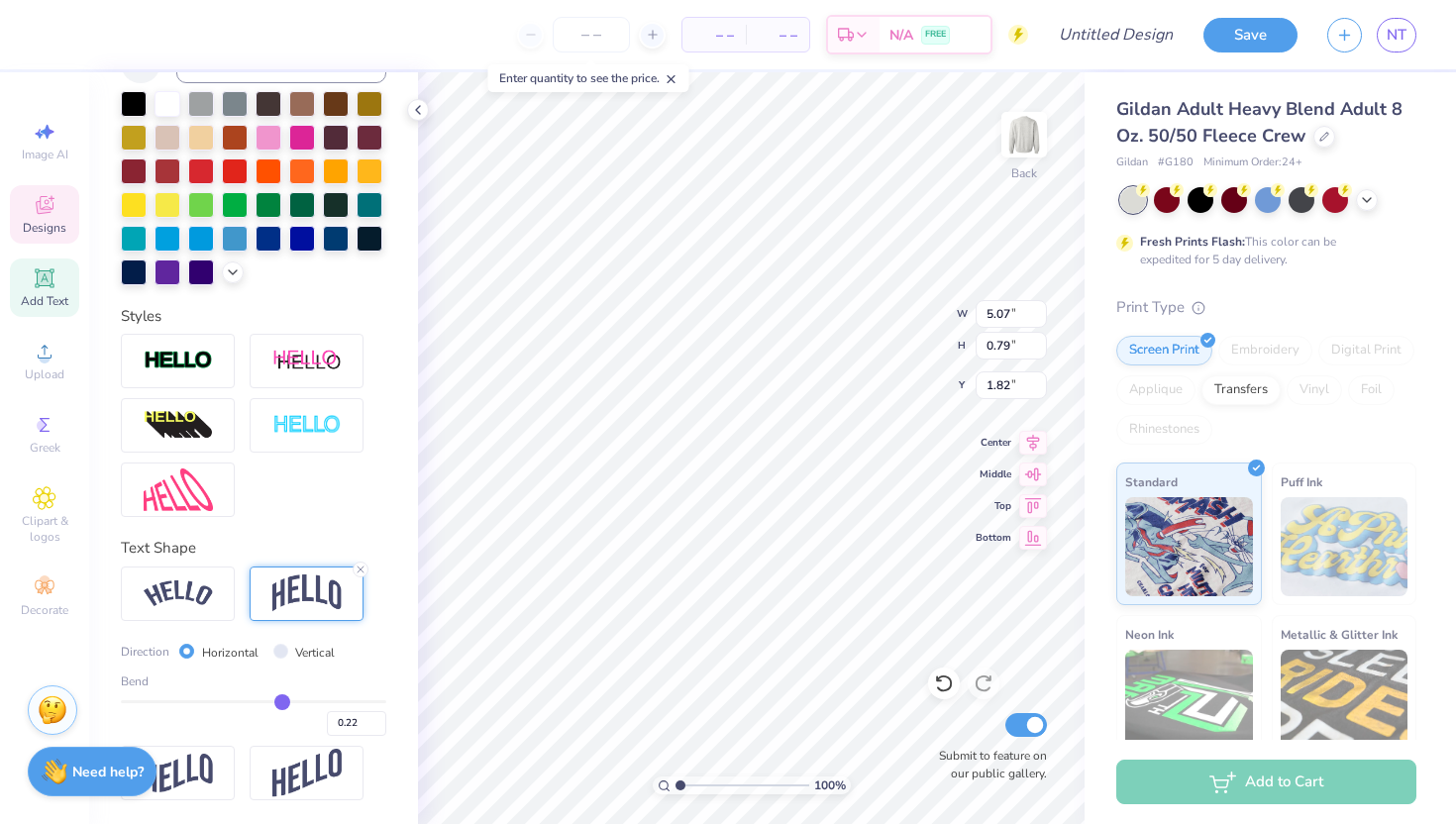 type on "0.23" 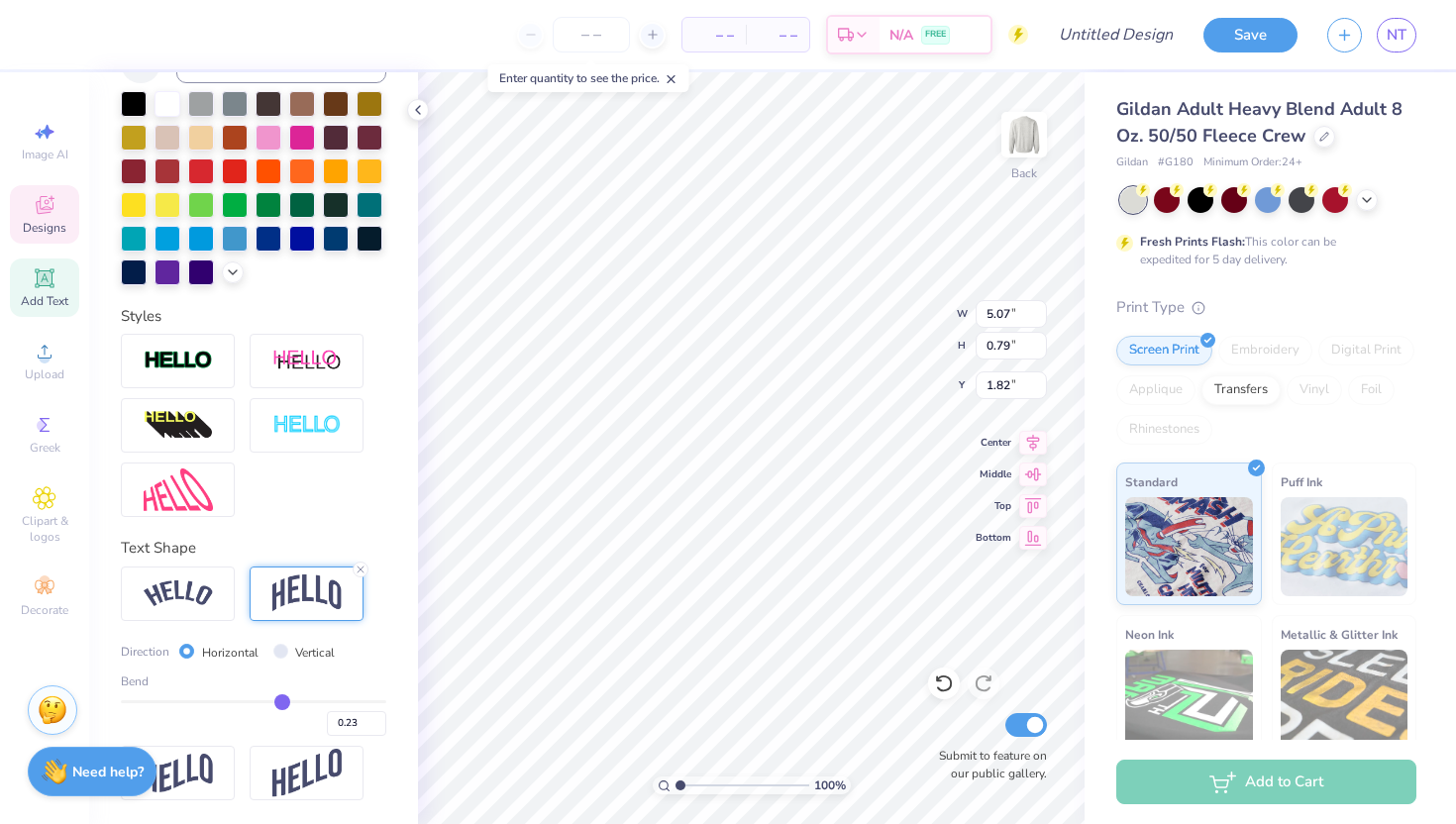 type on "0.24" 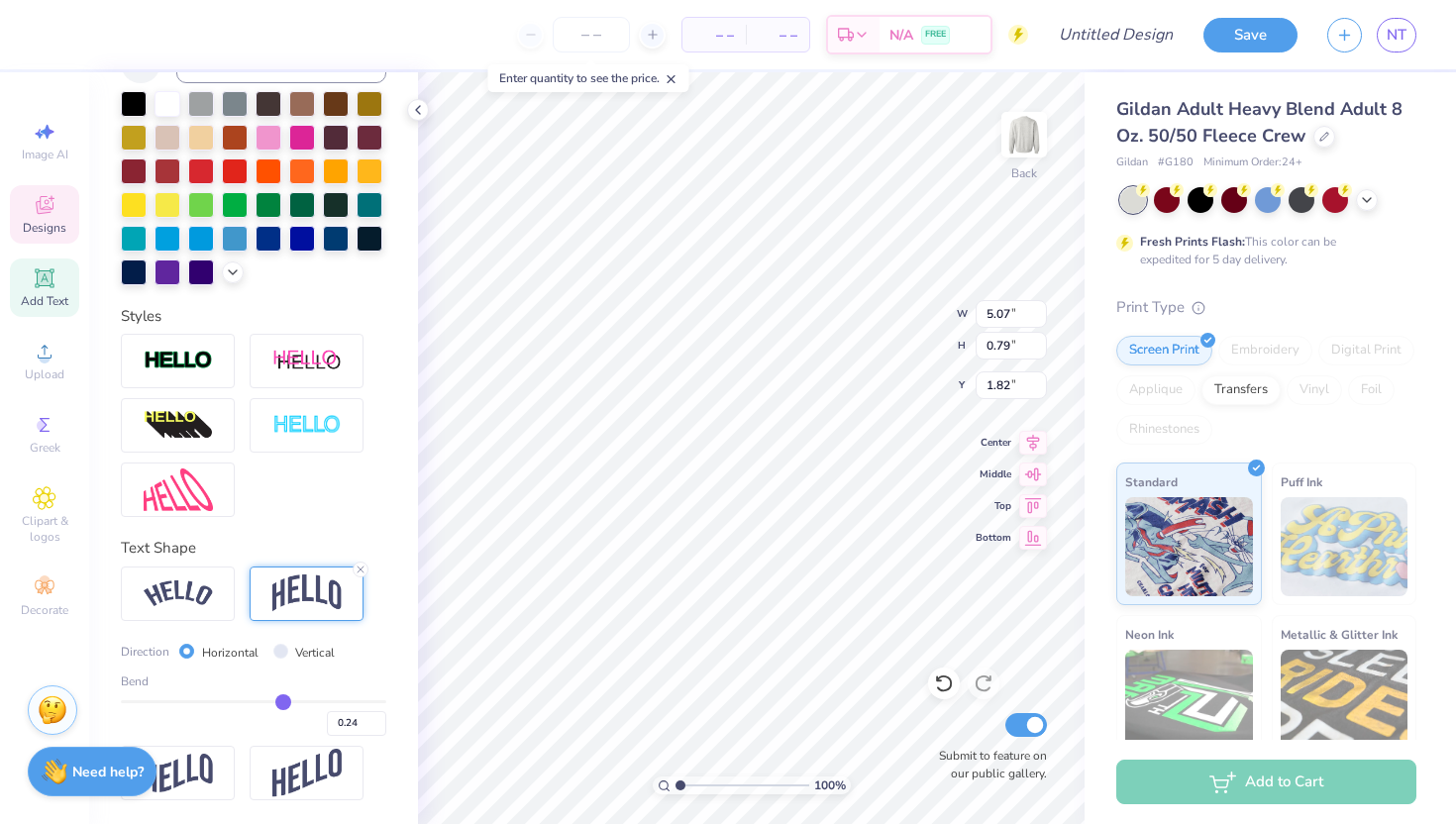 type on "0.25" 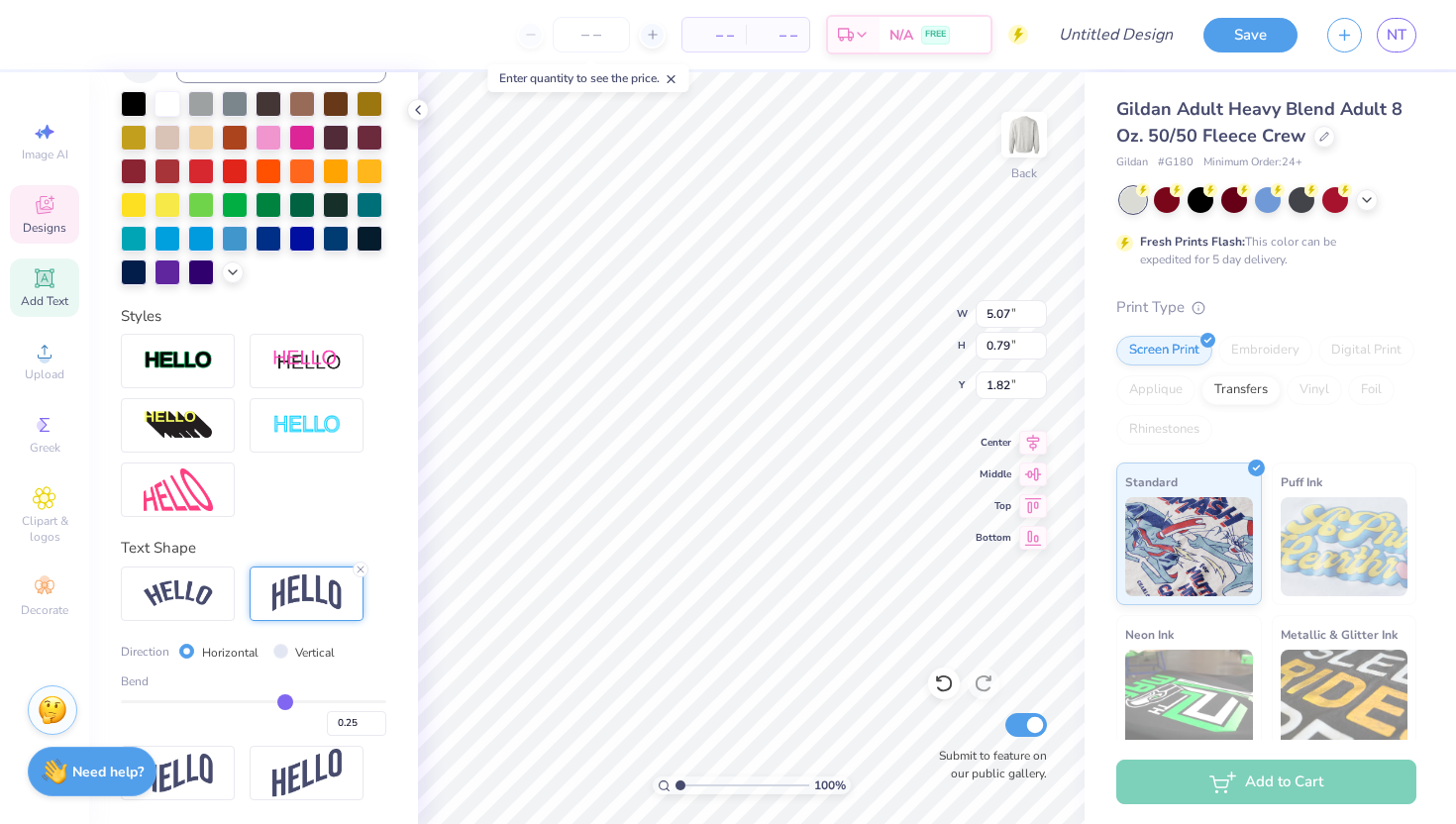 drag, startPoint x: 270, startPoint y: 703, endPoint x: 281, endPoint y: 705, distance: 11.18034 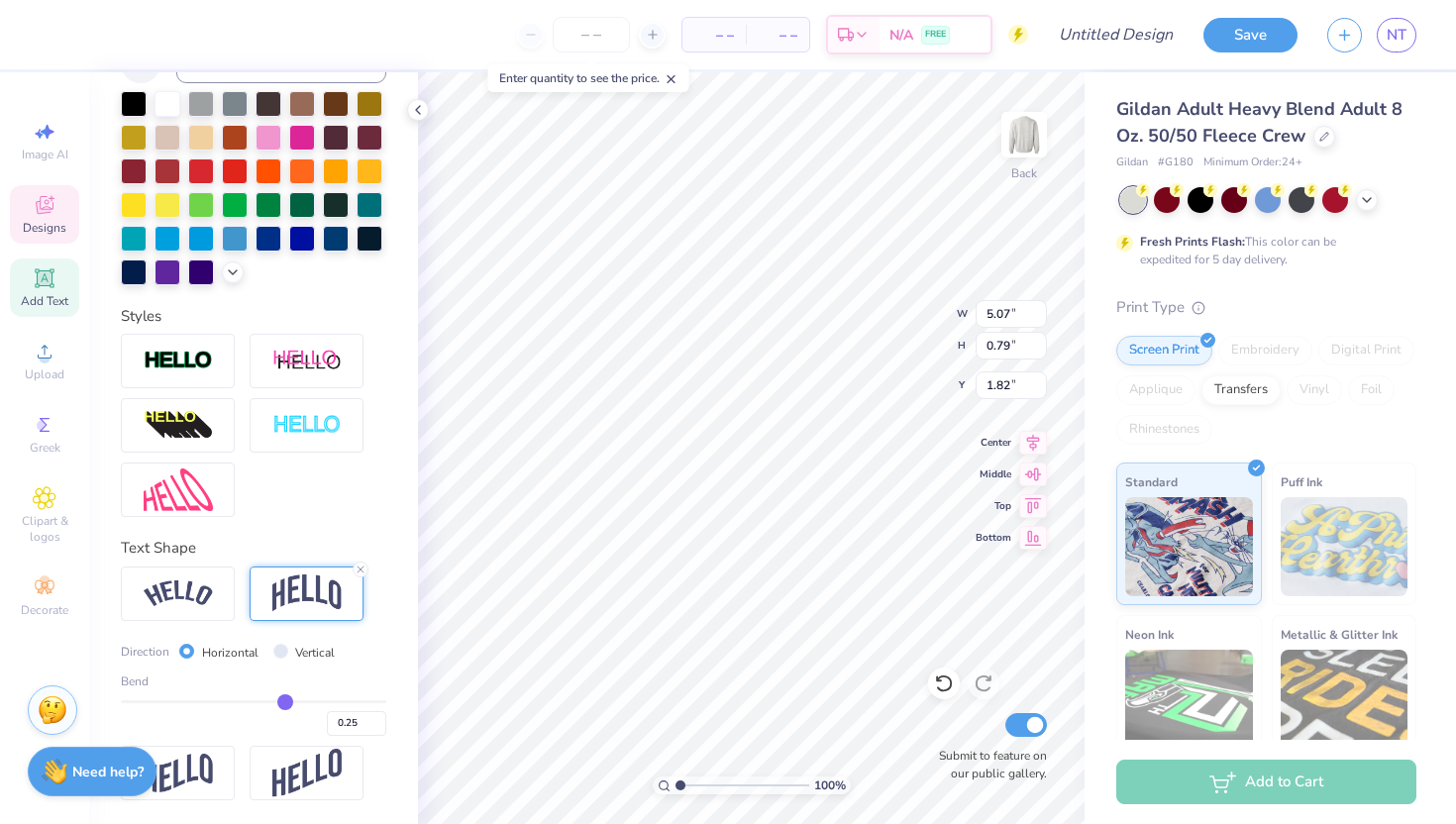 type on "1.02" 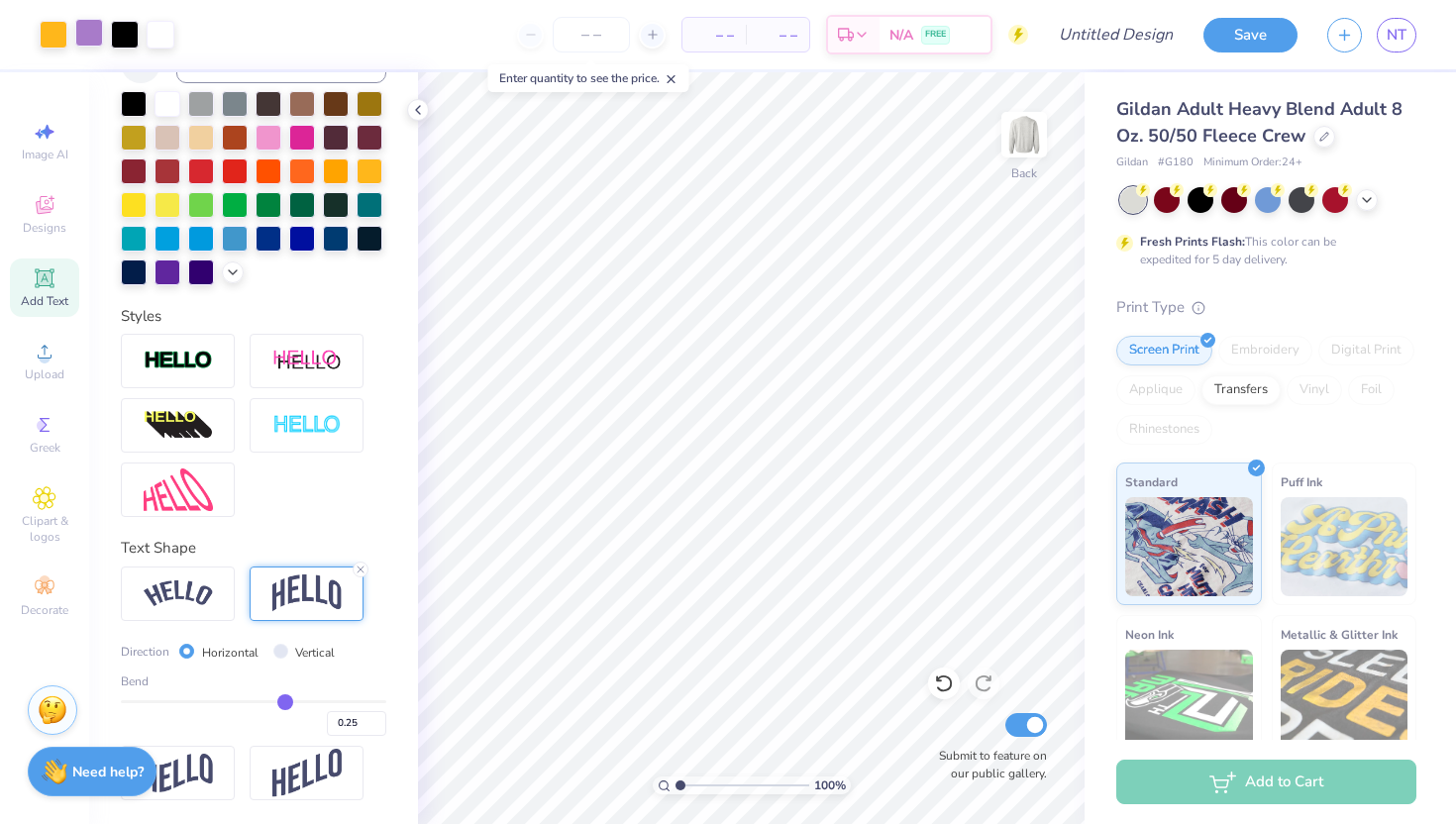click at bounding box center [89, 33] 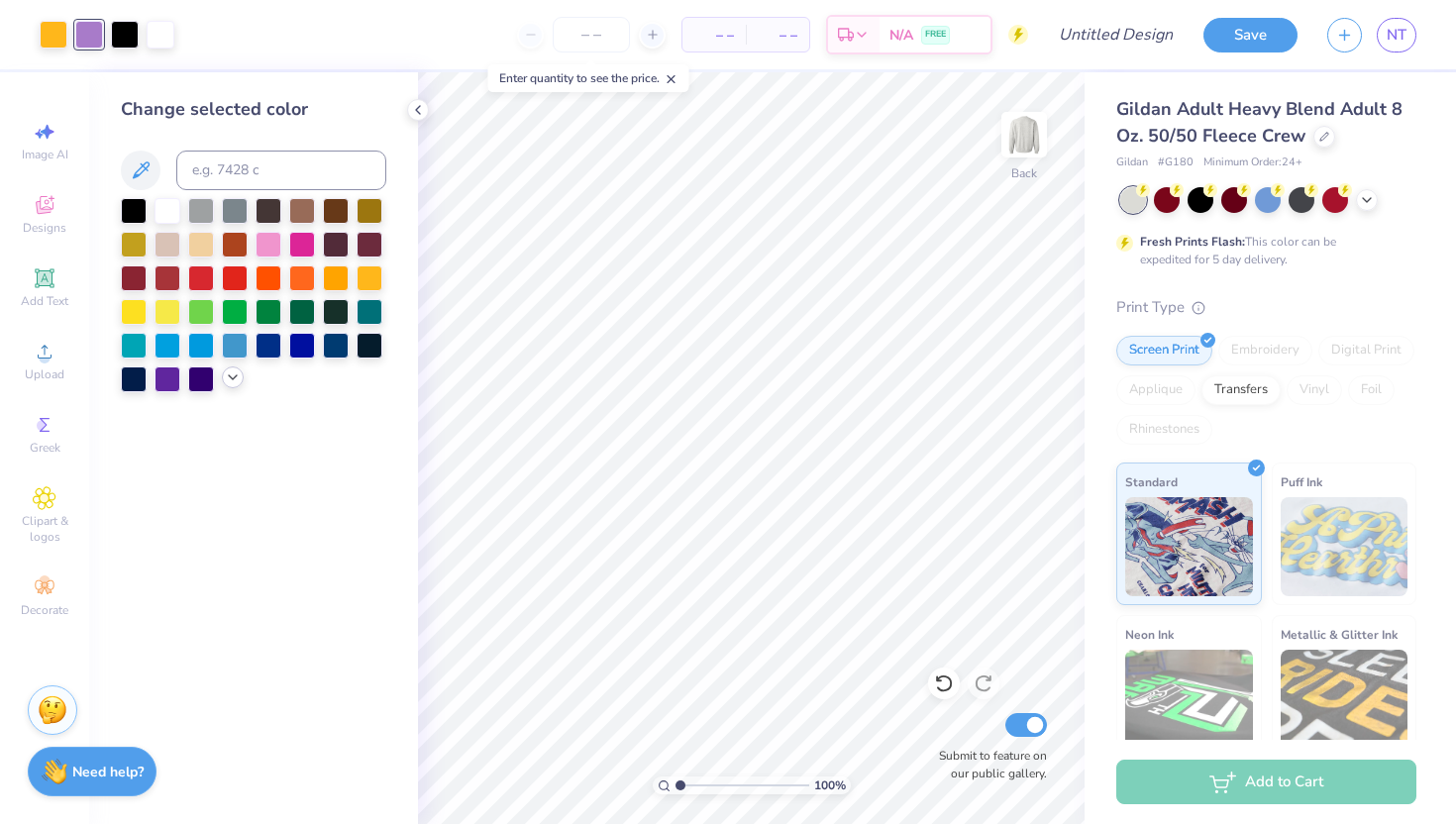 click at bounding box center (233, 377) 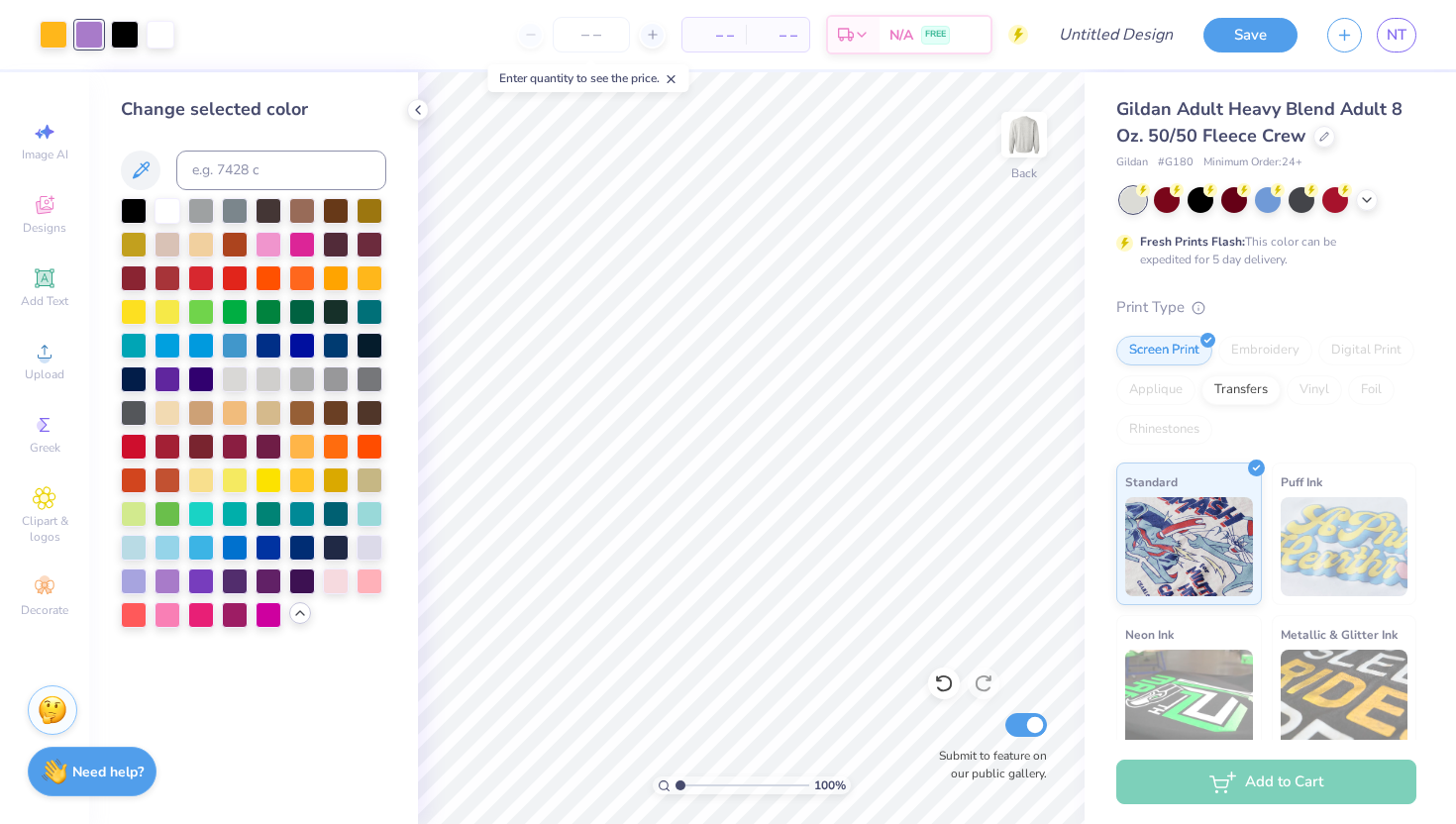 click at bounding box center (201, 581) 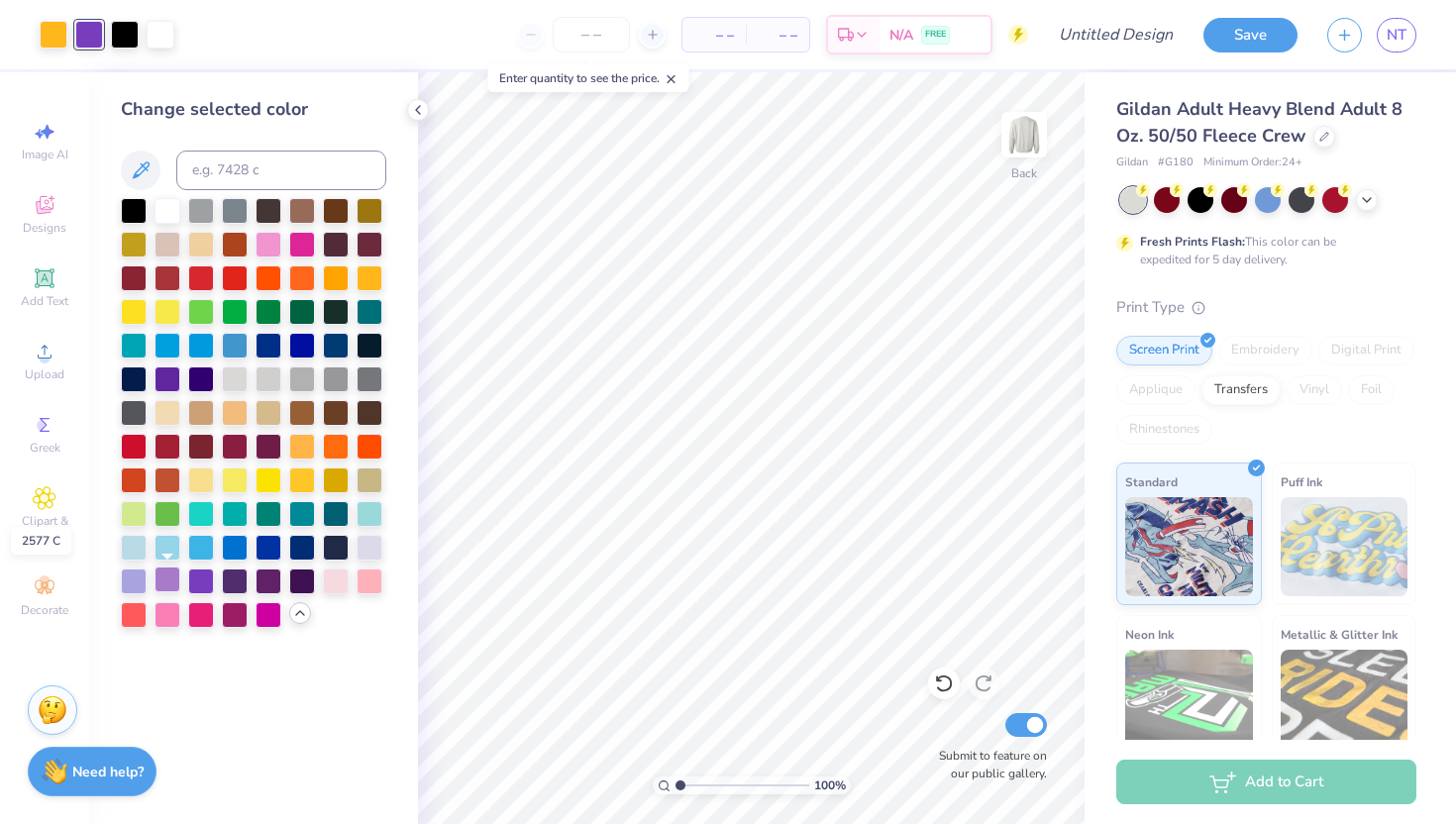 click at bounding box center [167, 579] 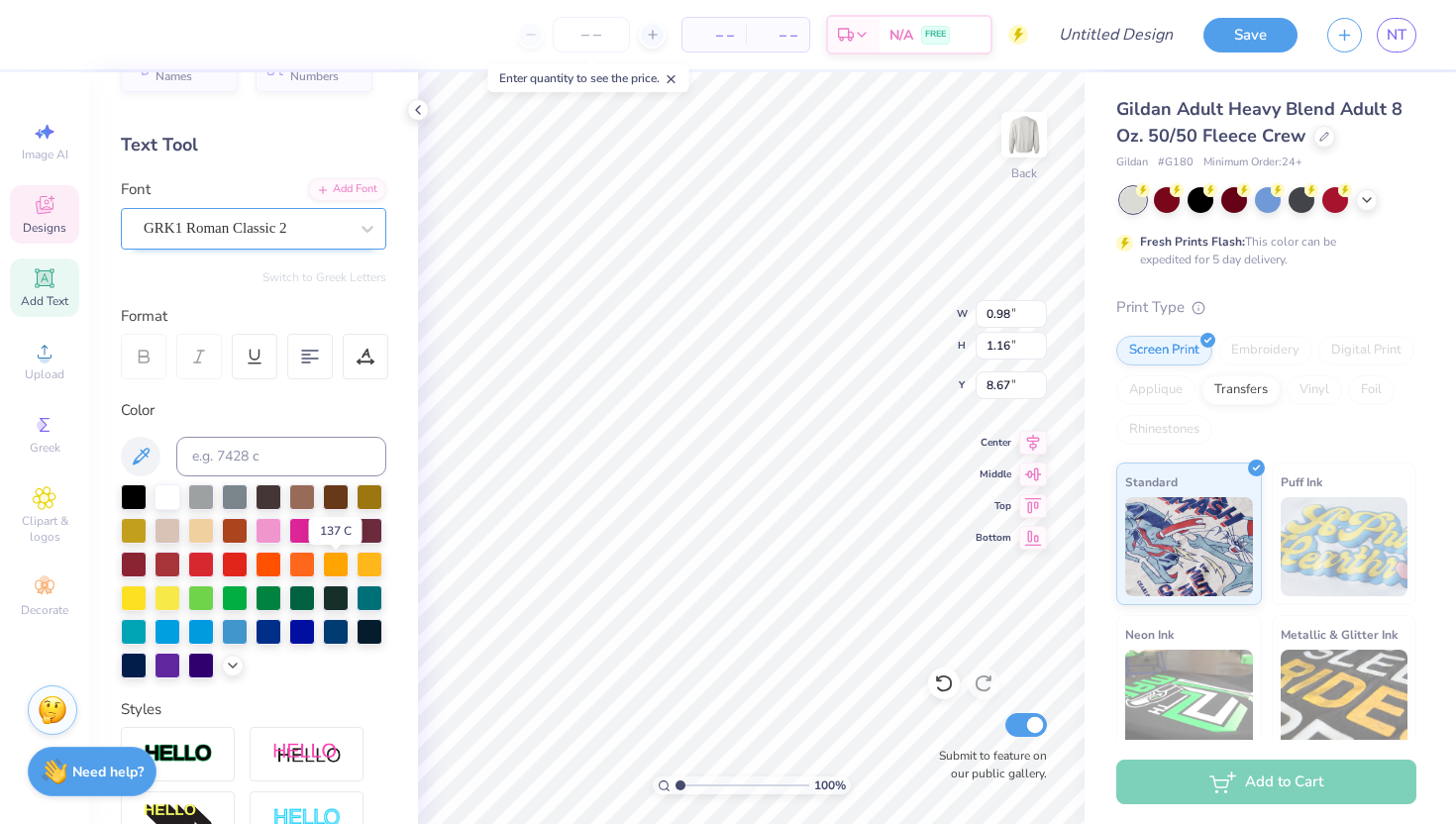 scroll, scrollTop: 0, scrollLeft: 0, axis: both 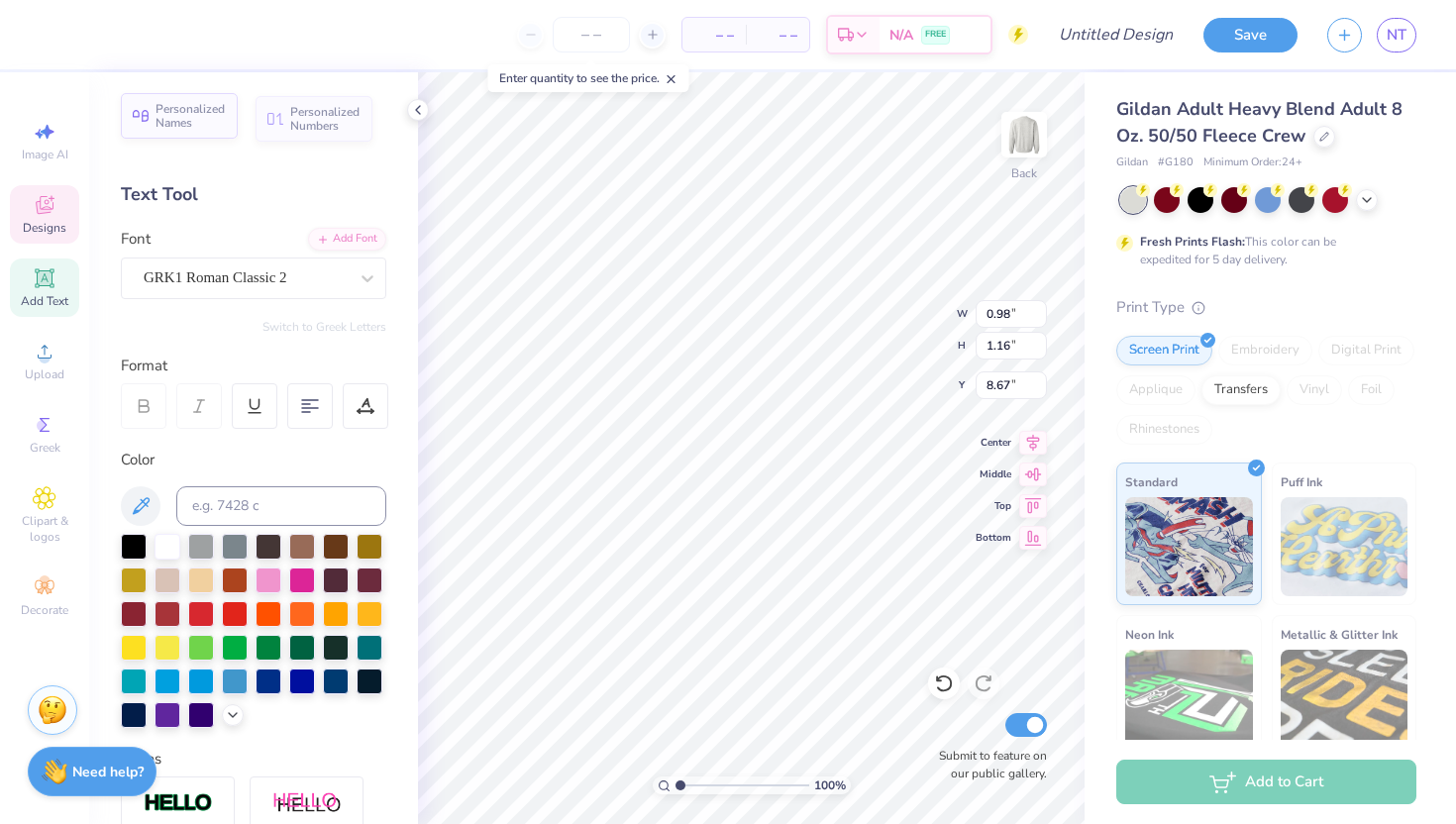 click on "Personalized Names" at bounding box center [190, 116] 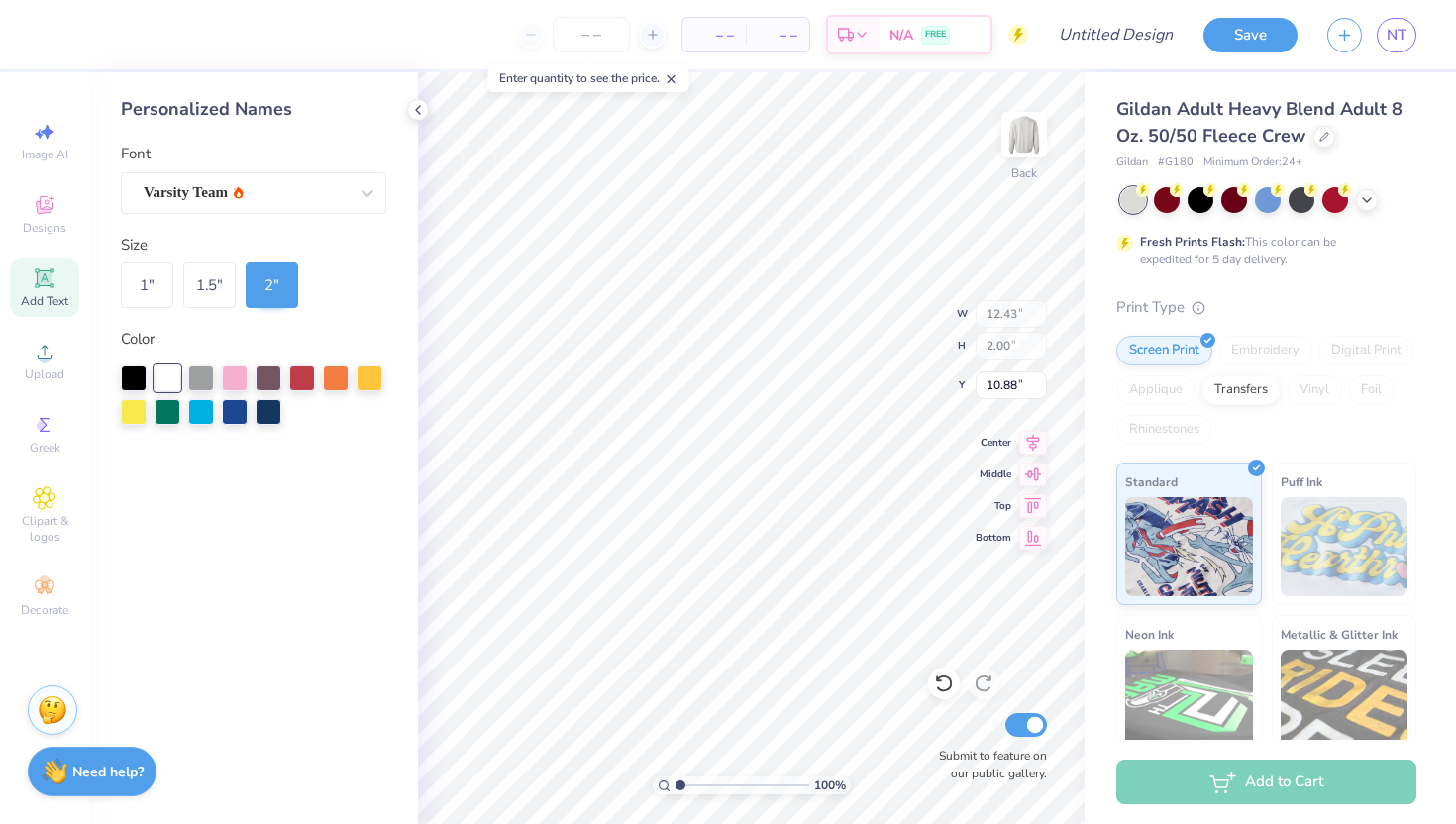 type on "12.43" 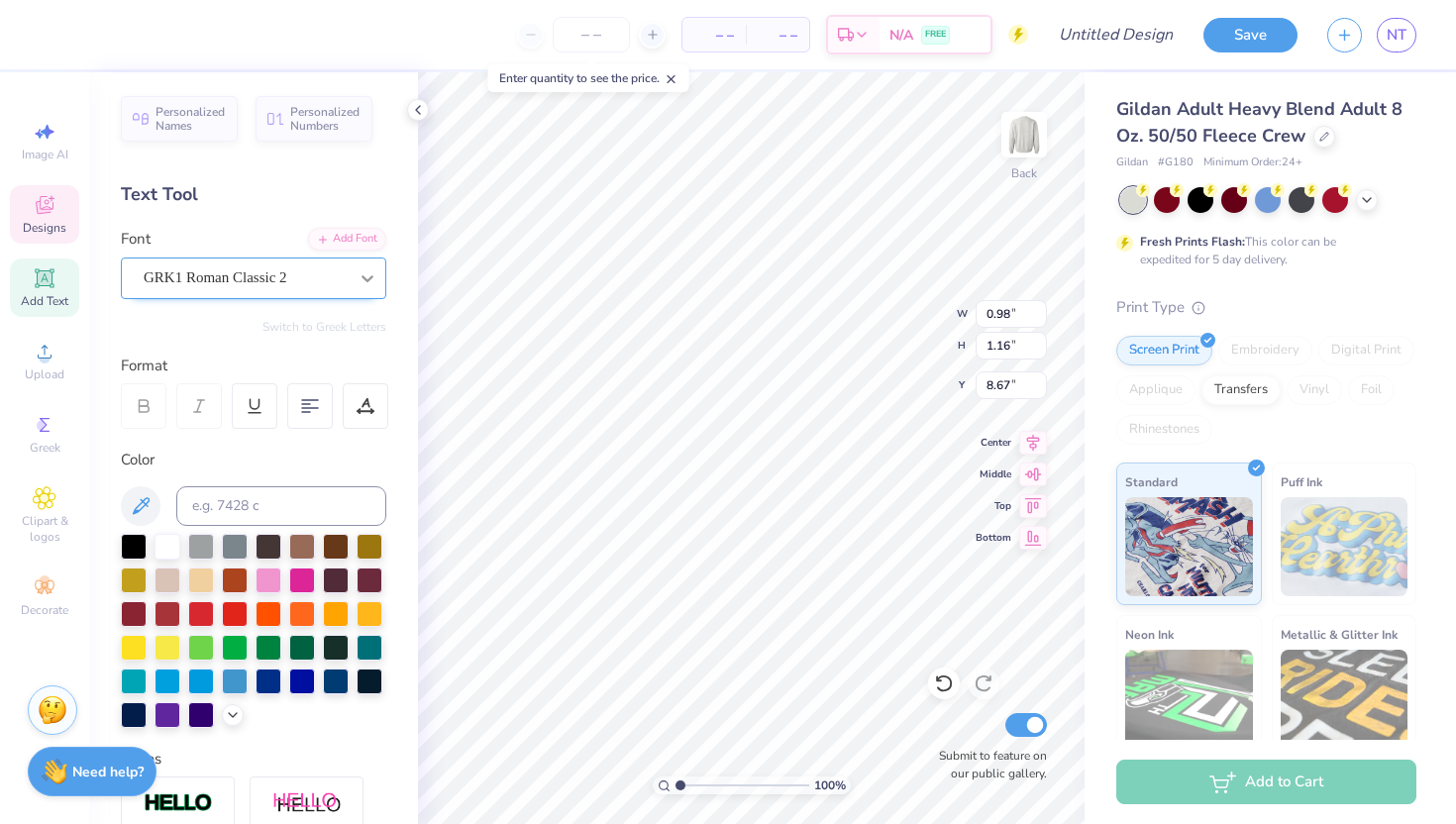 click 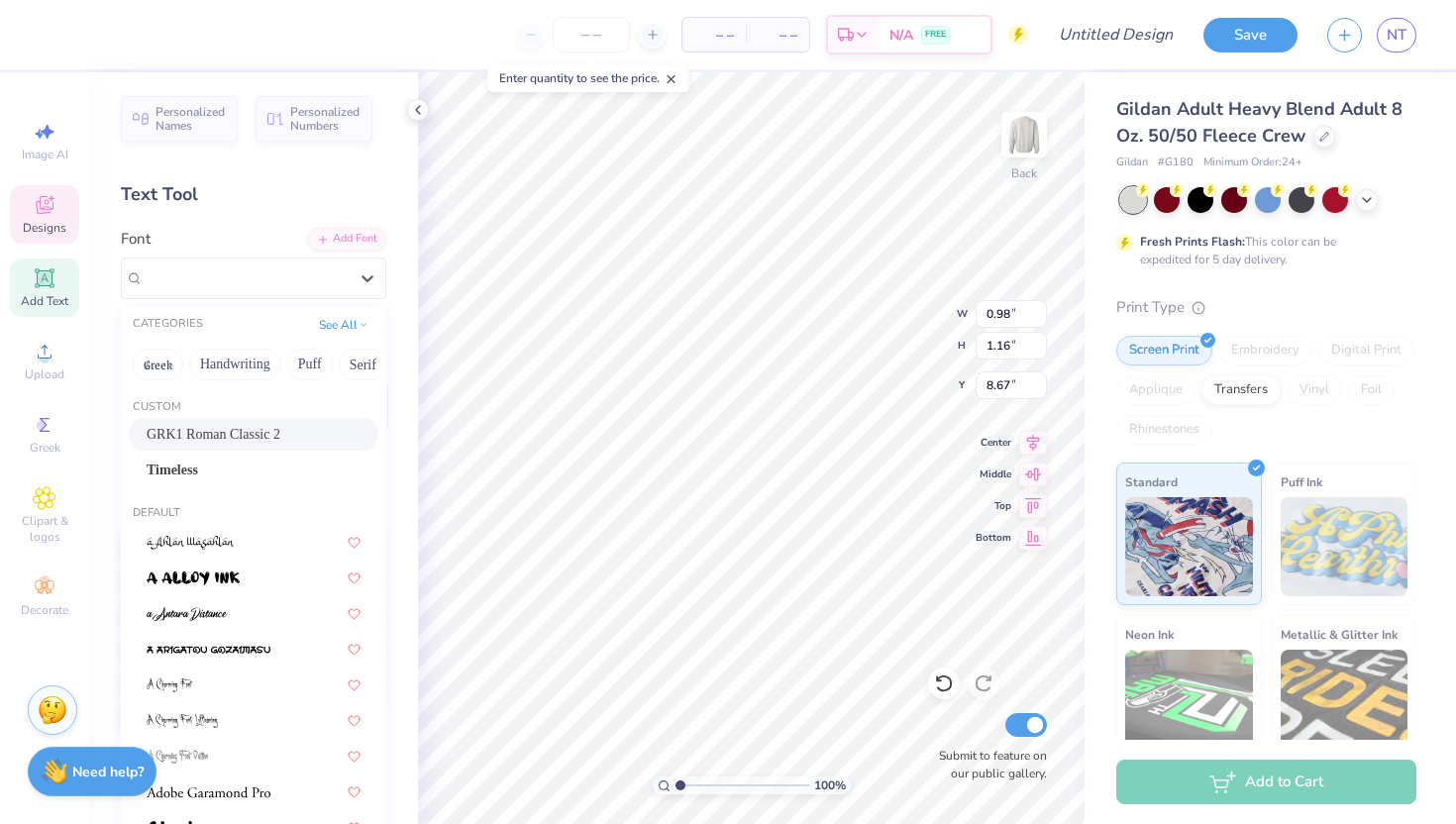 click on "GRK1 Roman Classic 2" at bounding box center [213, 434] 